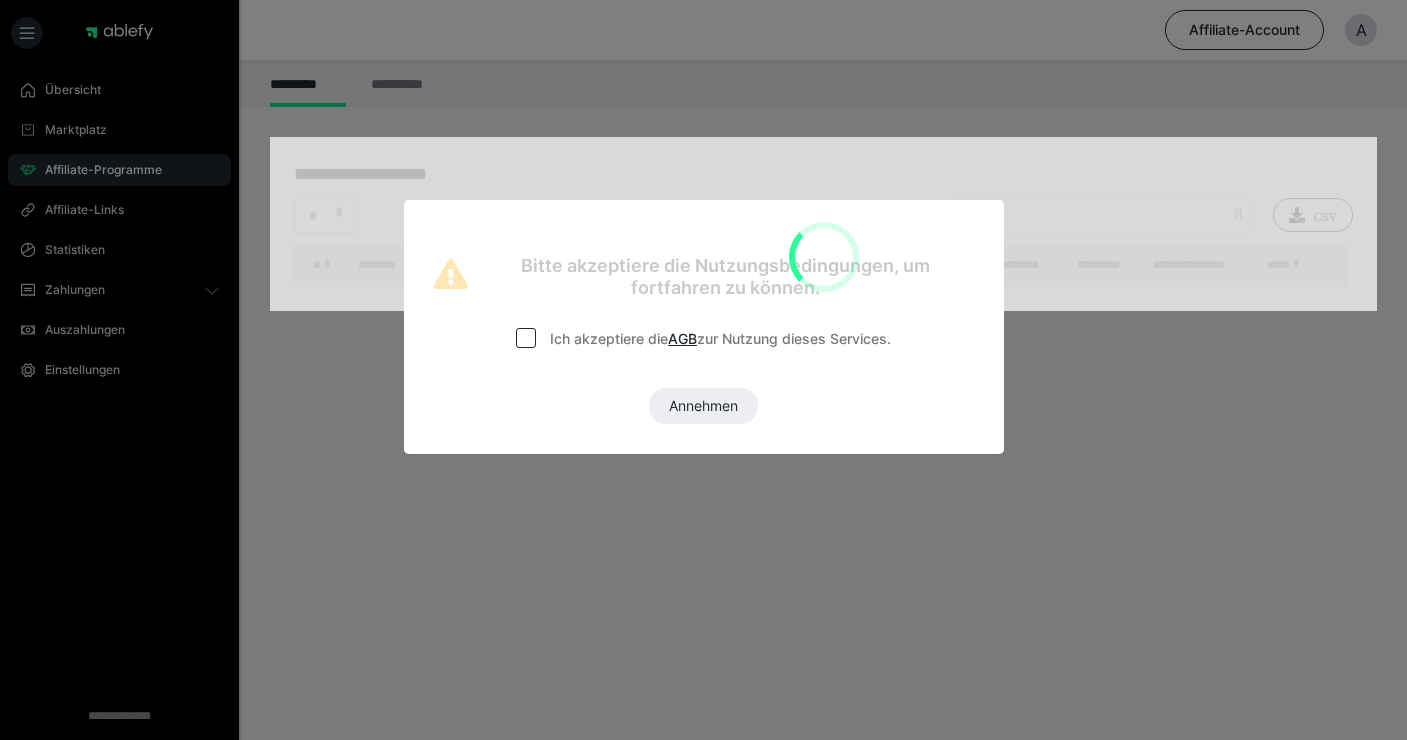 scroll, scrollTop: 0, scrollLeft: 0, axis: both 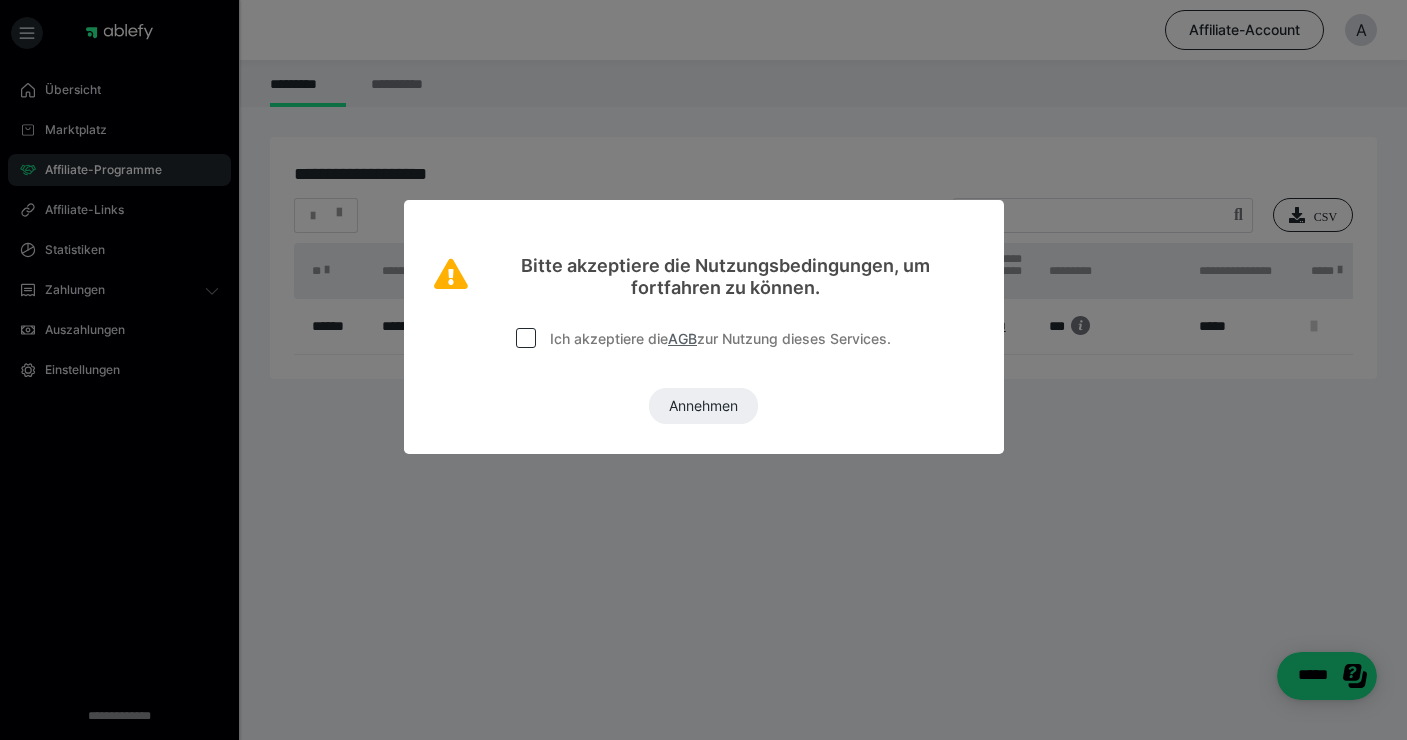 click on "AGB" at bounding box center (682, 338) 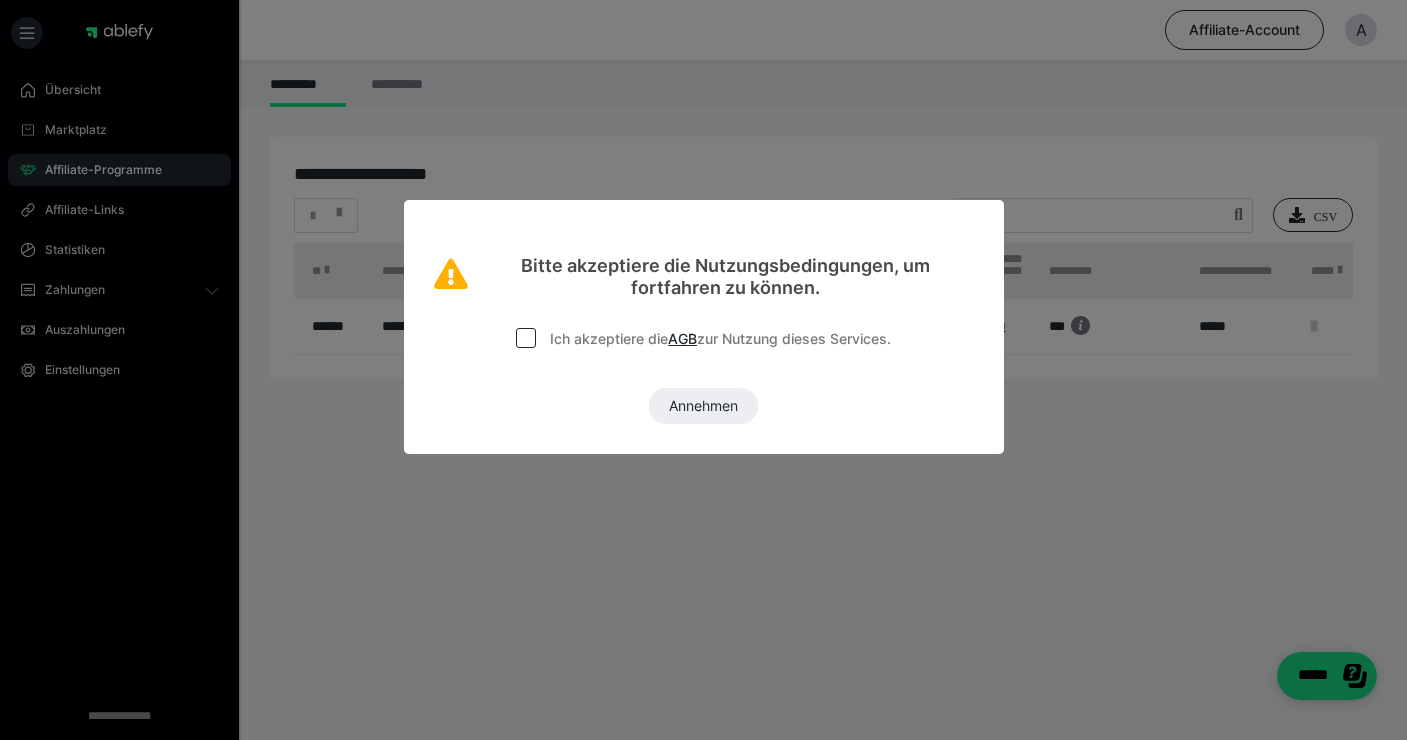 click at bounding box center [526, 338] 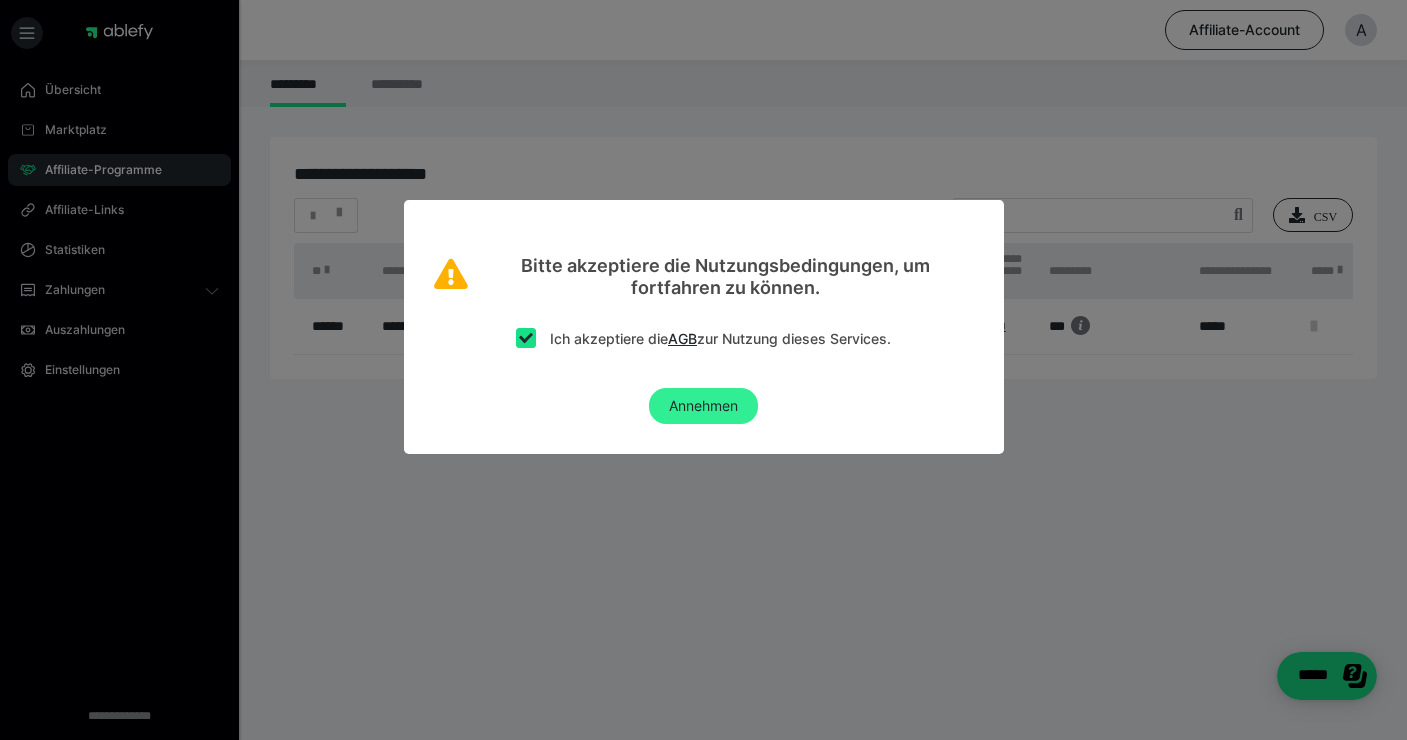 click on "Annehmen" at bounding box center [703, 406] 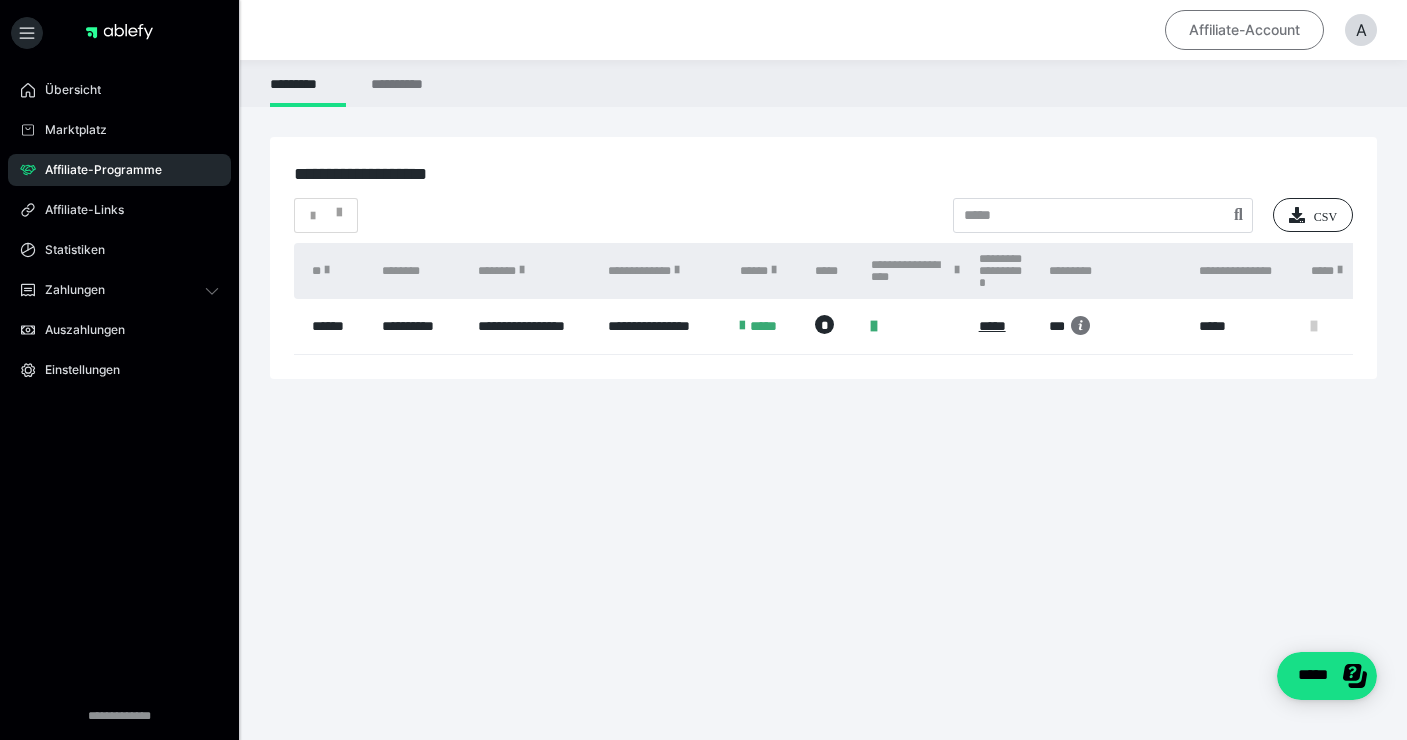 click on "Affiliate-Account" at bounding box center [1244, 30] 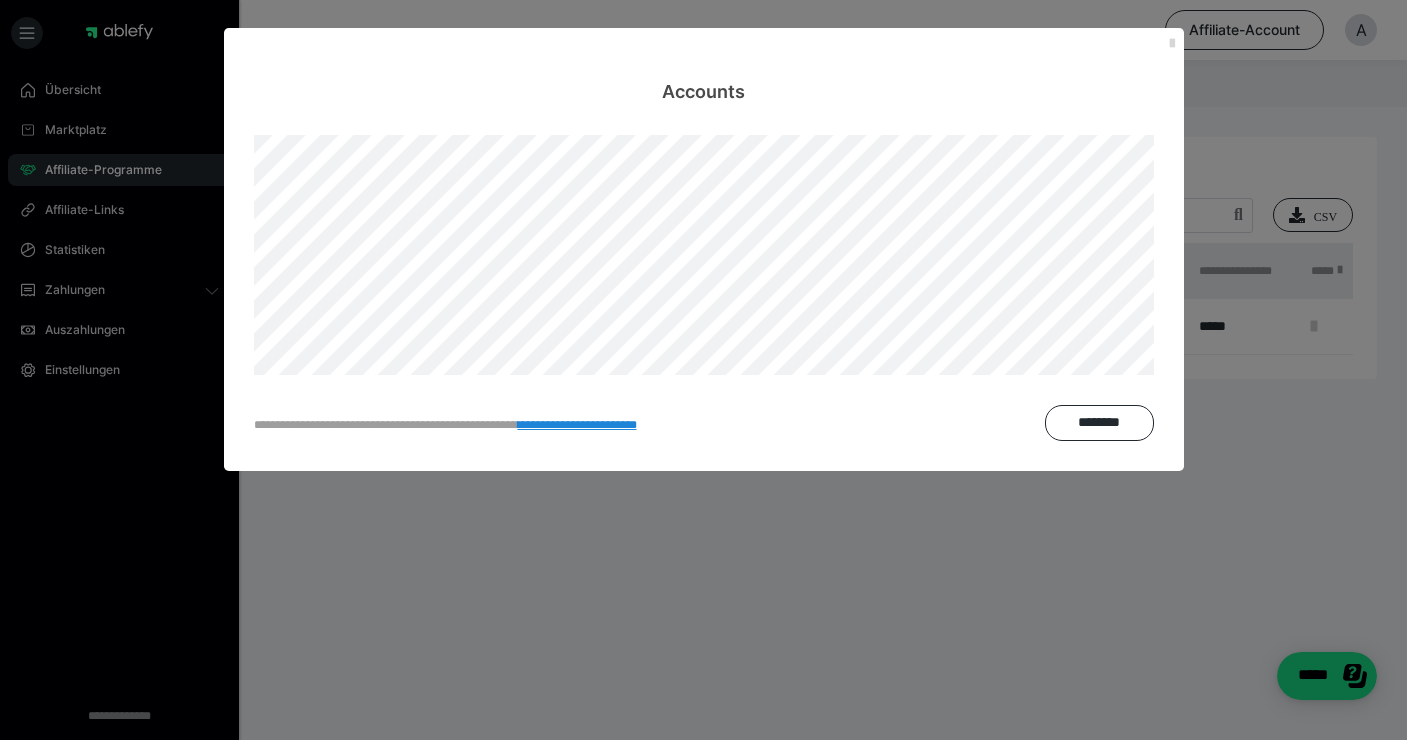 click at bounding box center (1172, 44) 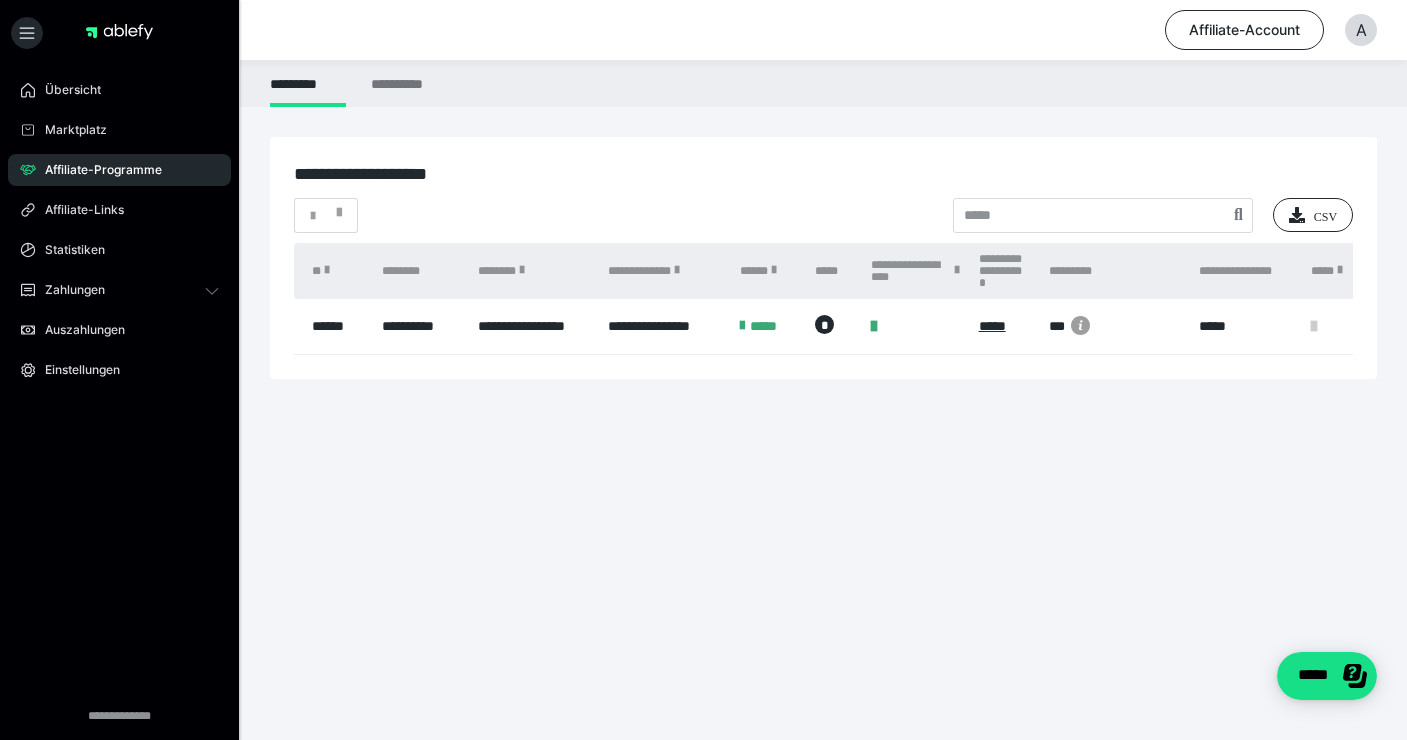 click 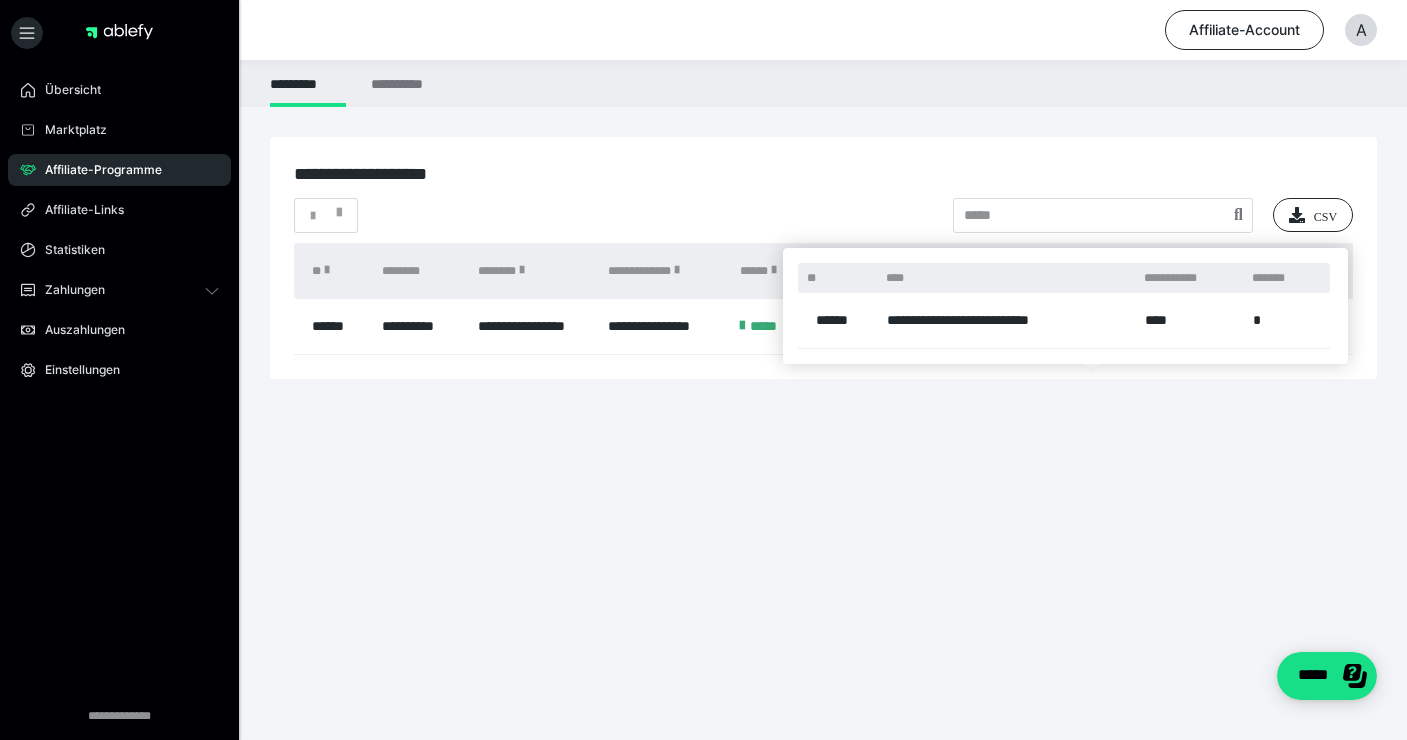 click at bounding box center [703, 370] 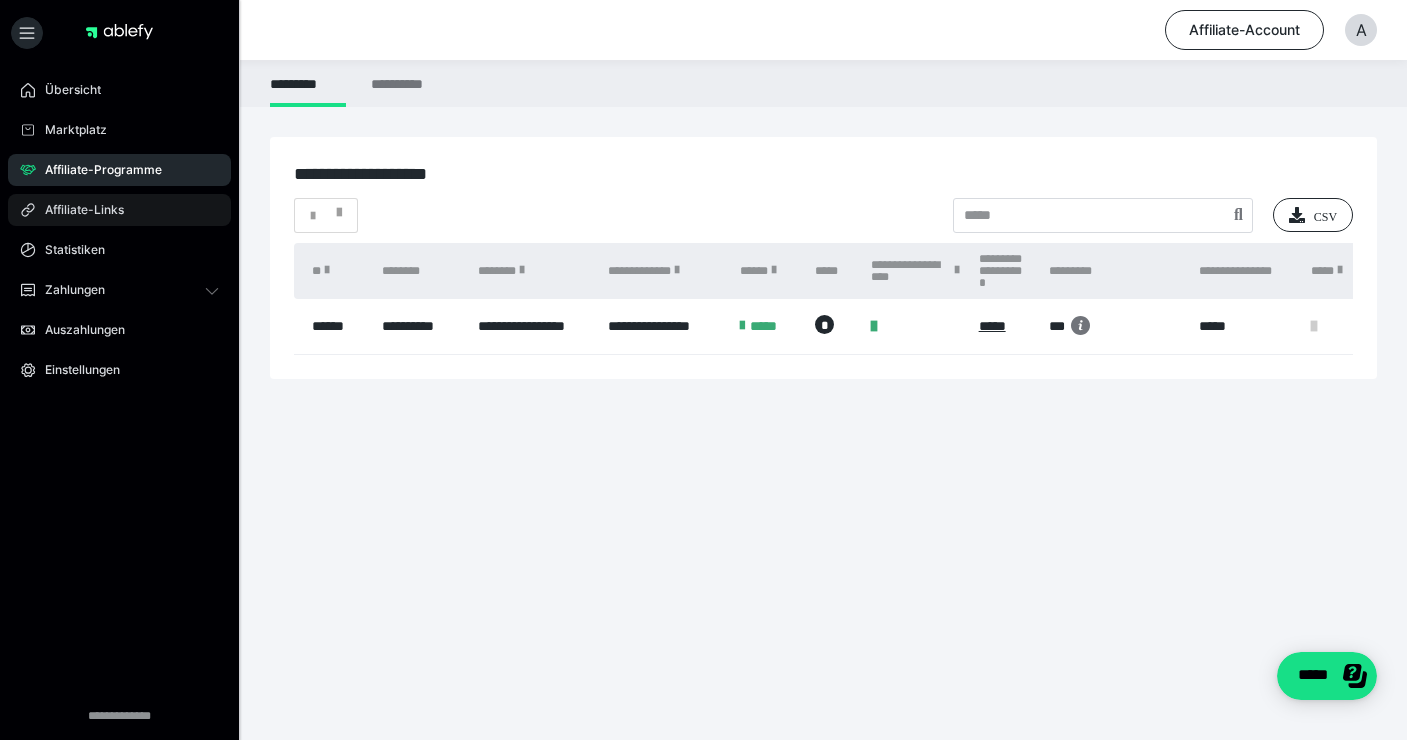 click on "Affiliate-Links" at bounding box center (77, 210) 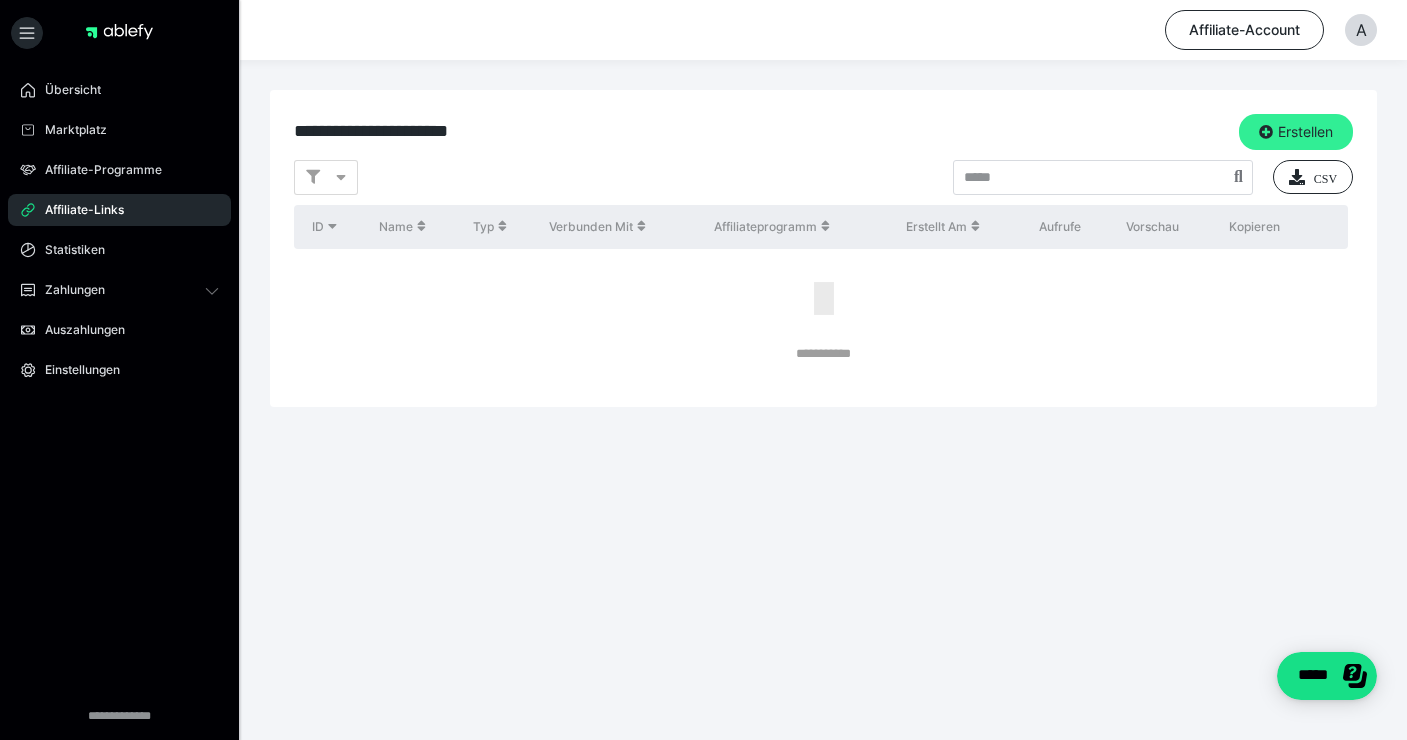 click at bounding box center (1266, 132) 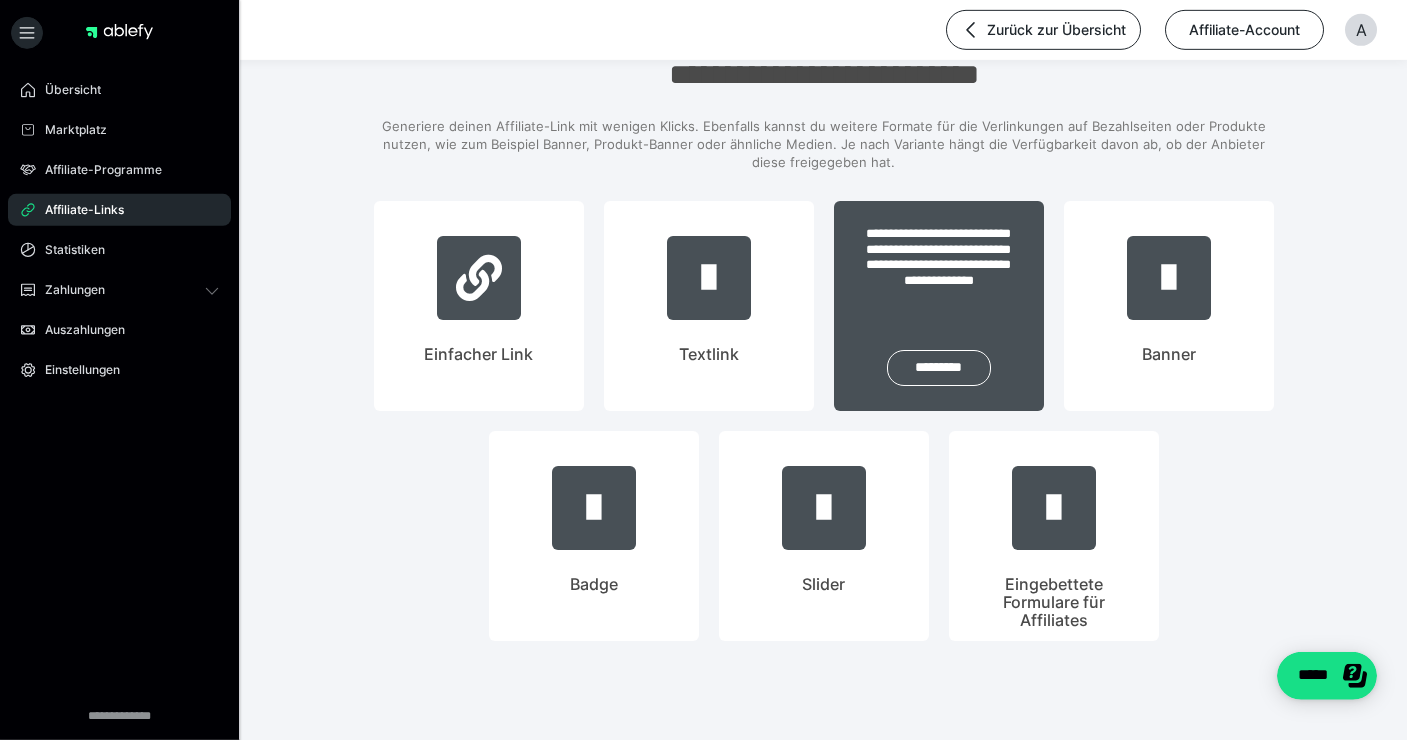 scroll, scrollTop: 62, scrollLeft: 0, axis: vertical 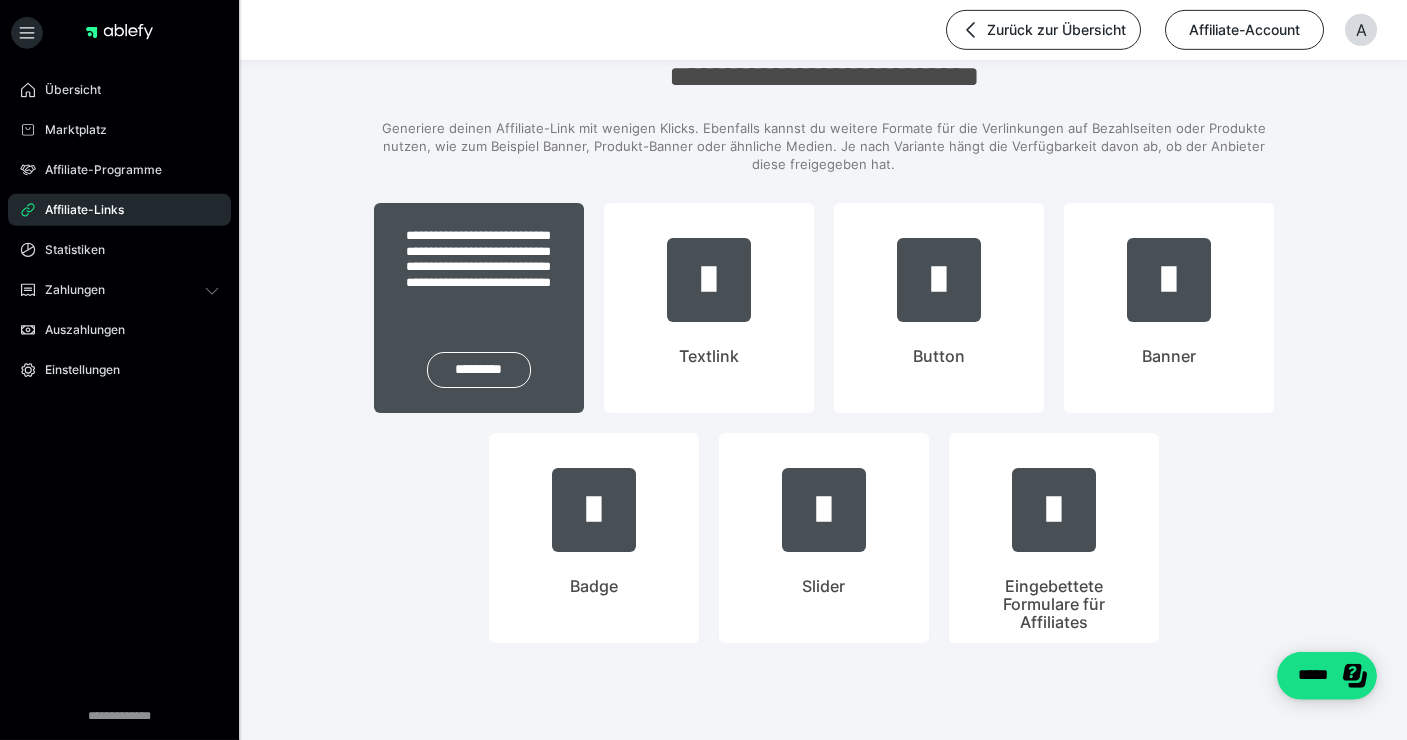 click on "**********" at bounding box center (479, 308) 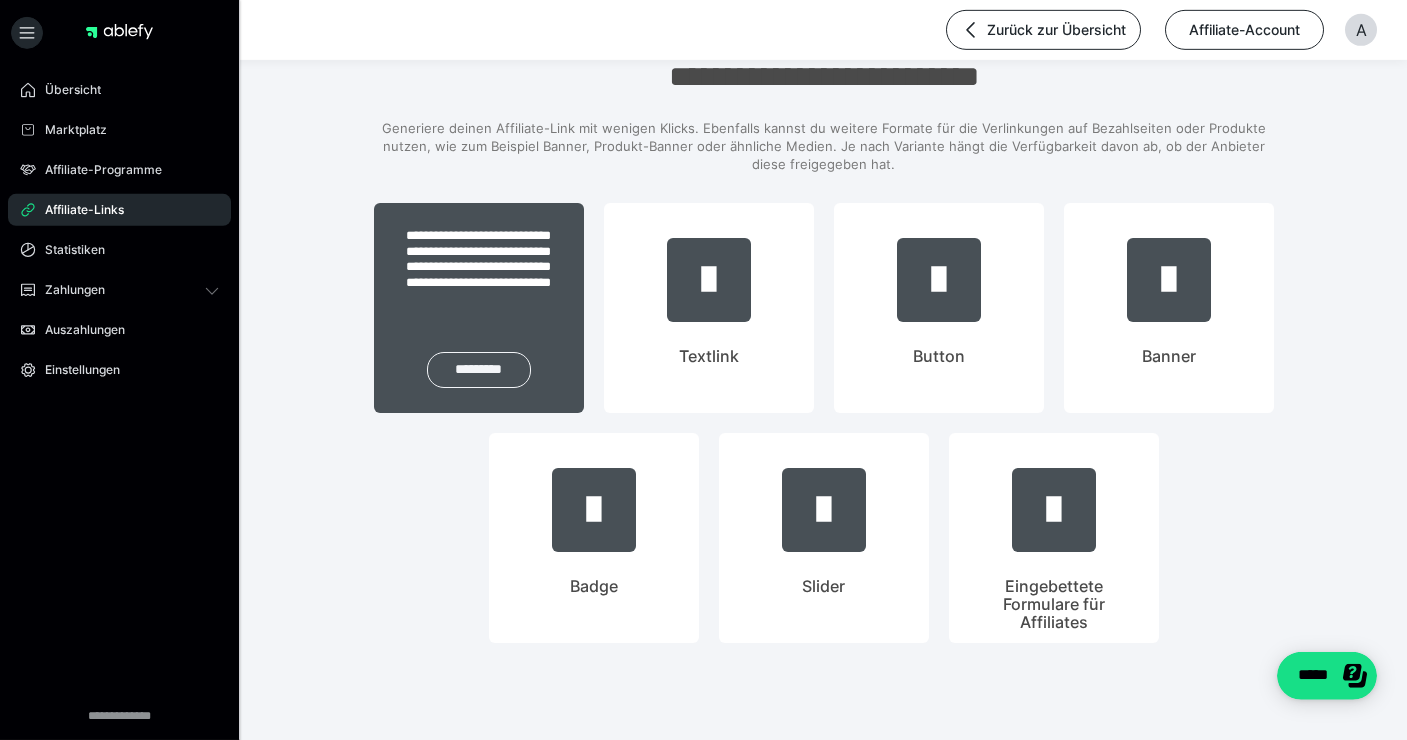 click on "*********" at bounding box center (479, 370) 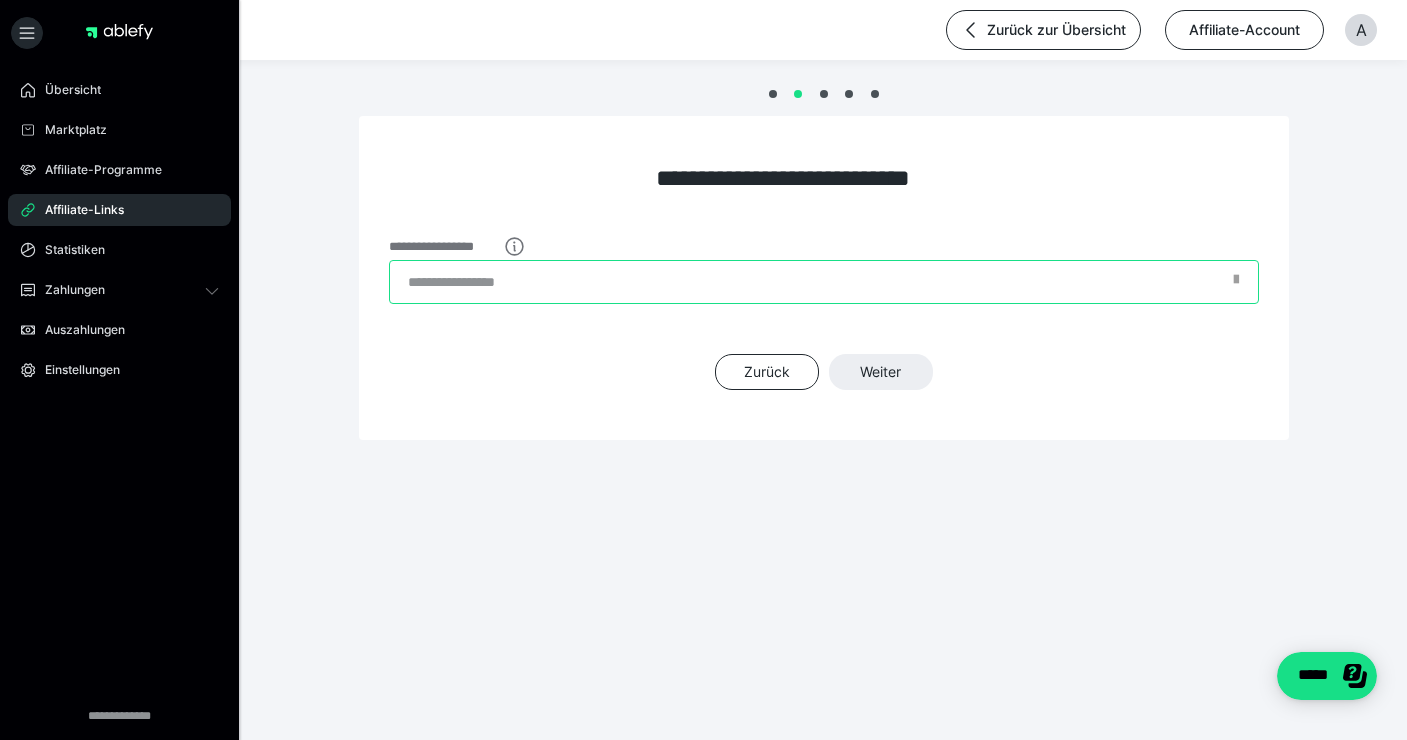 click on "**********" at bounding box center [824, 282] 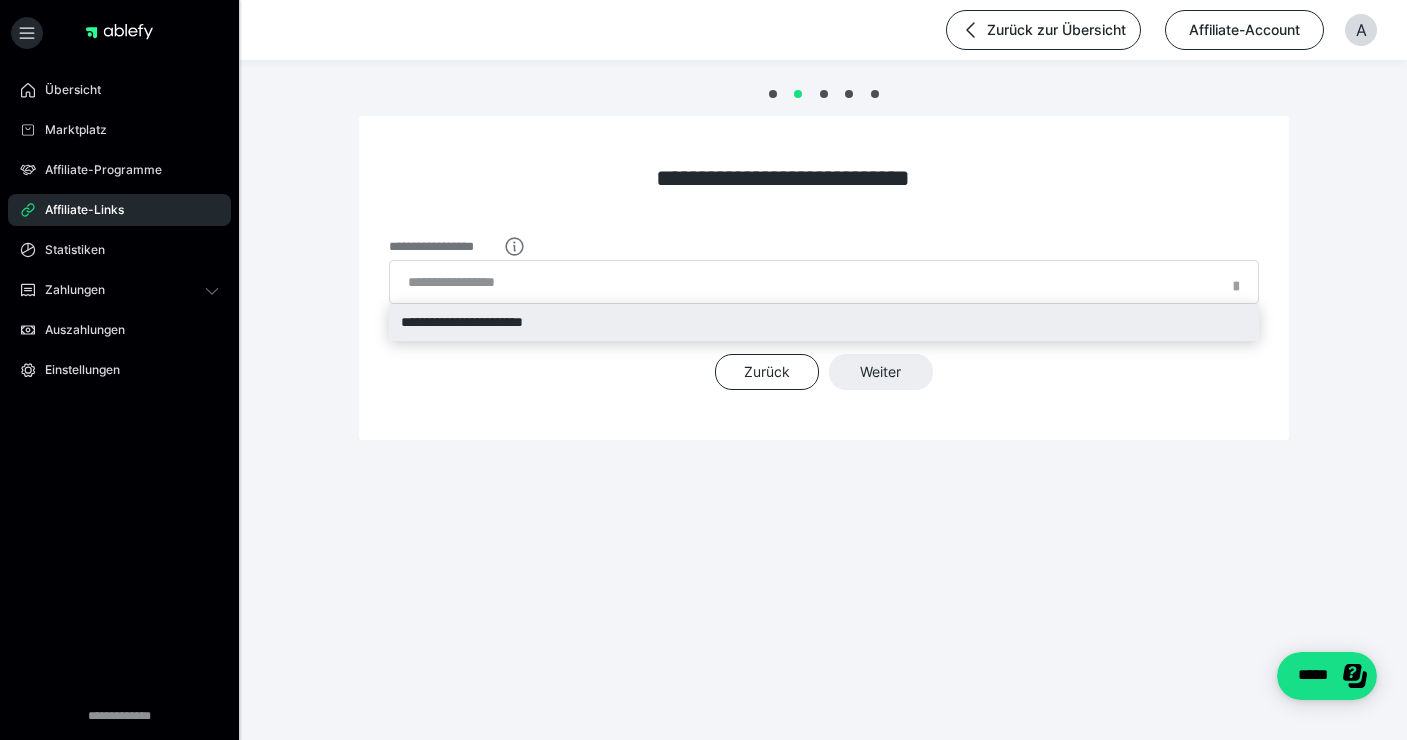 click on "**********" at bounding box center [824, 322] 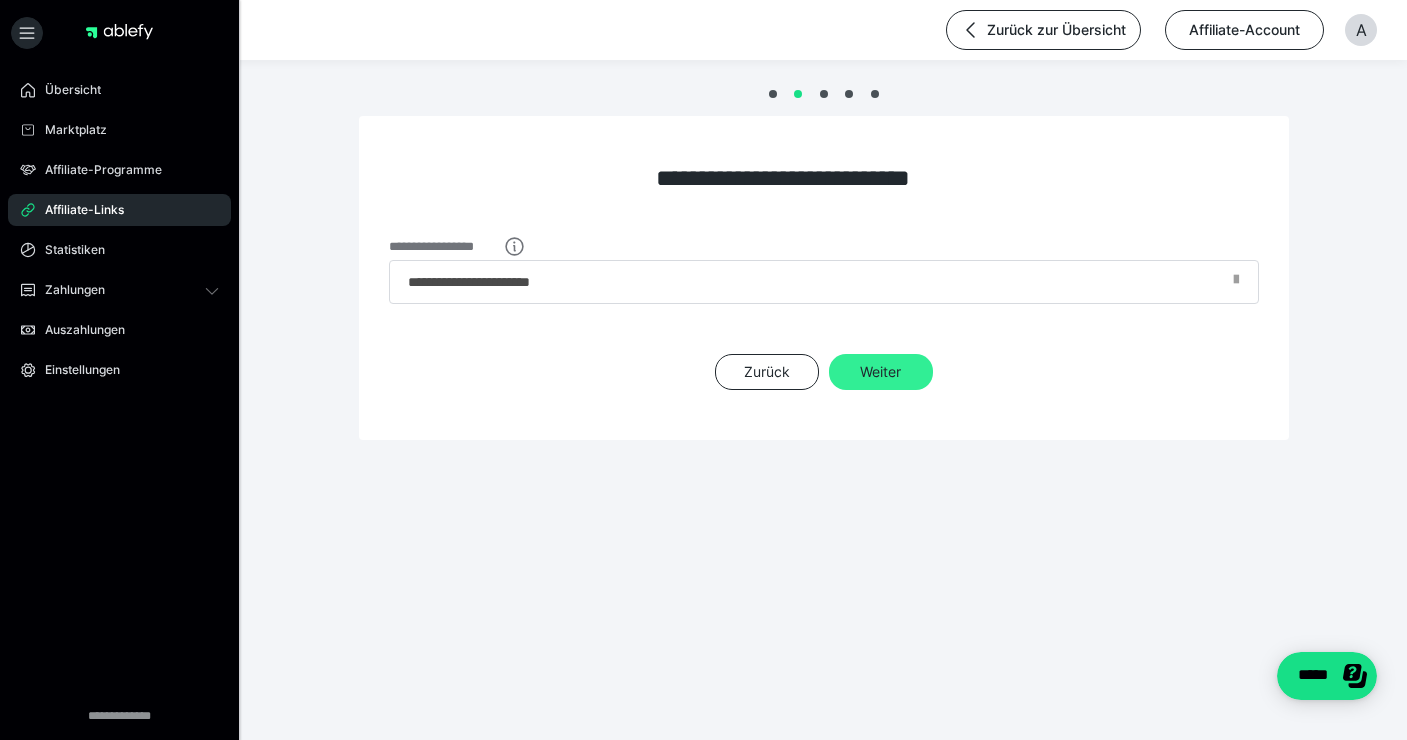 click on "Weiter" at bounding box center [881, 372] 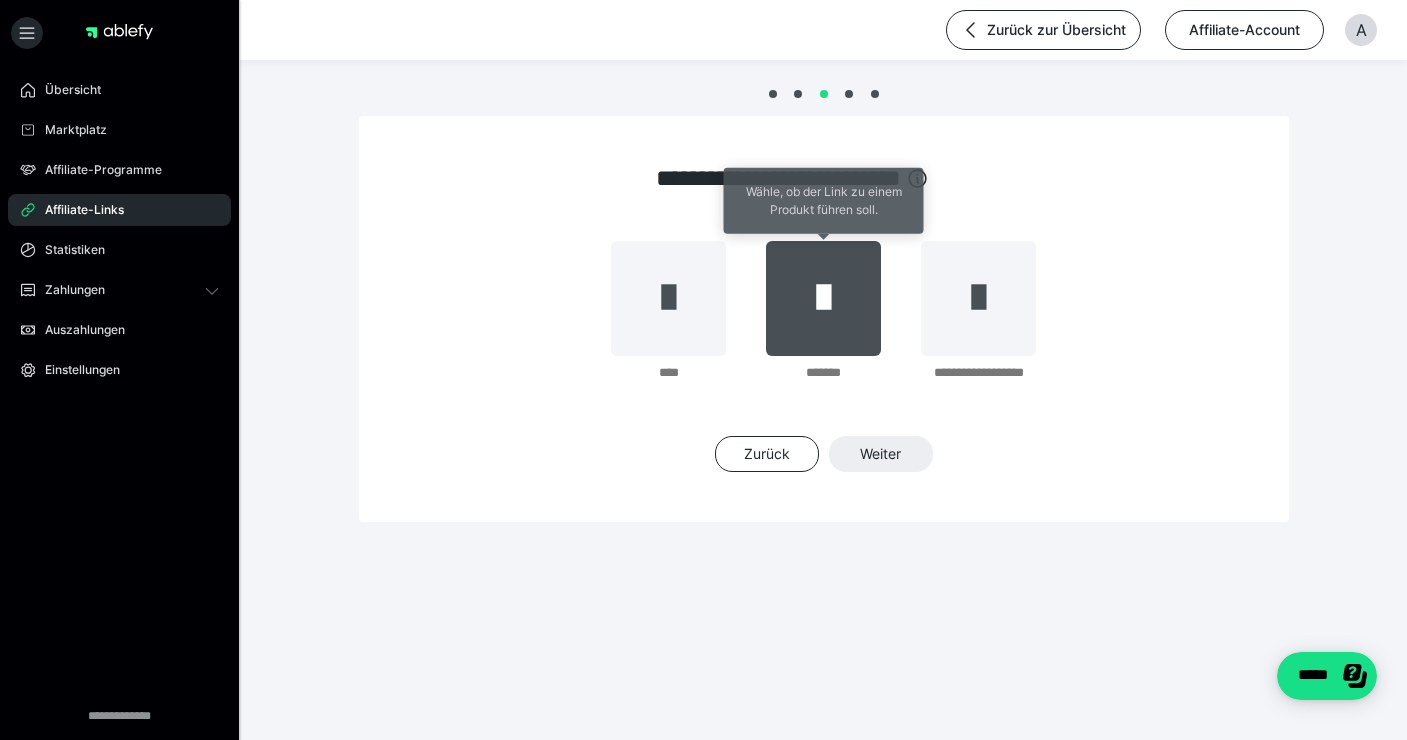 click at bounding box center (823, 298) 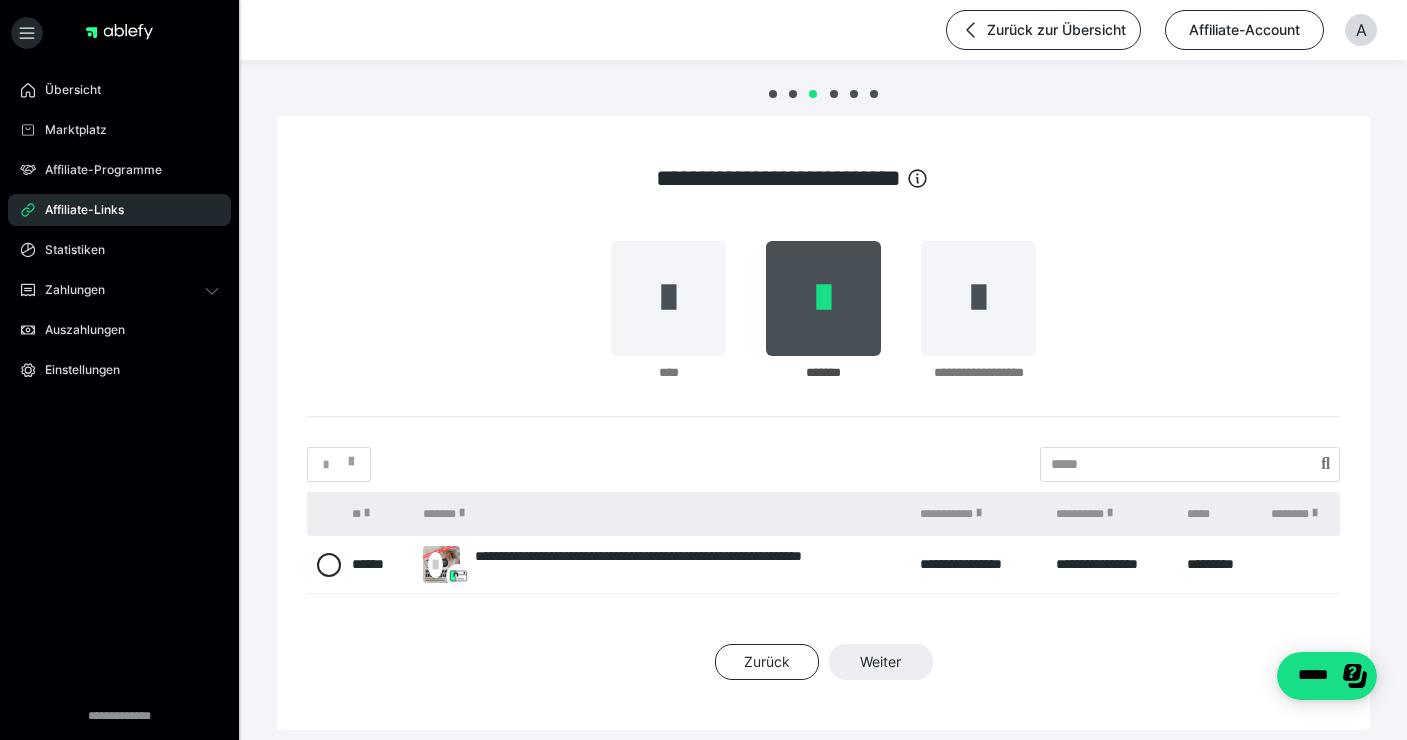 scroll, scrollTop: 90, scrollLeft: 0, axis: vertical 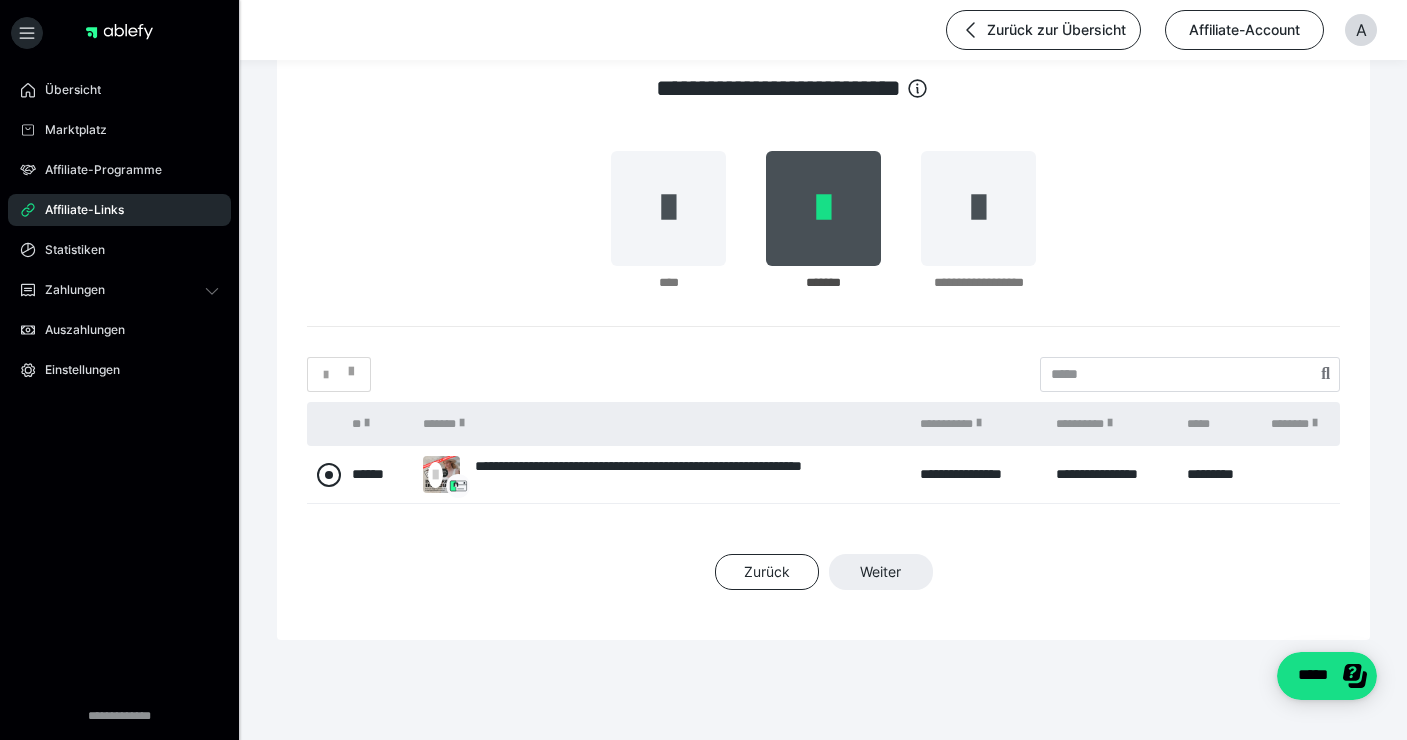 click at bounding box center (329, 475) 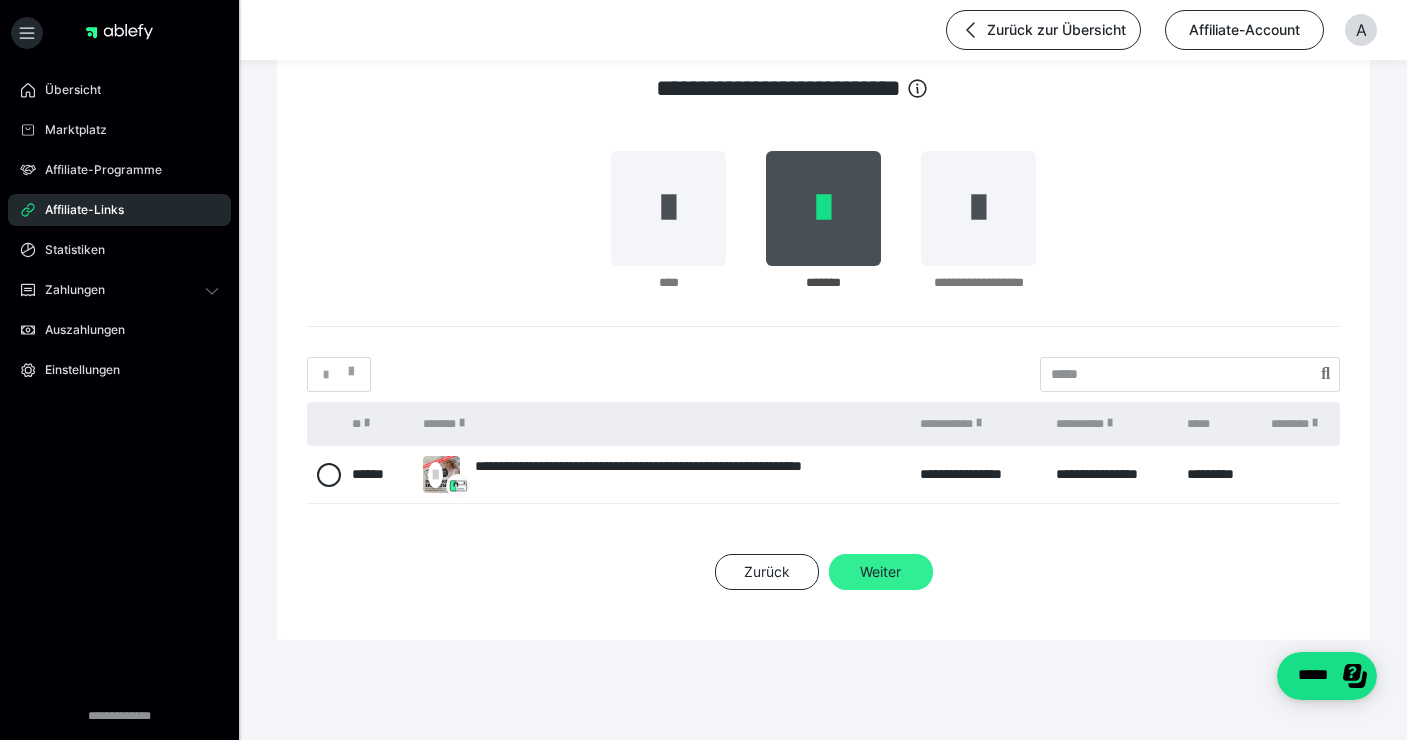 click on "Weiter" at bounding box center [881, 572] 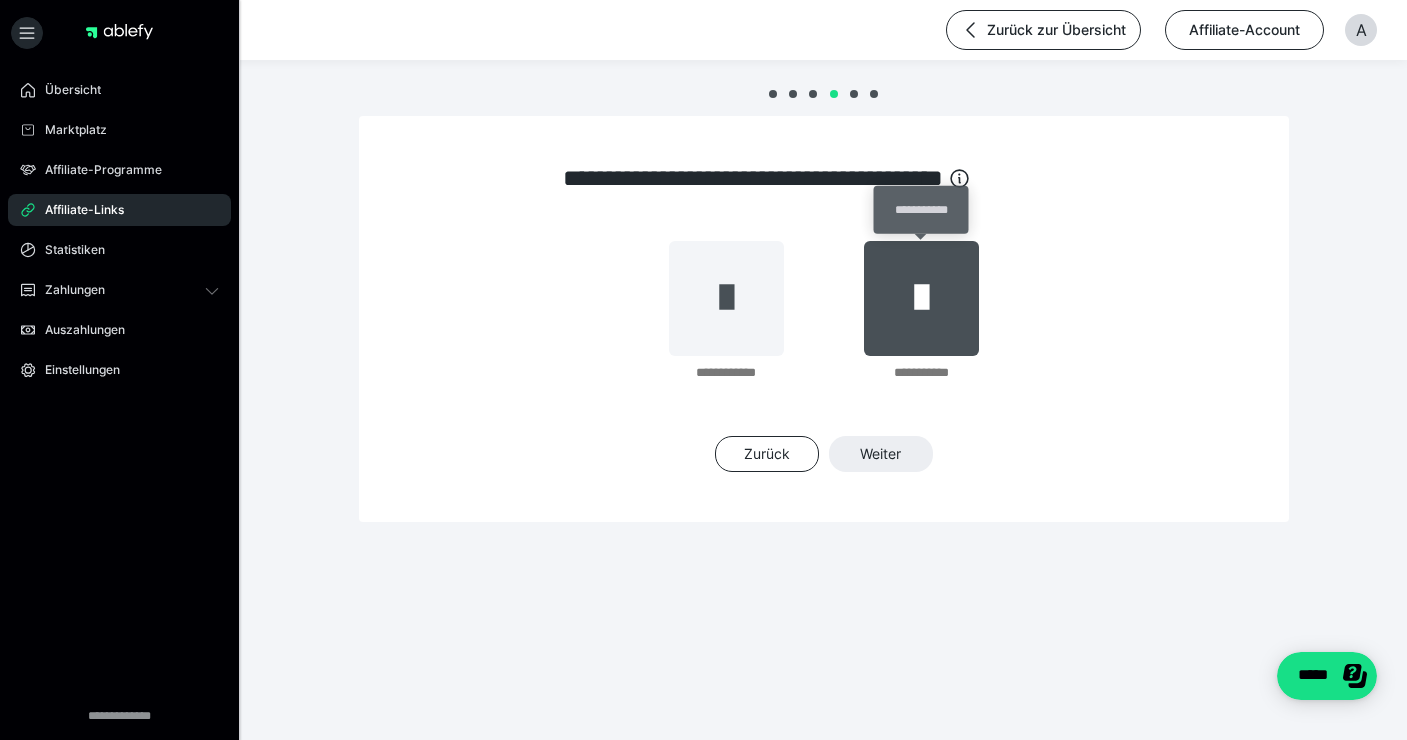 click at bounding box center (921, 298) 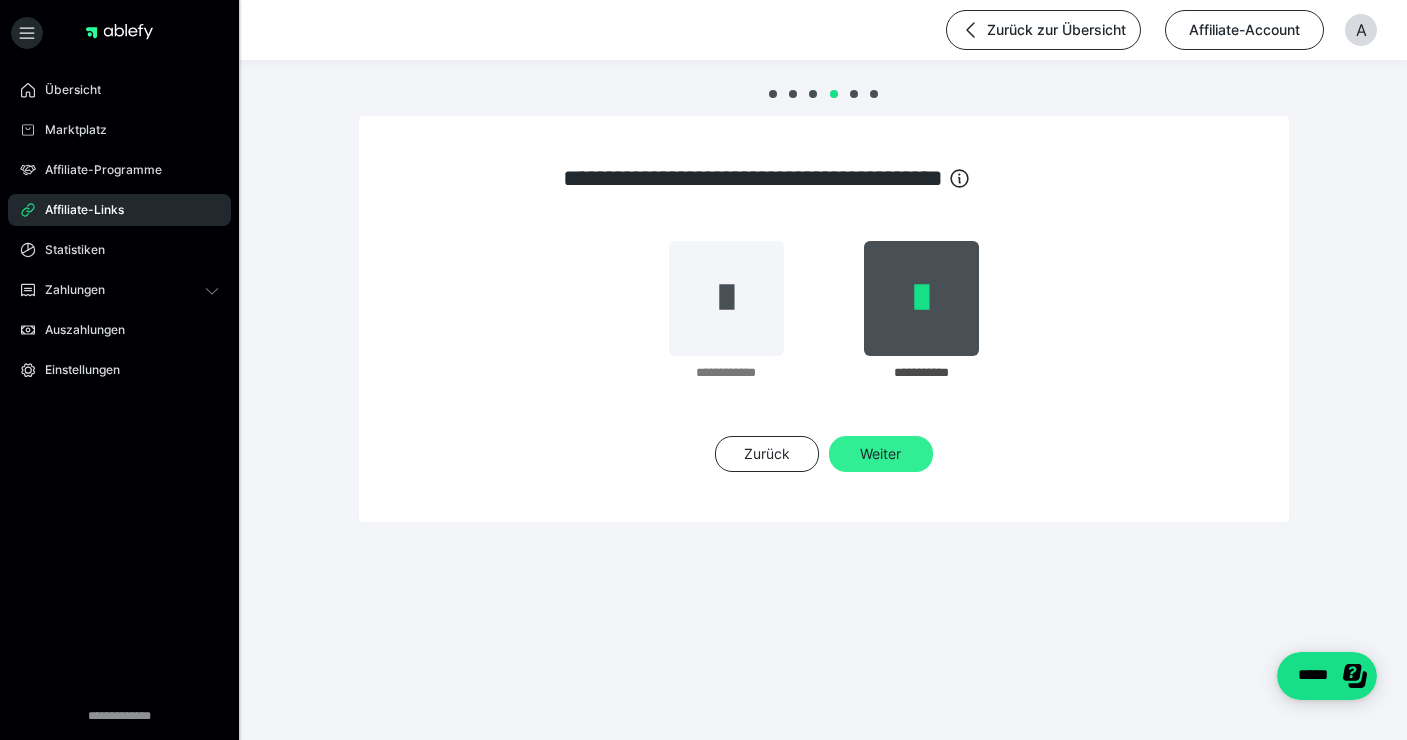 click on "Weiter" at bounding box center [881, 454] 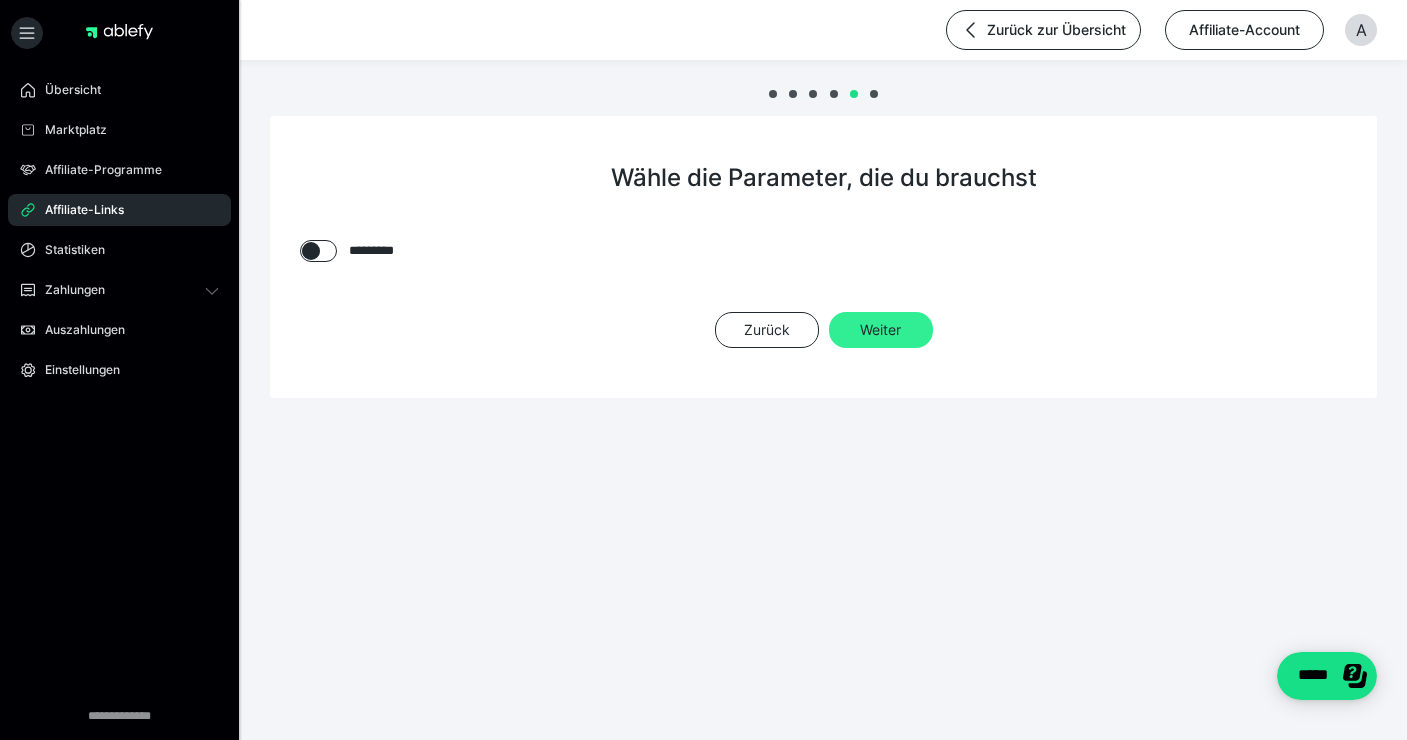 click on "Weiter" at bounding box center [881, 330] 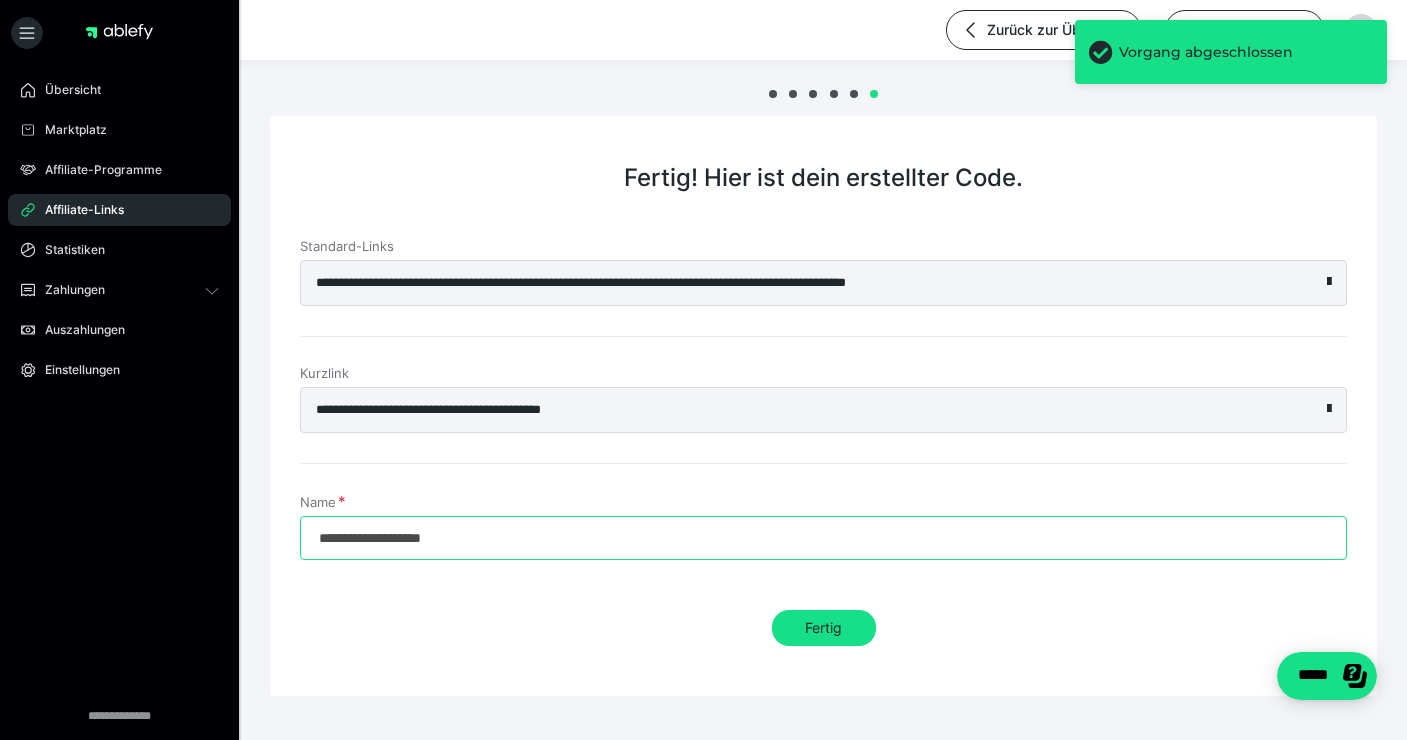 click on "**********" at bounding box center (823, 538) 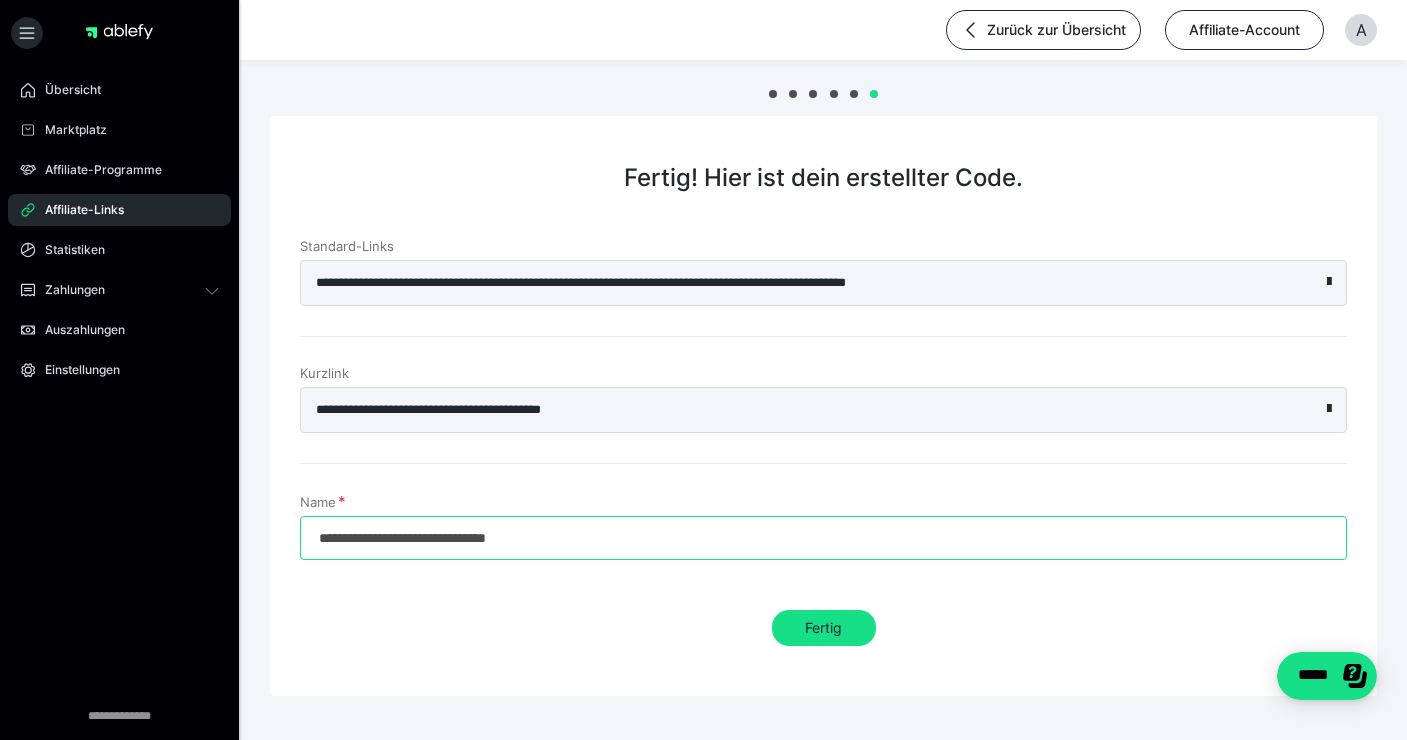 drag, startPoint x: 537, startPoint y: 537, endPoint x: 469, endPoint y: 544, distance: 68.359344 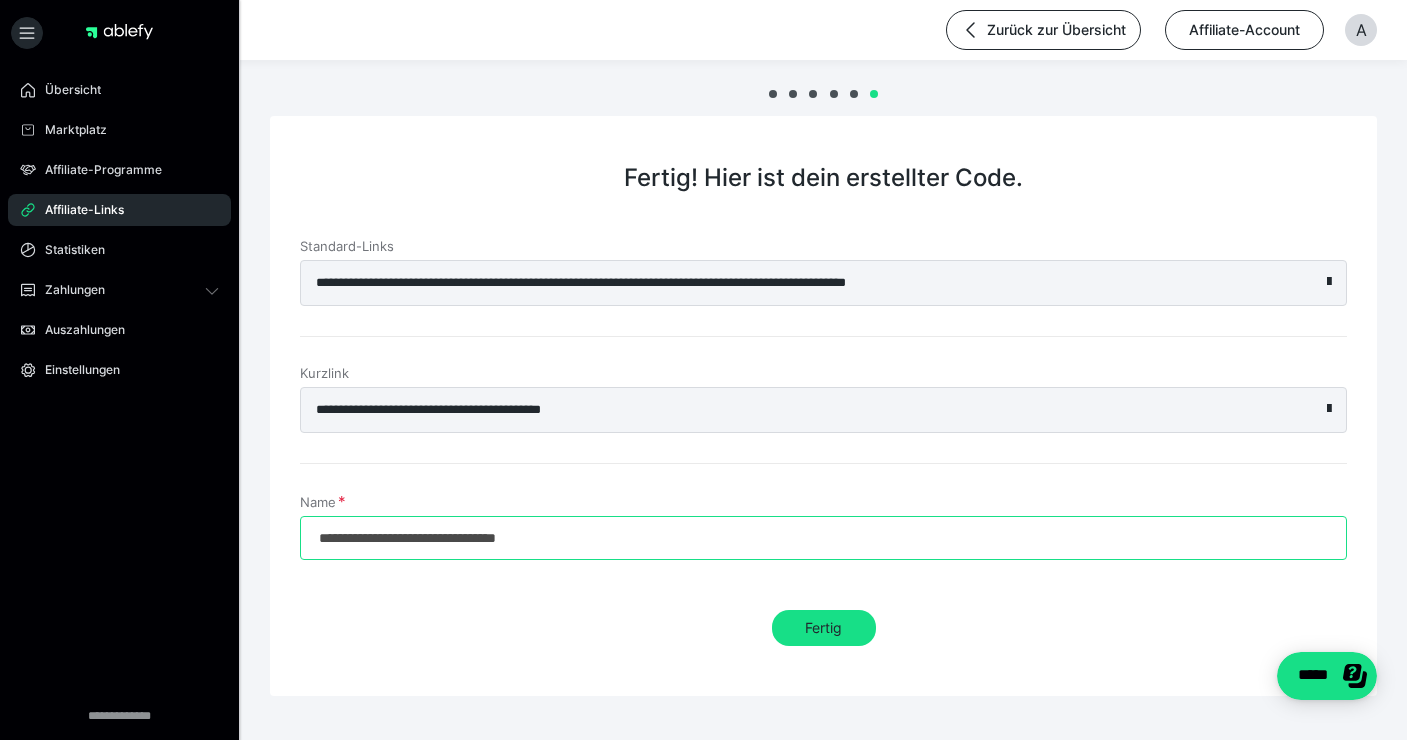 click on "**********" at bounding box center [823, 538] 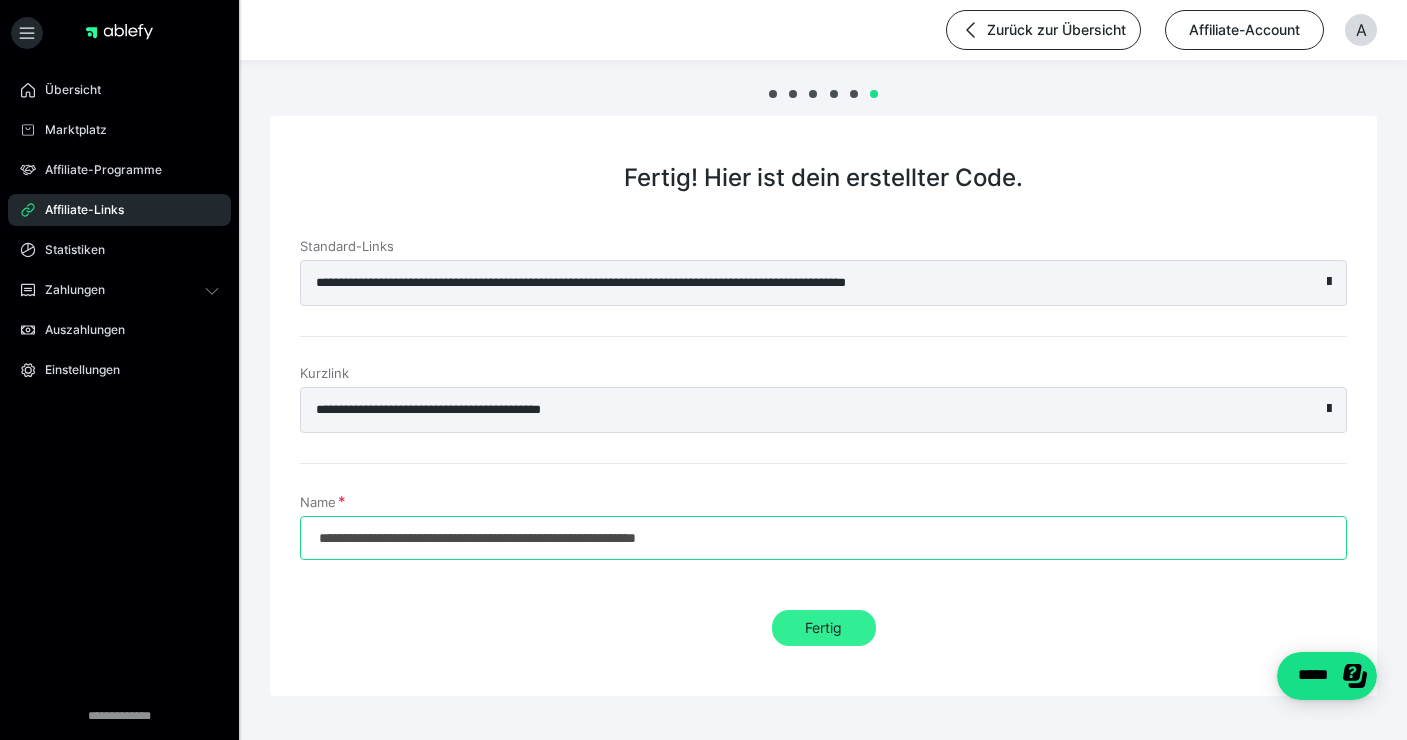 type on "**********" 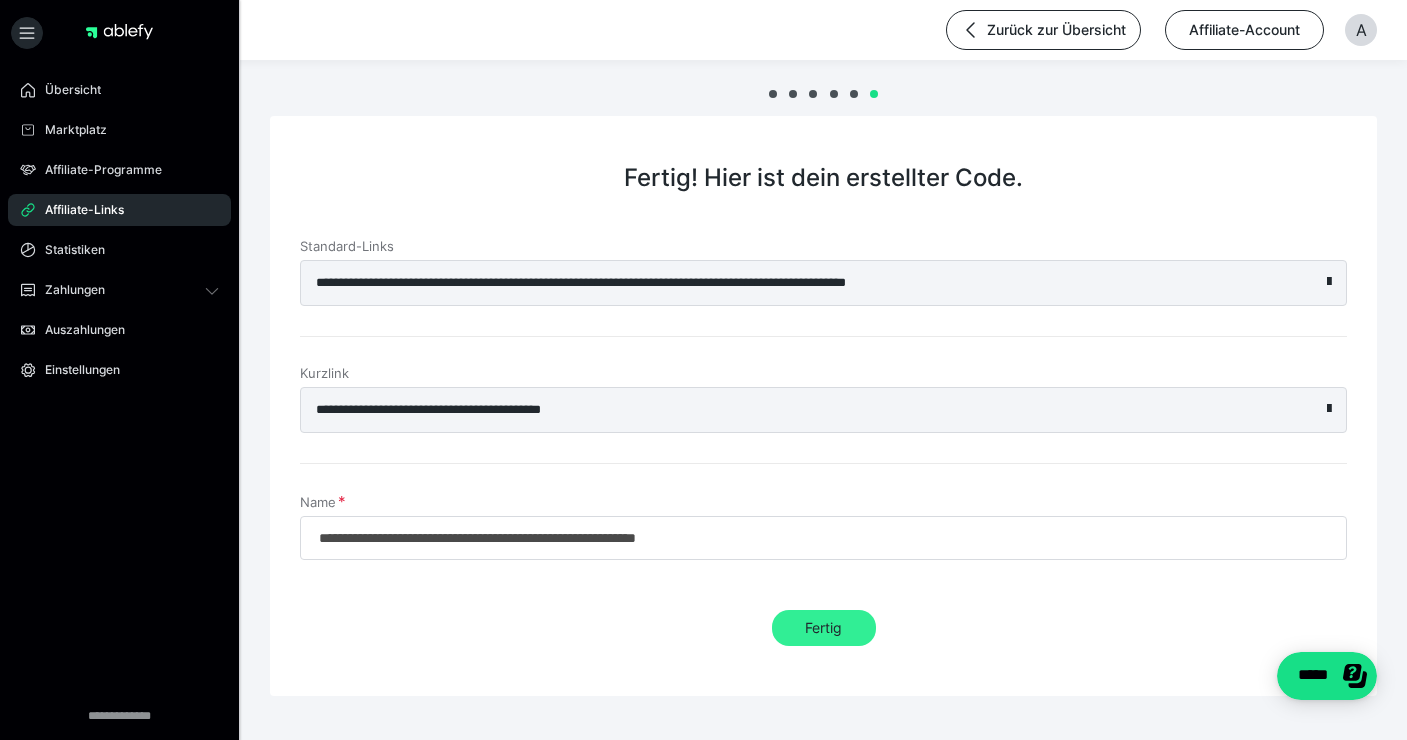 click on "Fertig" at bounding box center (824, 628) 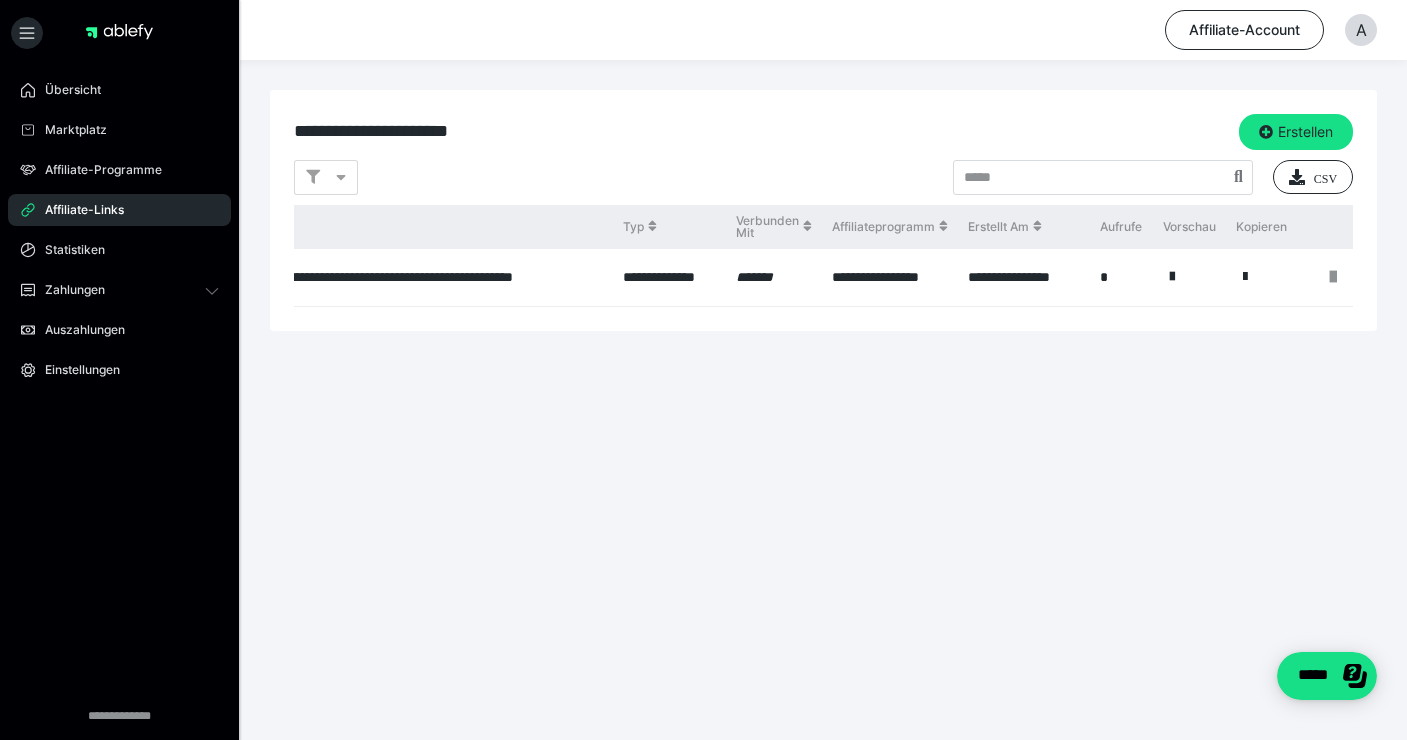 scroll, scrollTop: 0, scrollLeft: 254, axis: horizontal 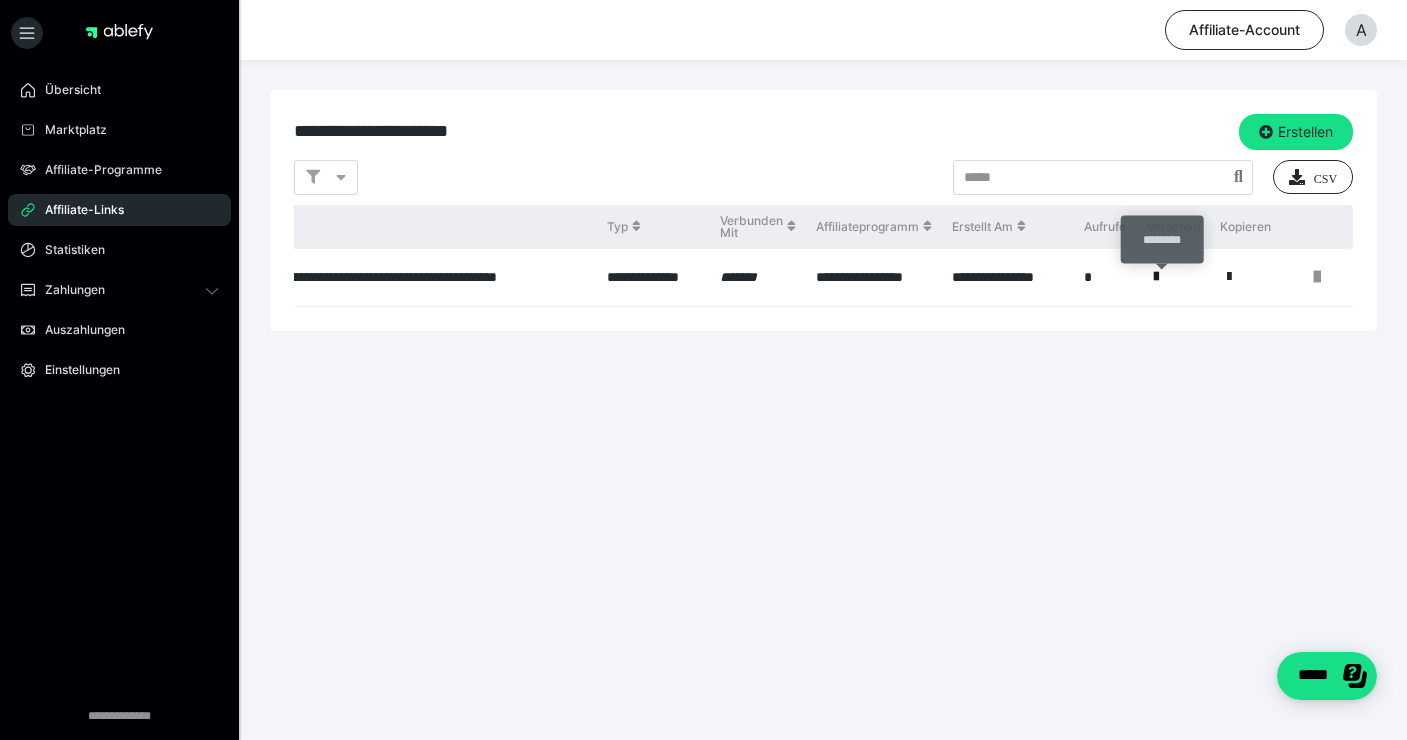 click at bounding box center [1156, 277] 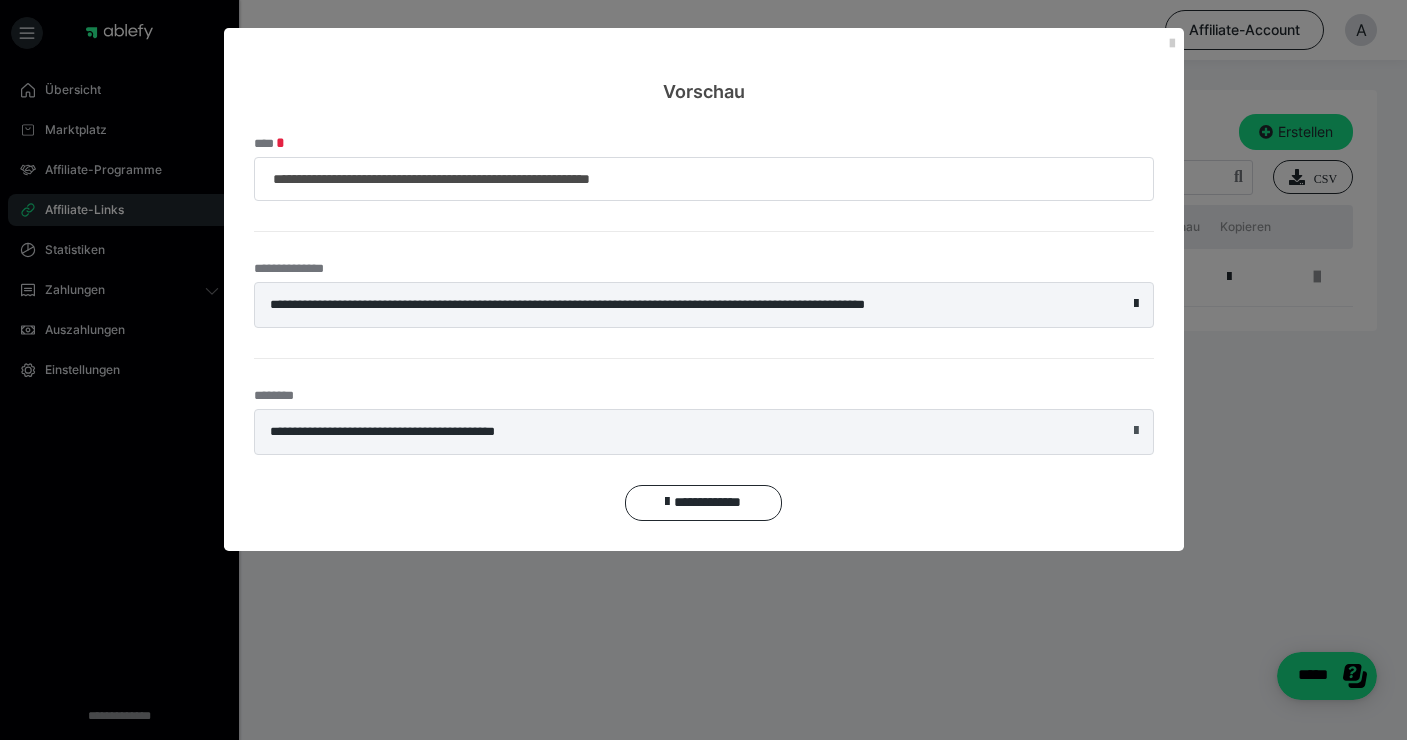 click at bounding box center (1136, 431) 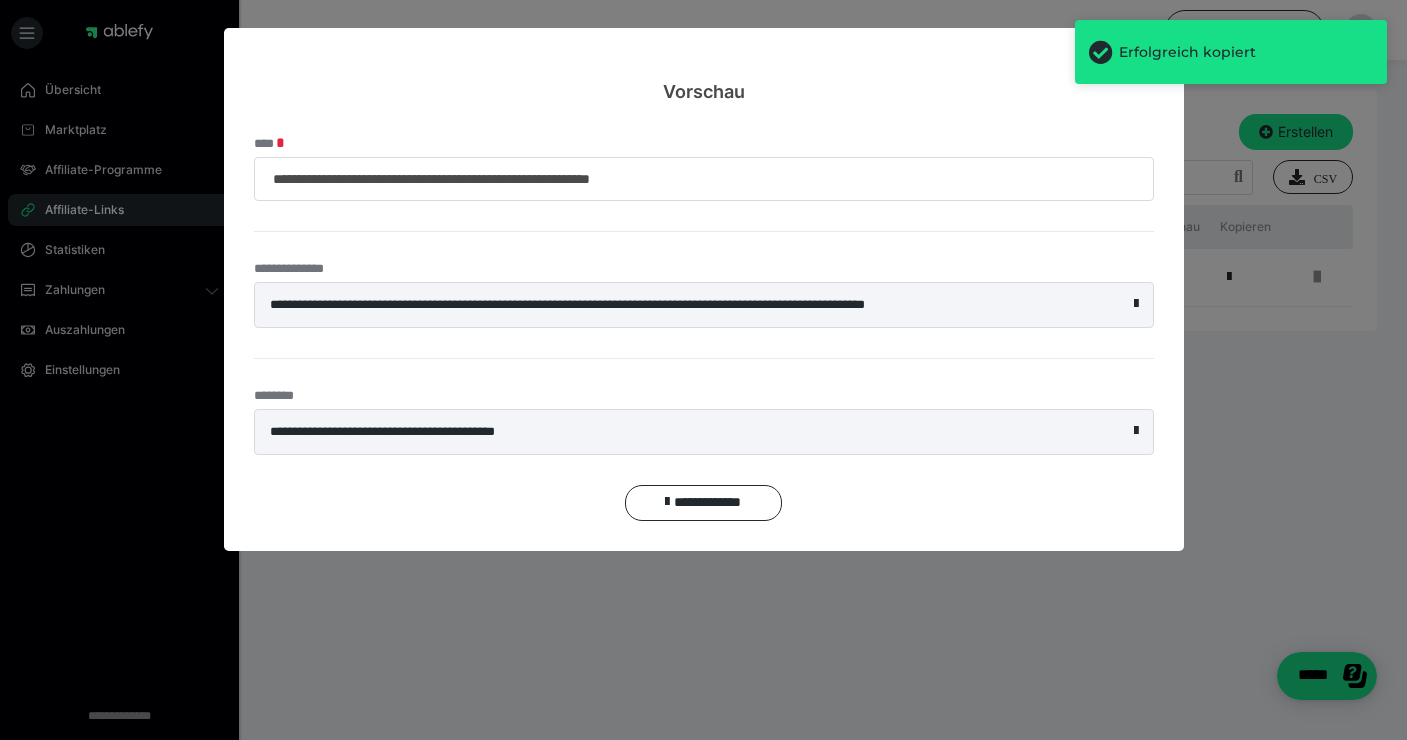 click on "**********" at bounding box center [703, 370] 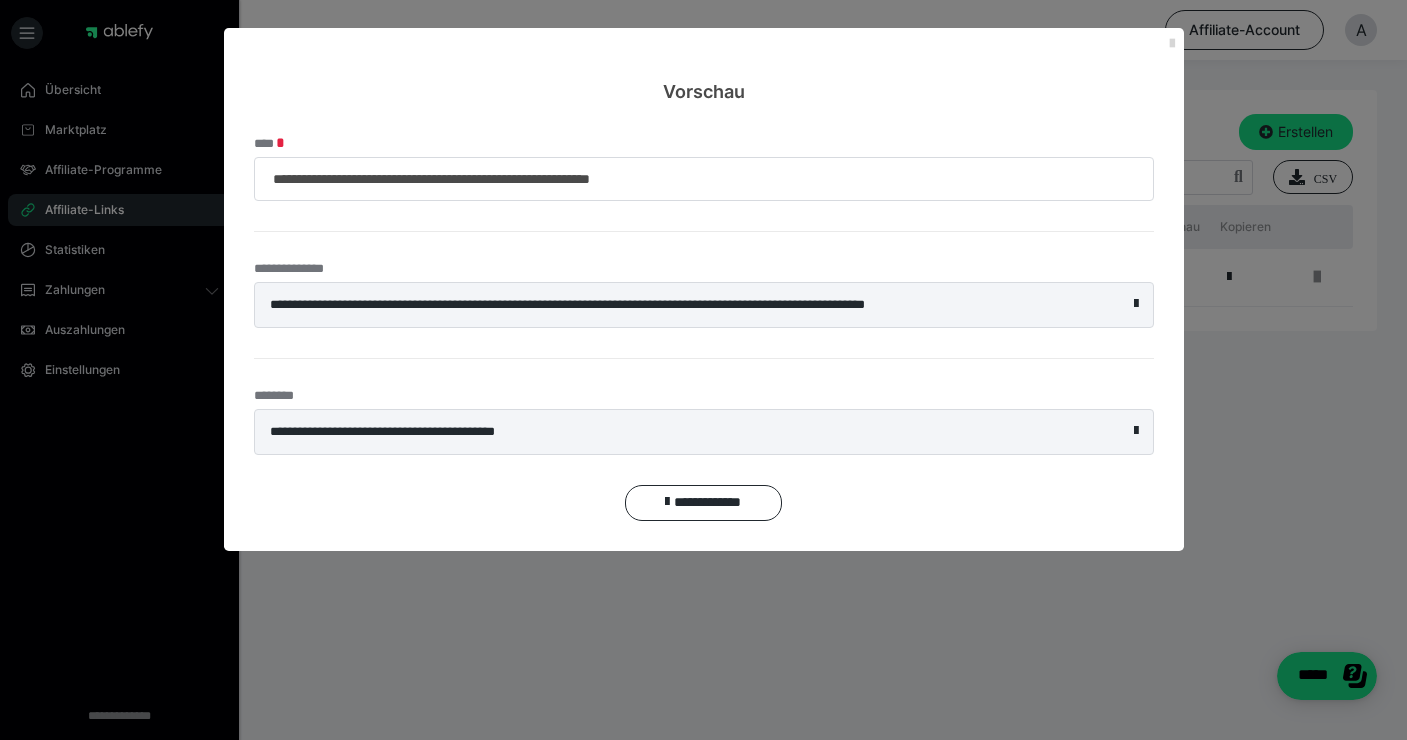 click at bounding box center (1172, 44) 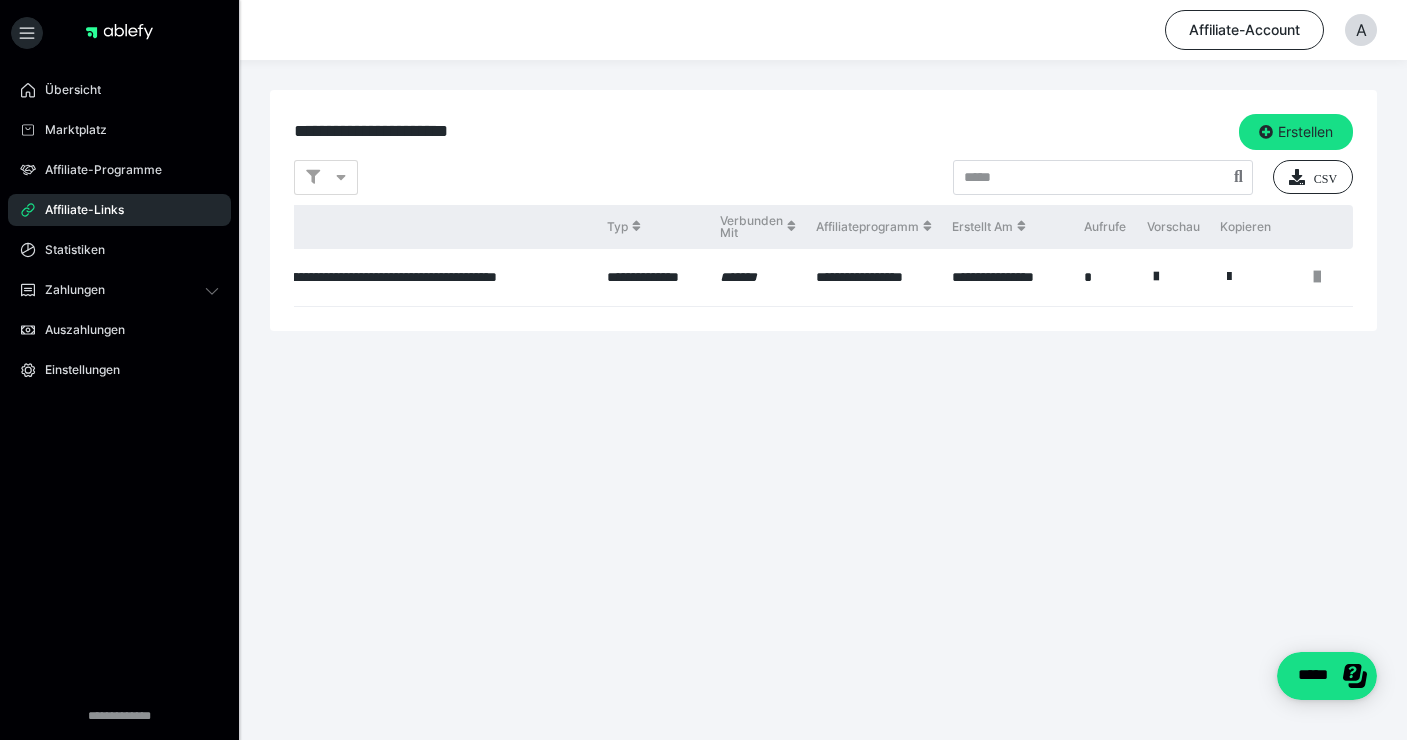 click at bounding box center (1229, 277) 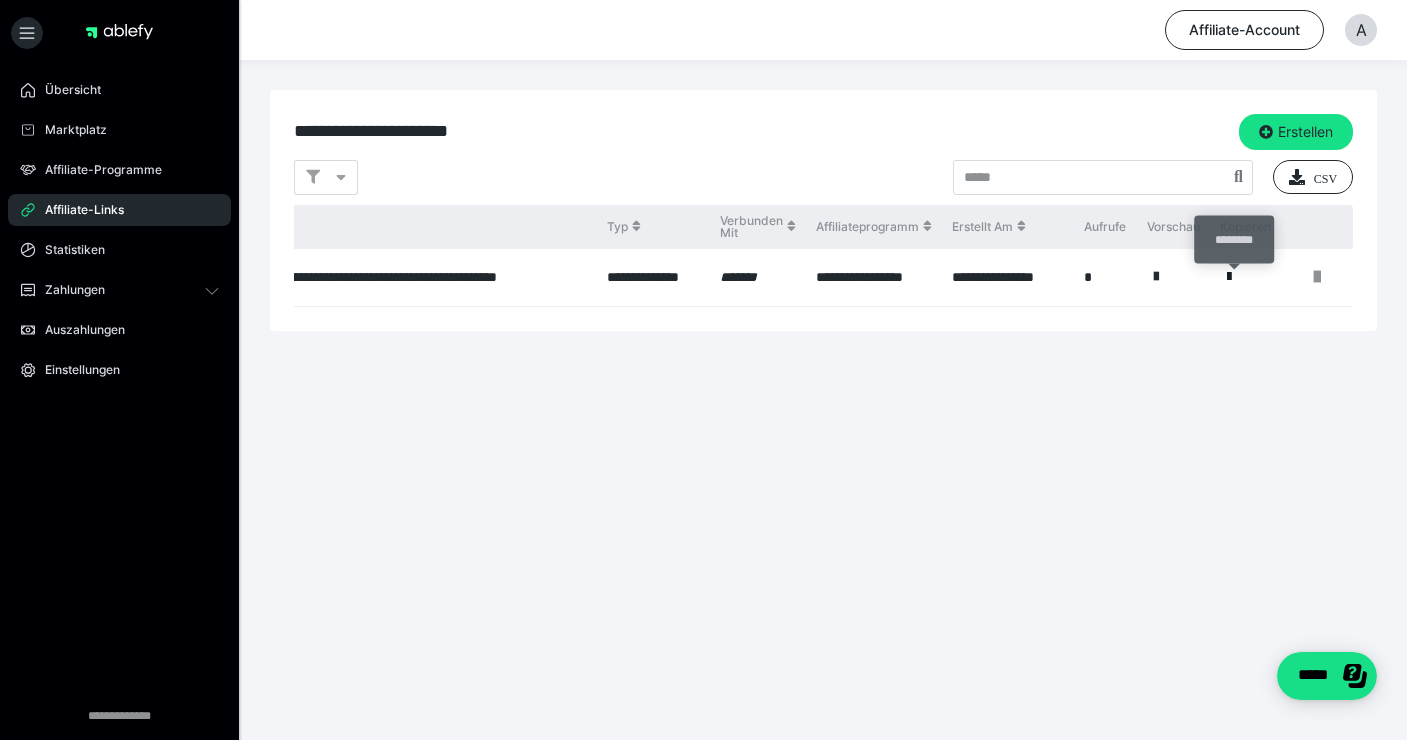 click at bounding box center (1229, 277) 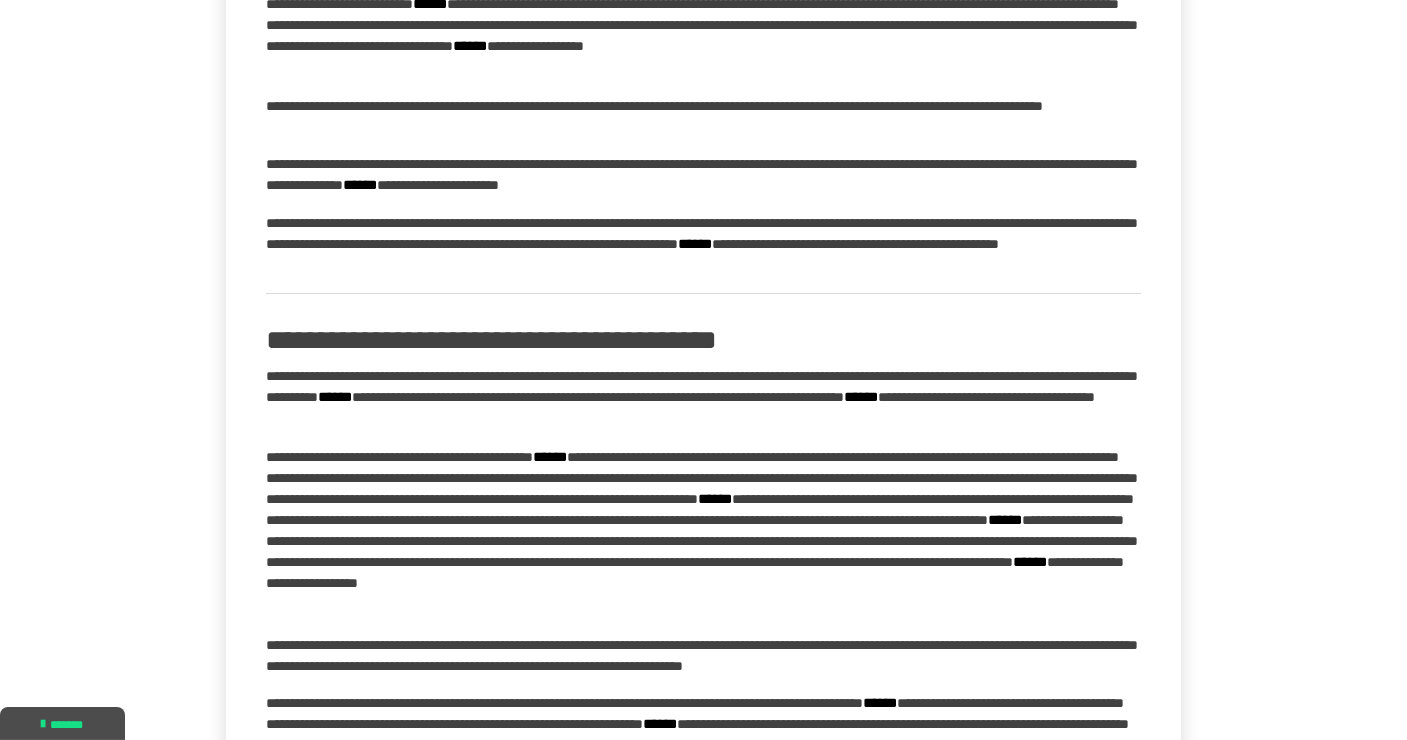 scroll, scrollTop: 0, scrollLeft: 0, axis: both 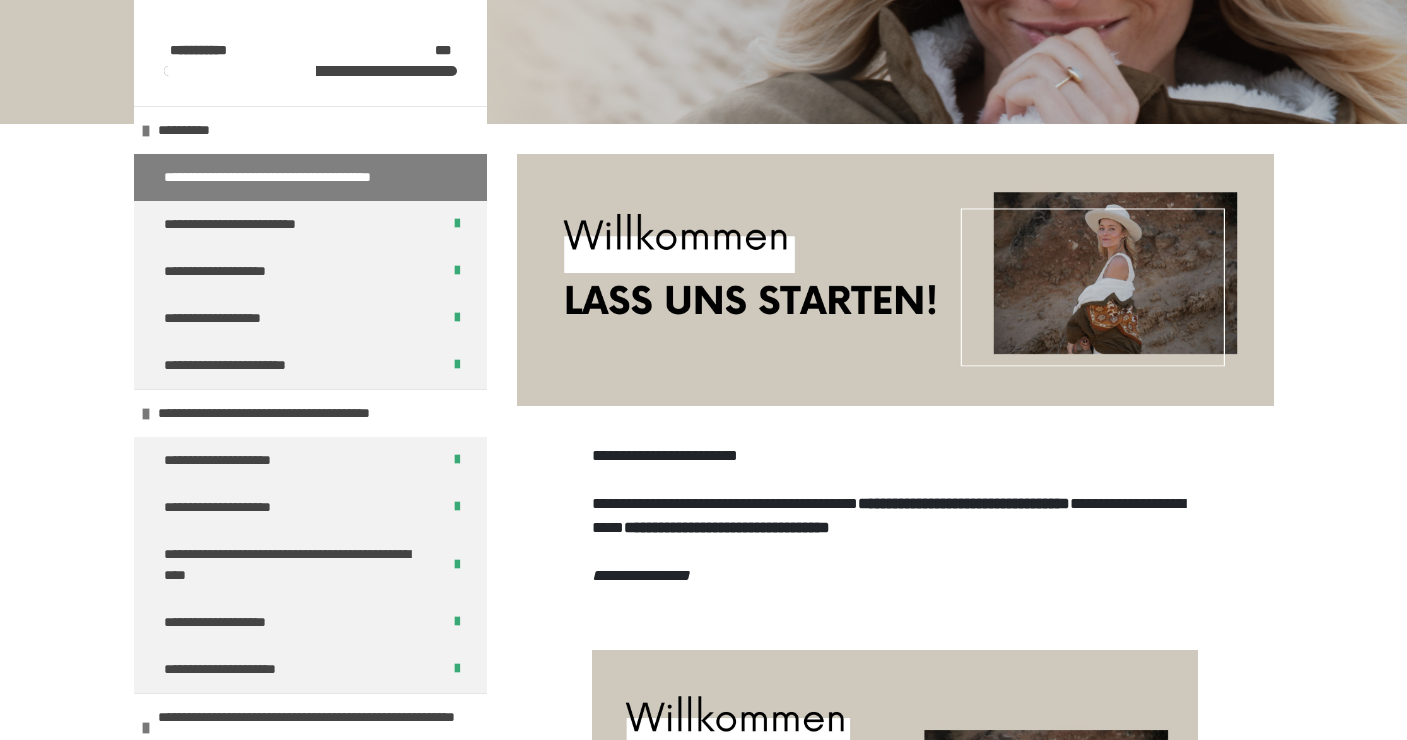 click on "**********" at bounding box center [183, -125] 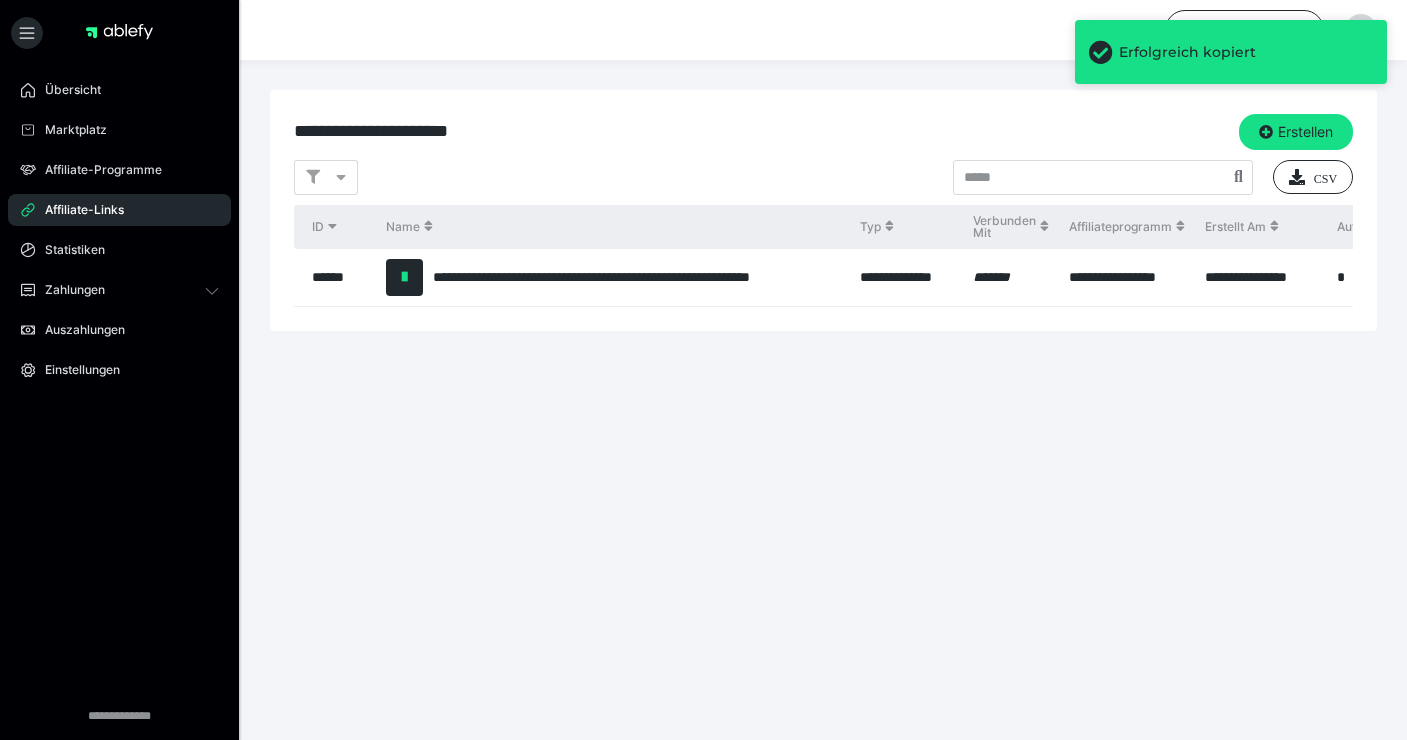 scroll, scrollTop: 0, scrollLeft: 0, axis: both 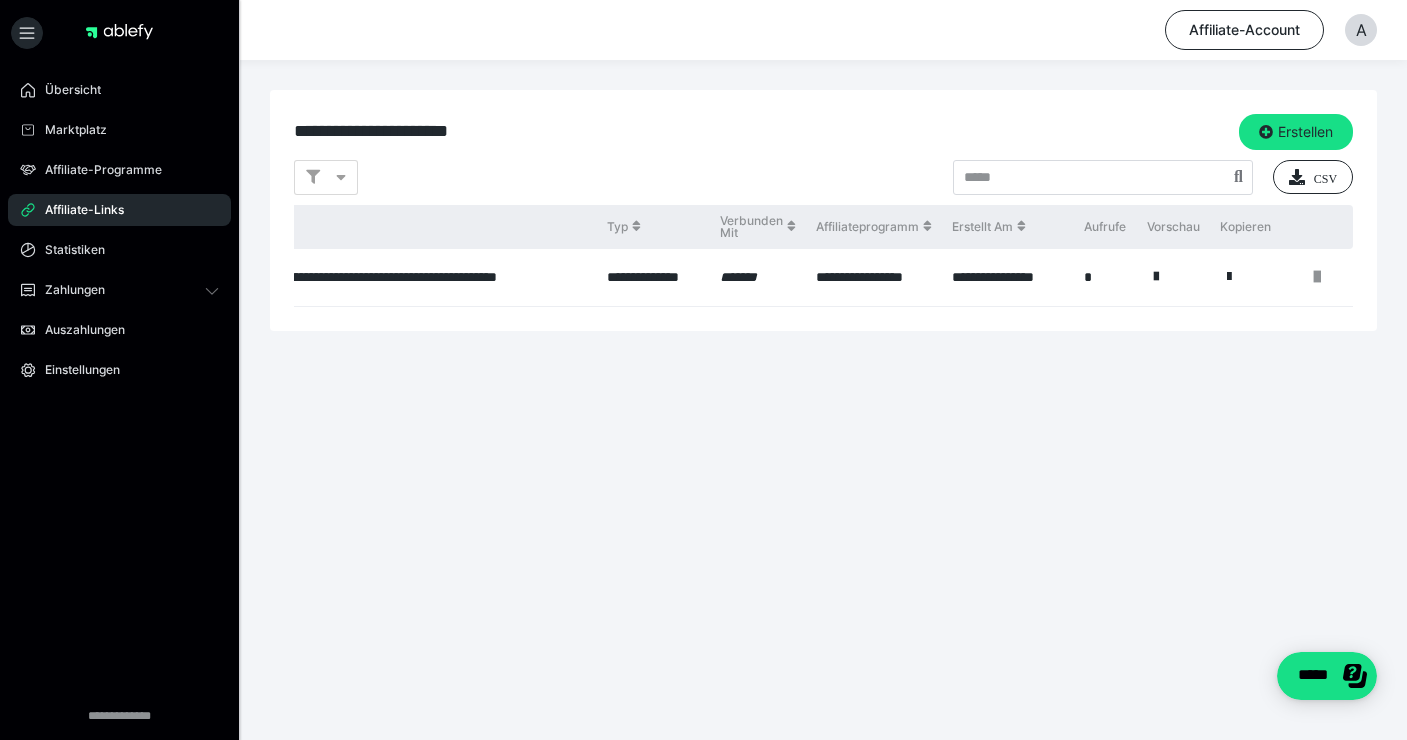 click on "**********" at bounding box center (823, 257) 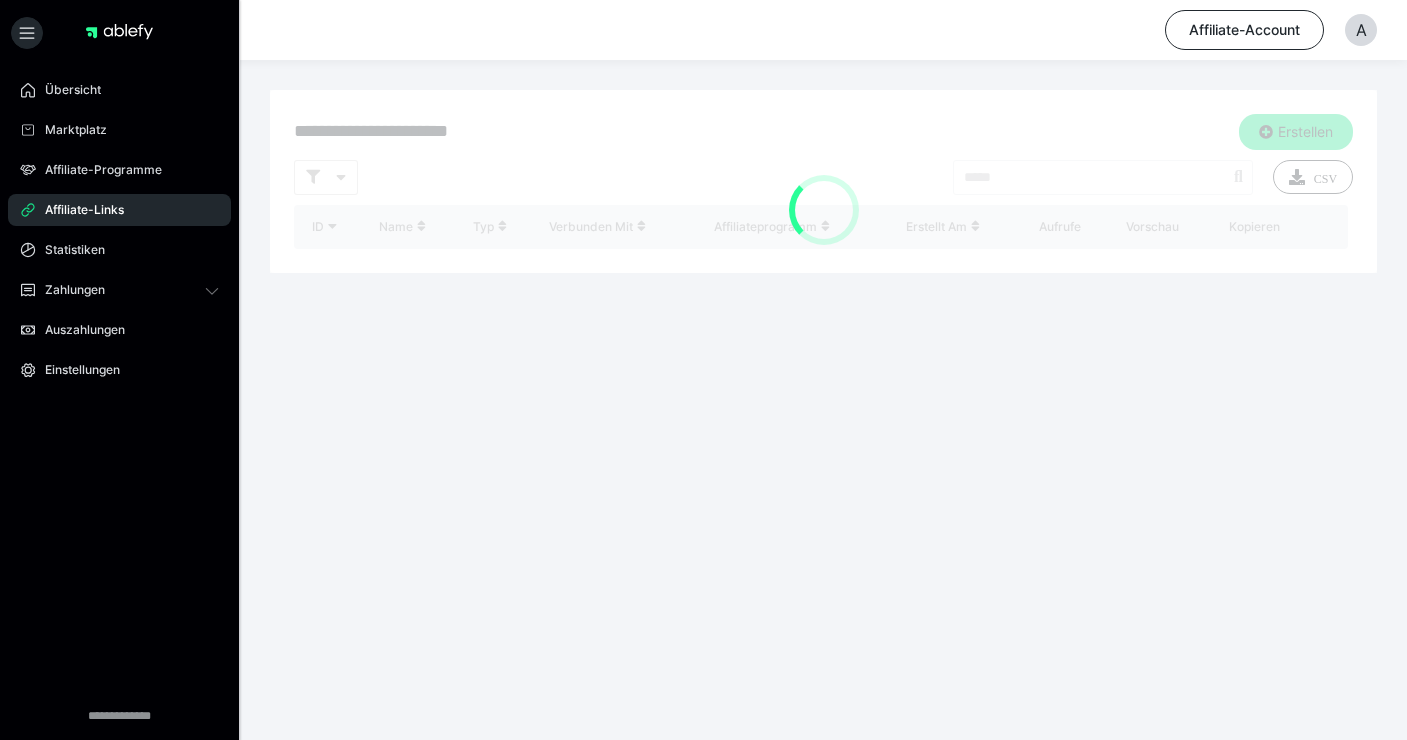 scroll, scrollTop: 0, scrollLeft: 0, axis: both 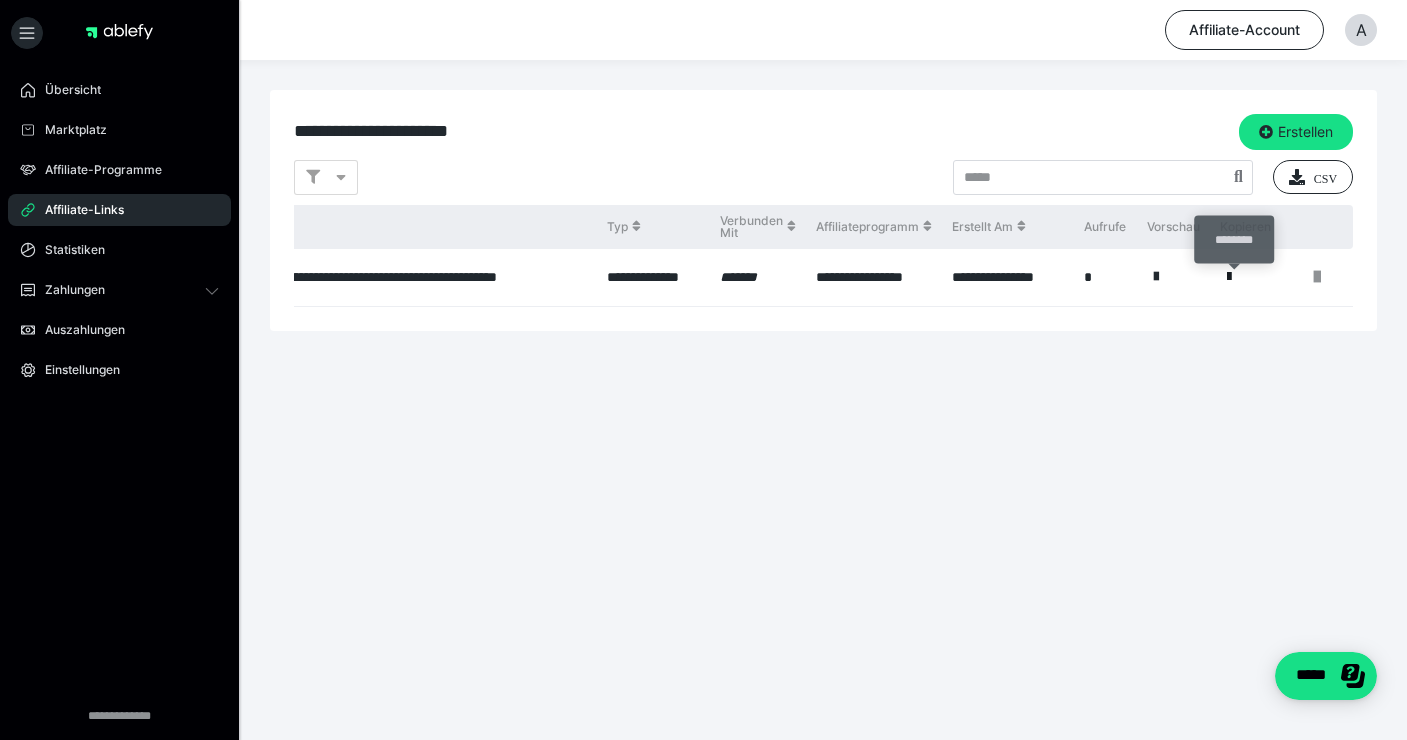 click at bounding box center (1229, 277) 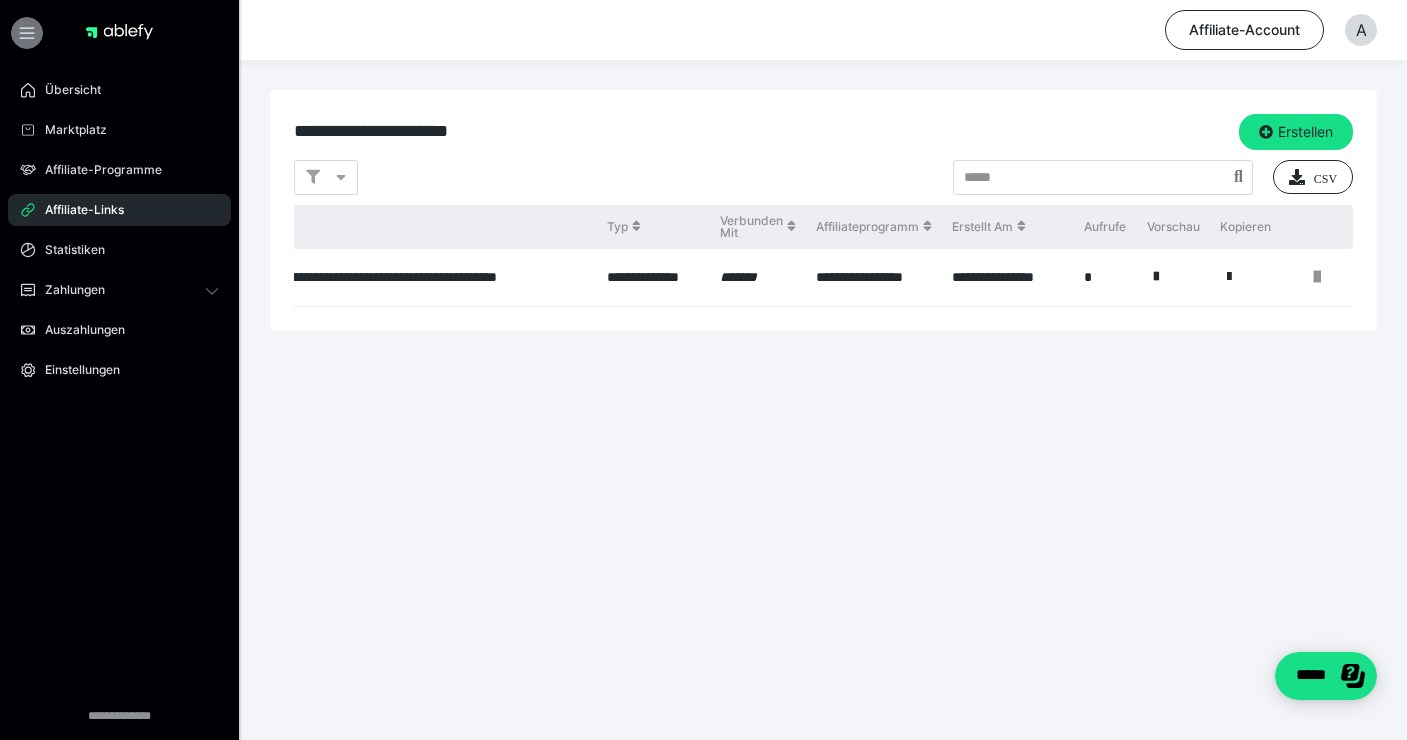 click 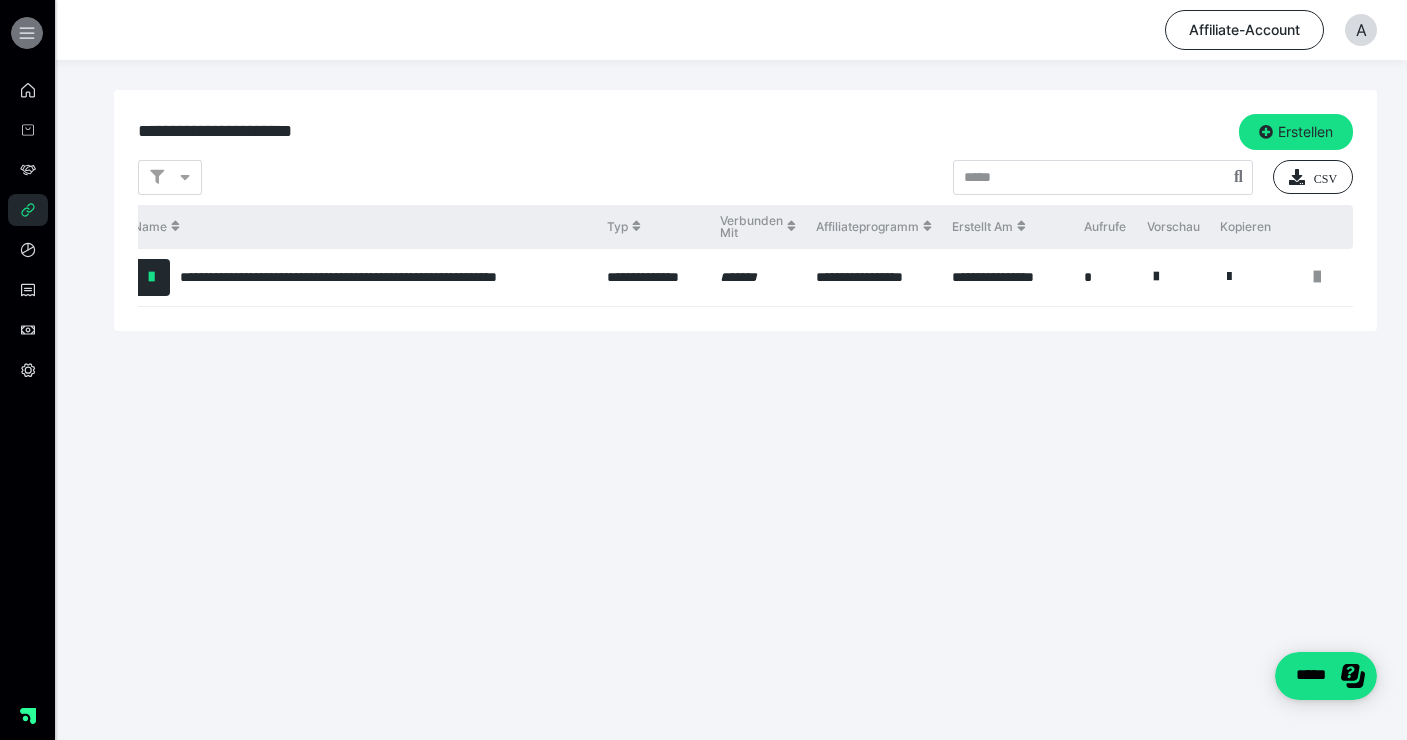 scroll, scrollTop: 0, scrollLeft: 98, axis: horizontal 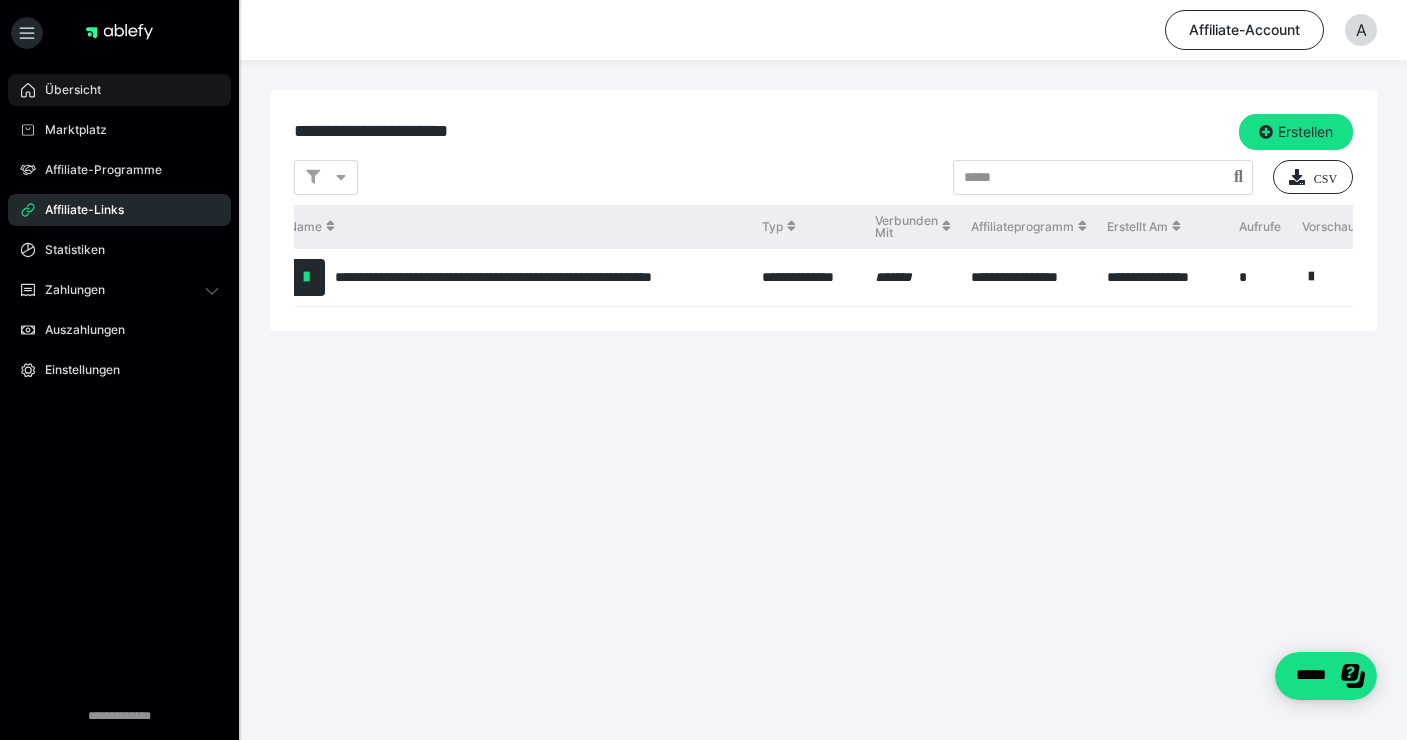 click on "Übersicht" at bounding box center (66, 90) 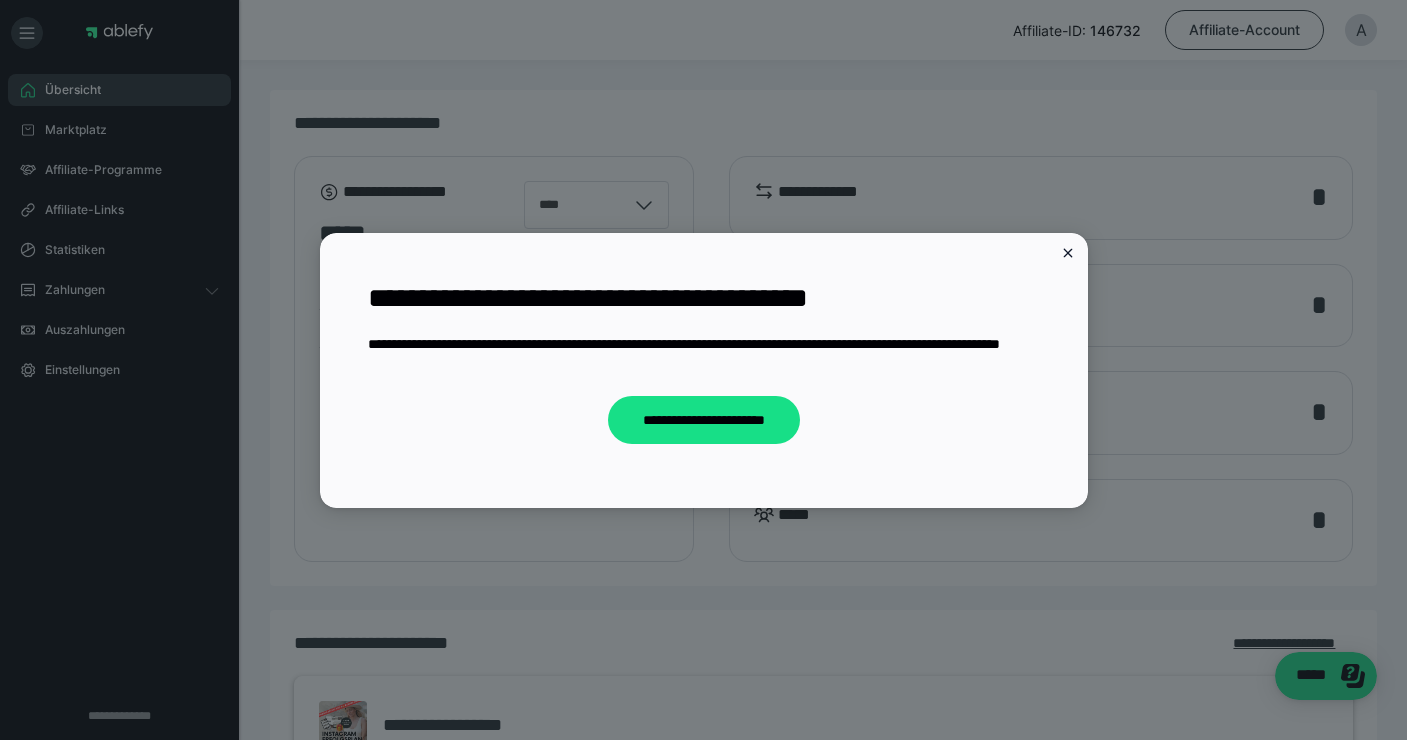 scroll, scrollTop: 0, scrollLeft: 0, axis: both 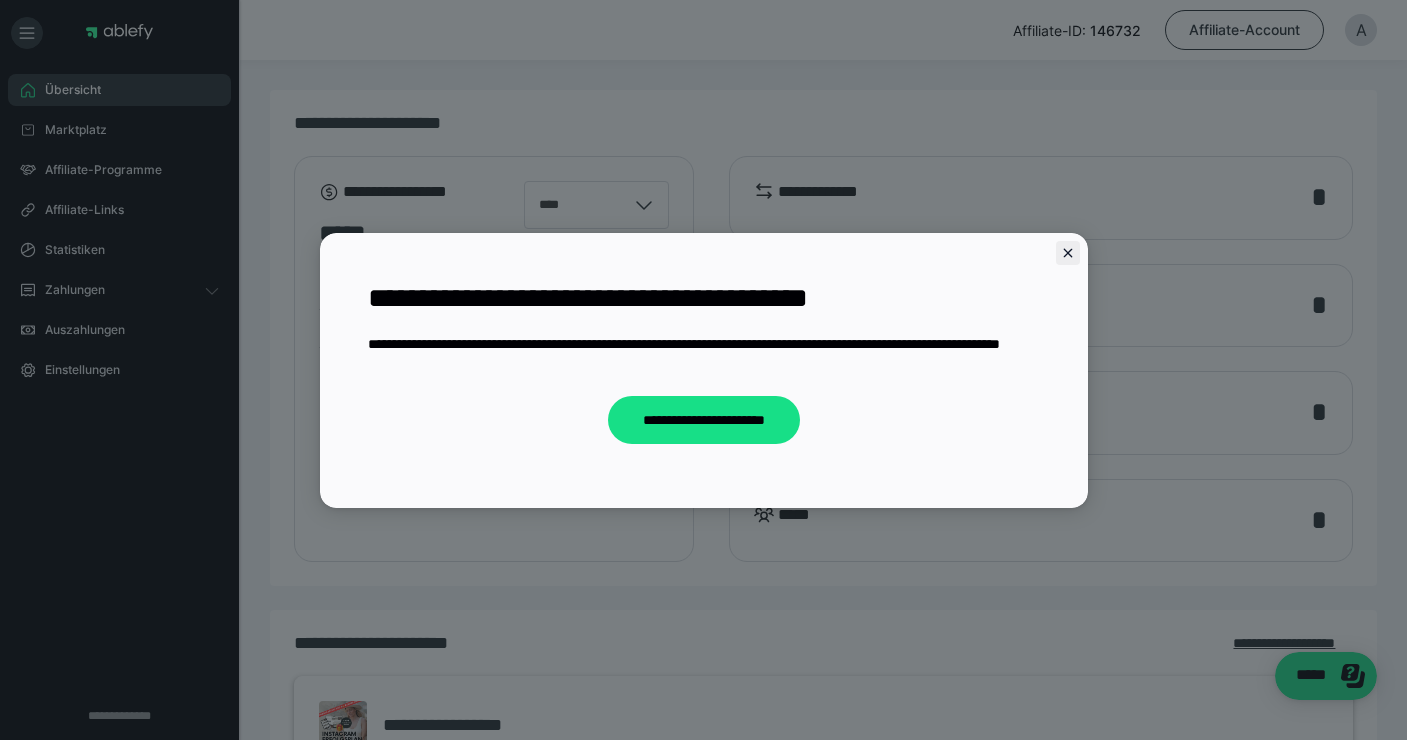 click 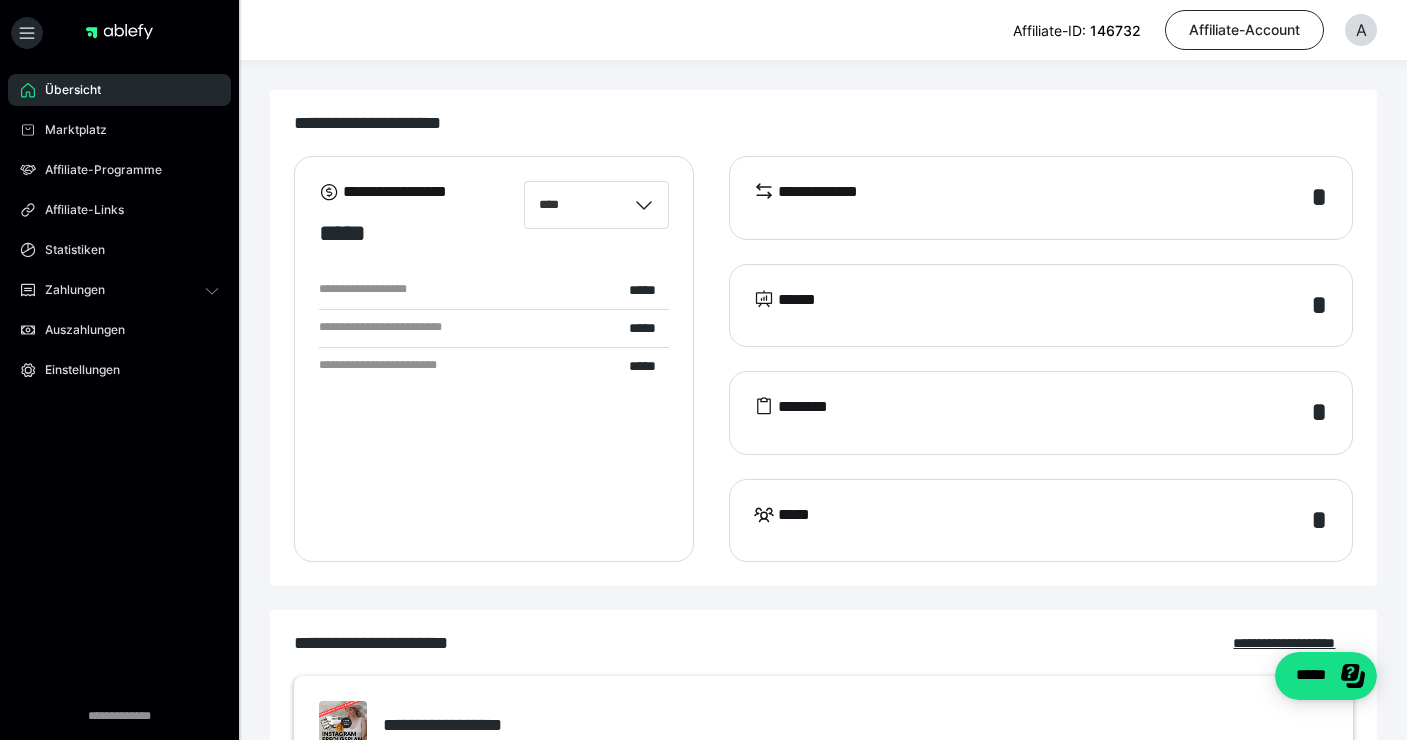 click on "****** *" at bounding box center (1041, 306) 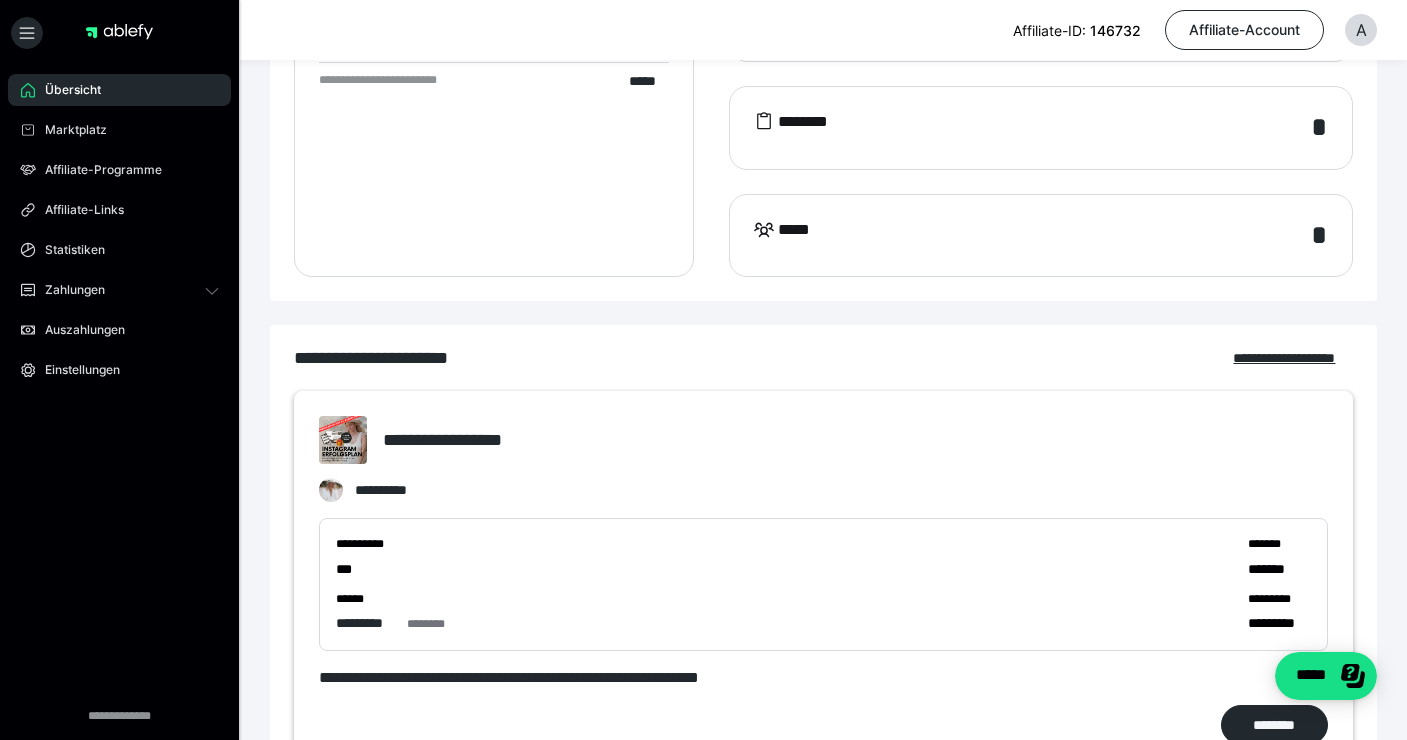 scroll, scrollTop: 0, scrollLeft: 0, axis: both 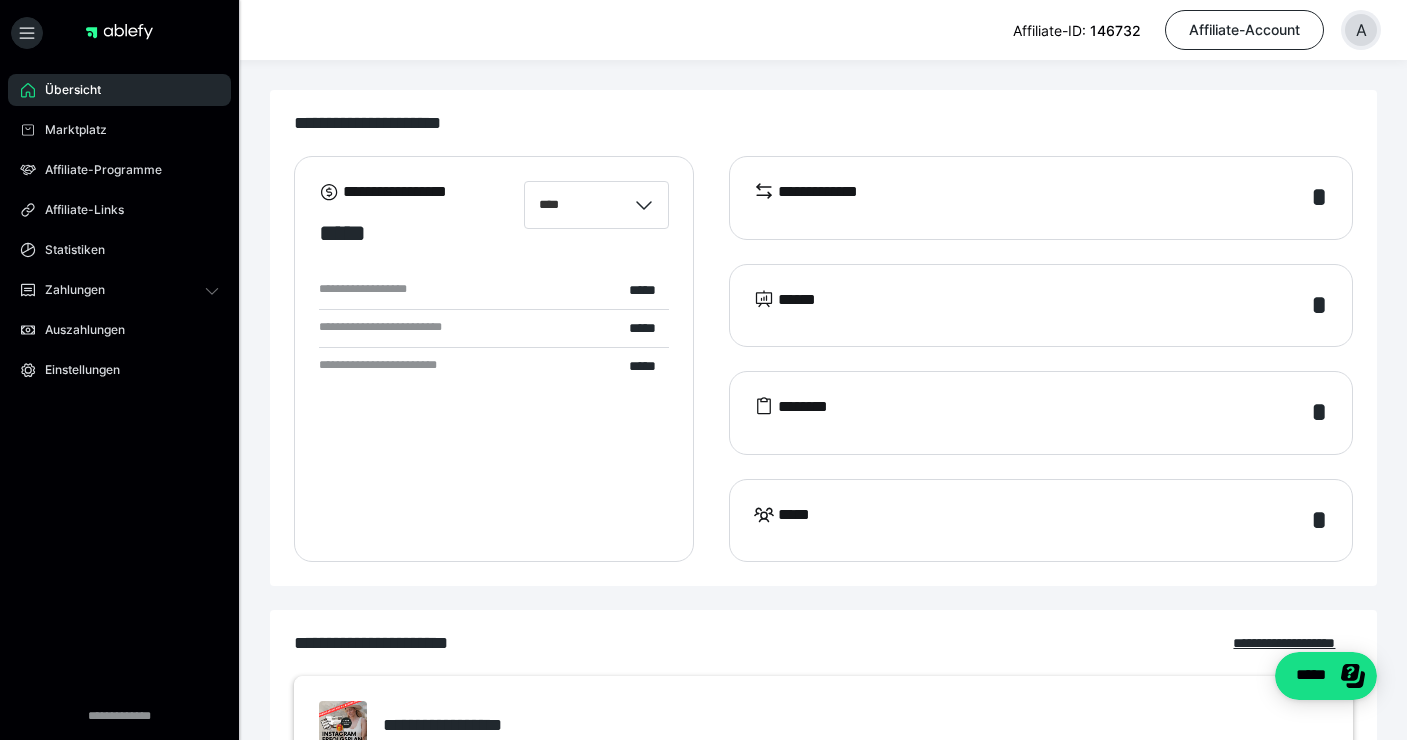 click on "A" at bounding box center (1361, 30) 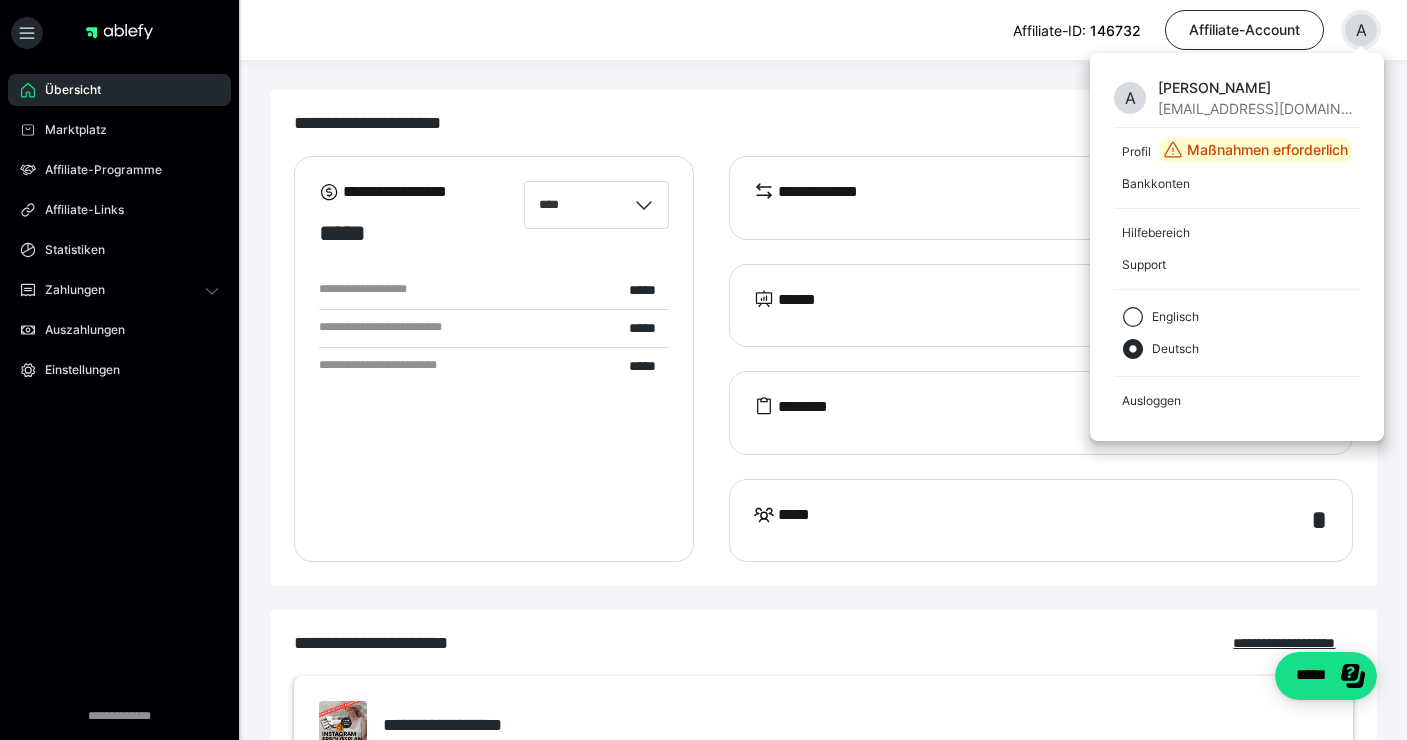 click on "A" at bounding box center [1361, 30] 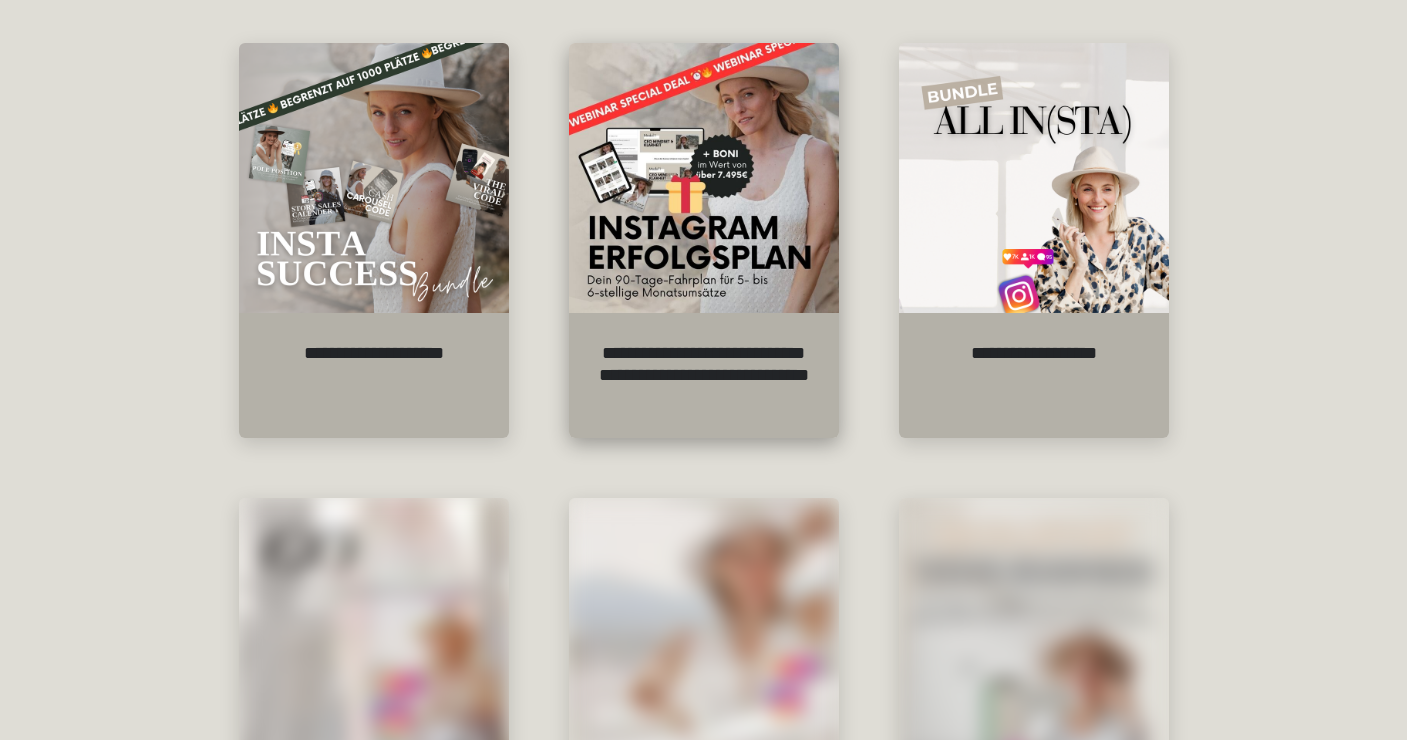 scroll, scrollTop: 521, scrollLeft: 0, axis: vertical 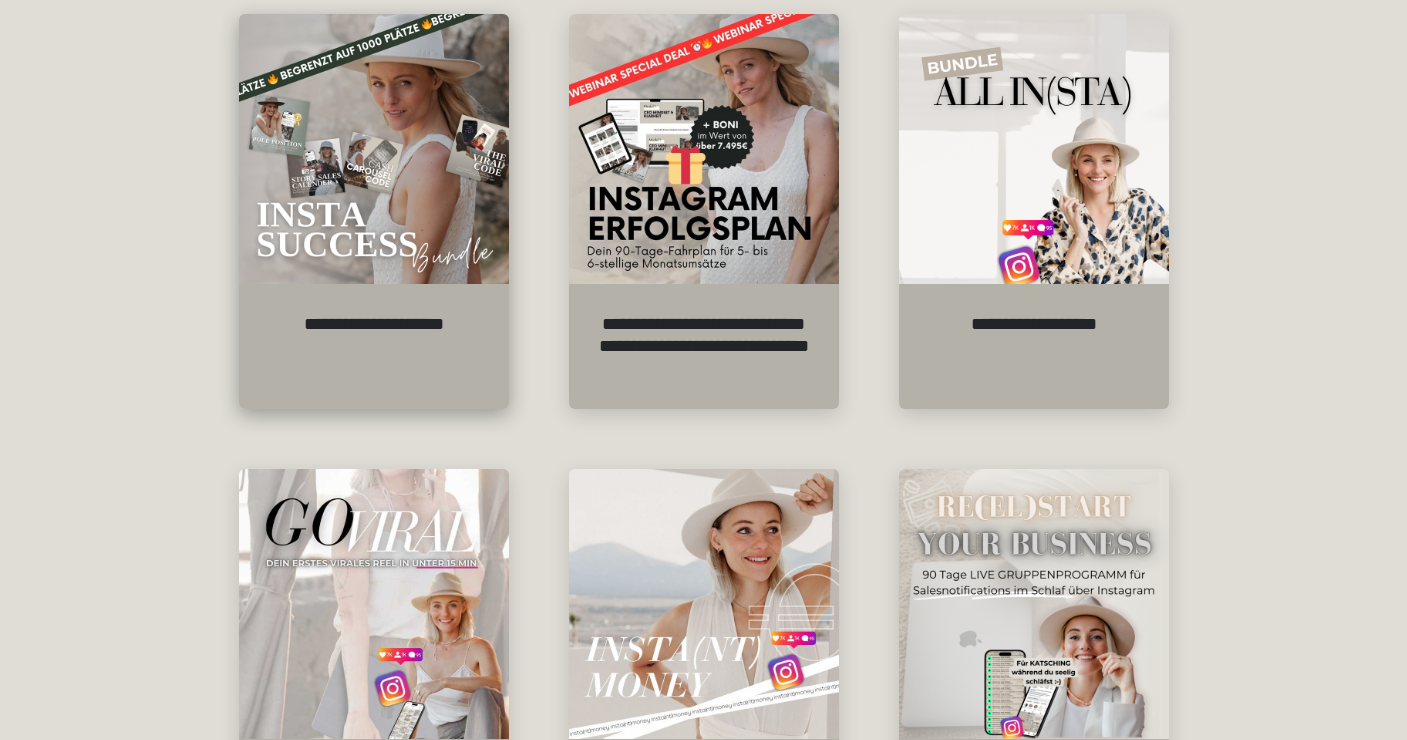 click on "**********" at bounding box center (374, 346) 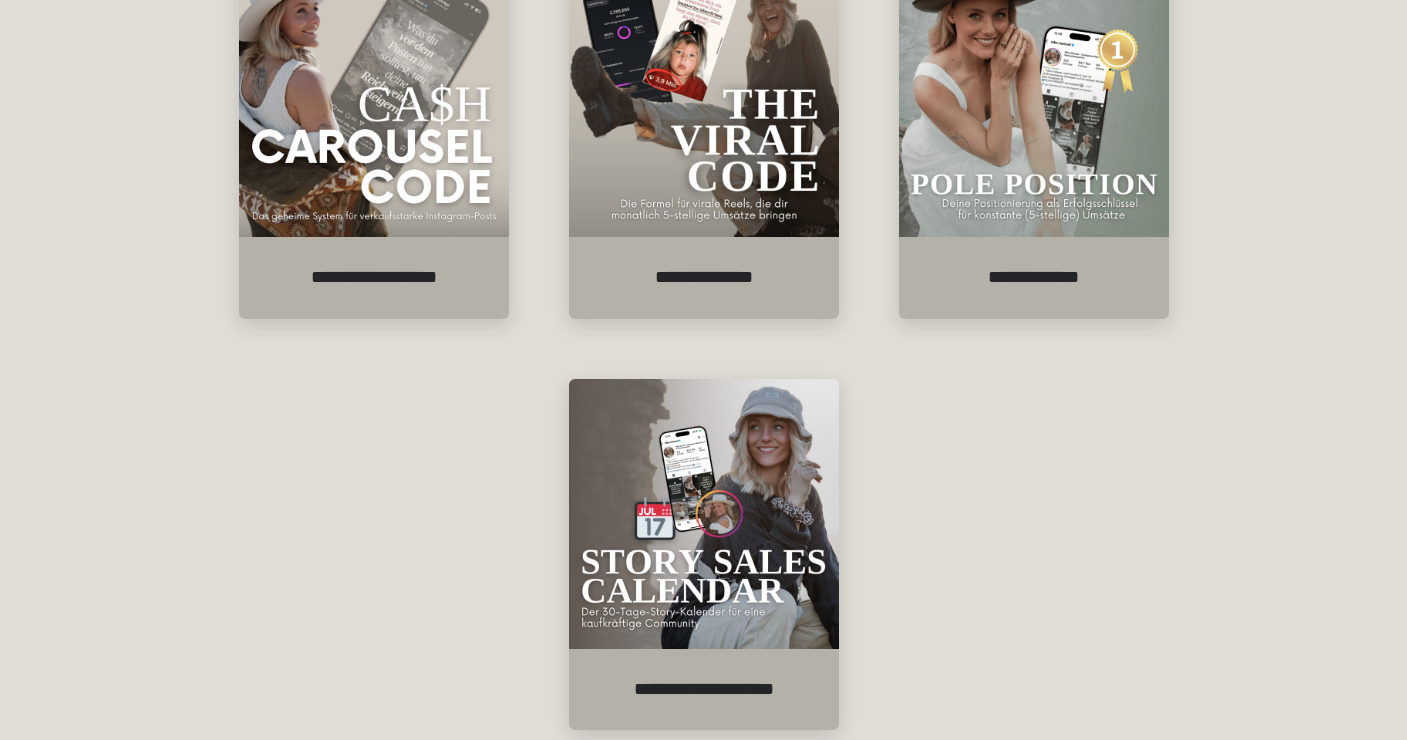 scroll, scrollTop: 578, scrollLeft: 0, axis: vertical 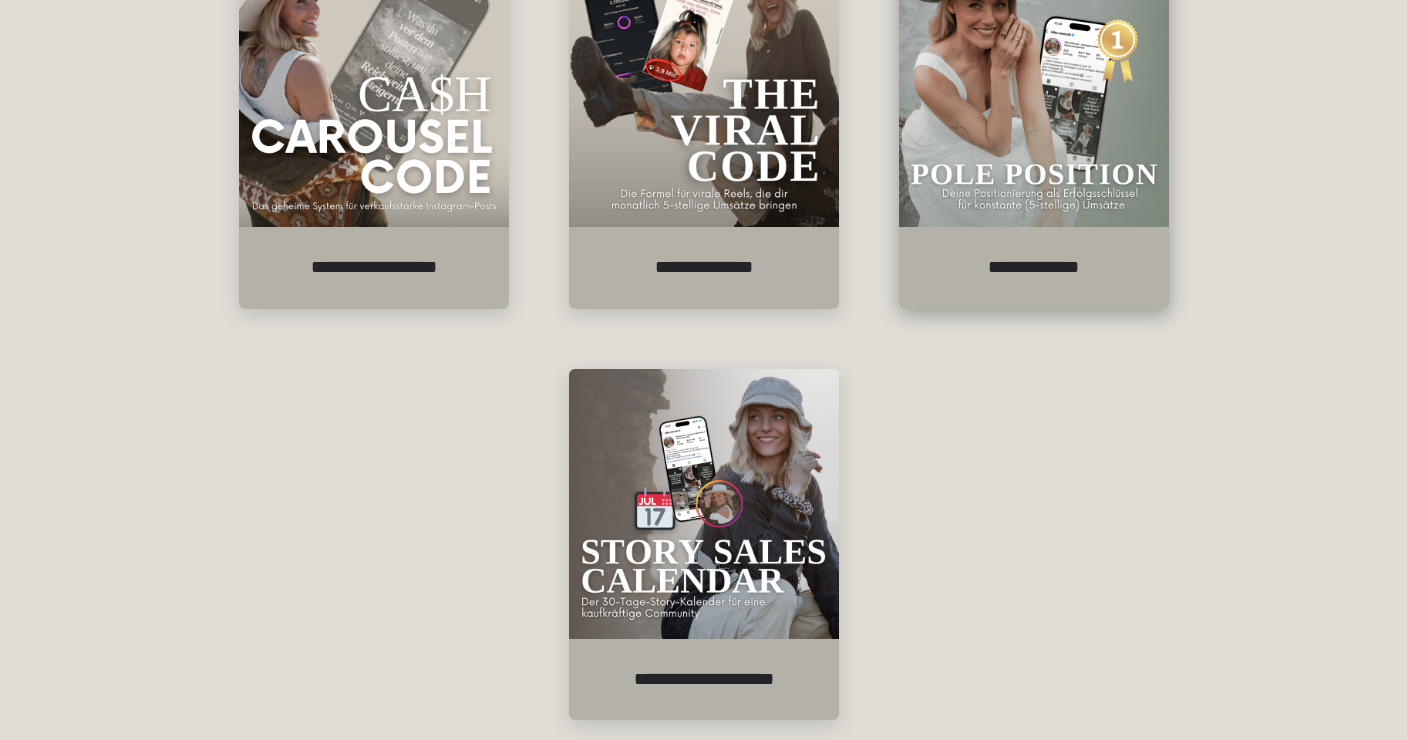 click on "**********" at bounding box center [1034, 268] 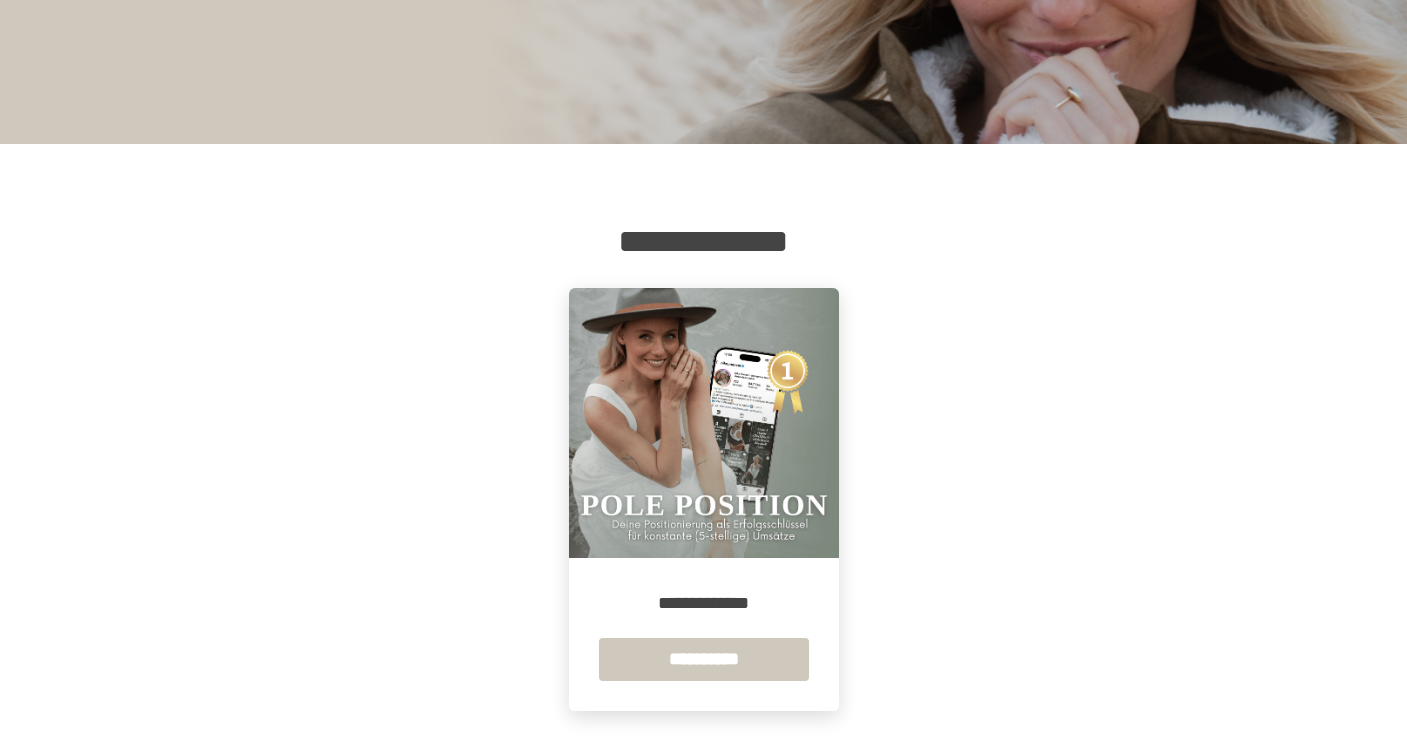 scroll, scrollTop: 167, scrollLeft: 0, axis: vertical 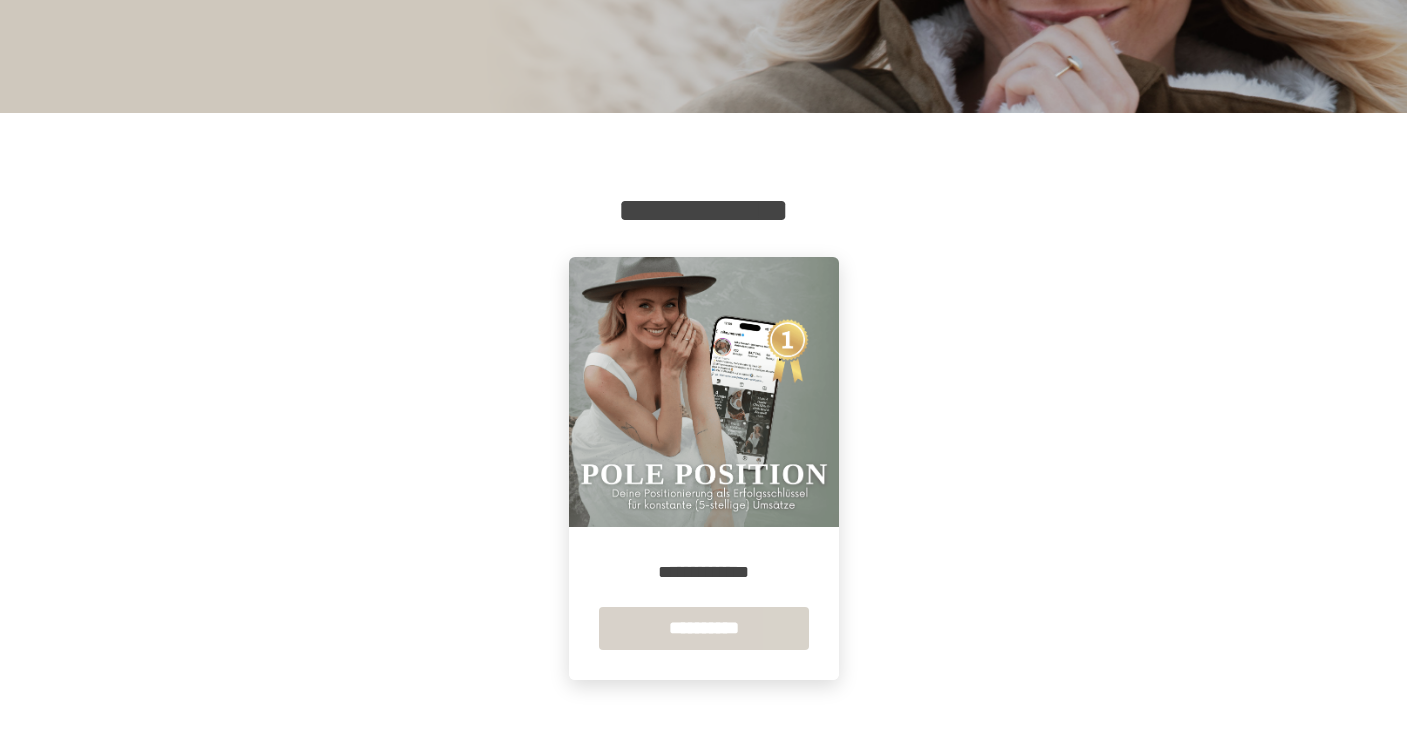 click on "**********" at bounding box center (704, 628) 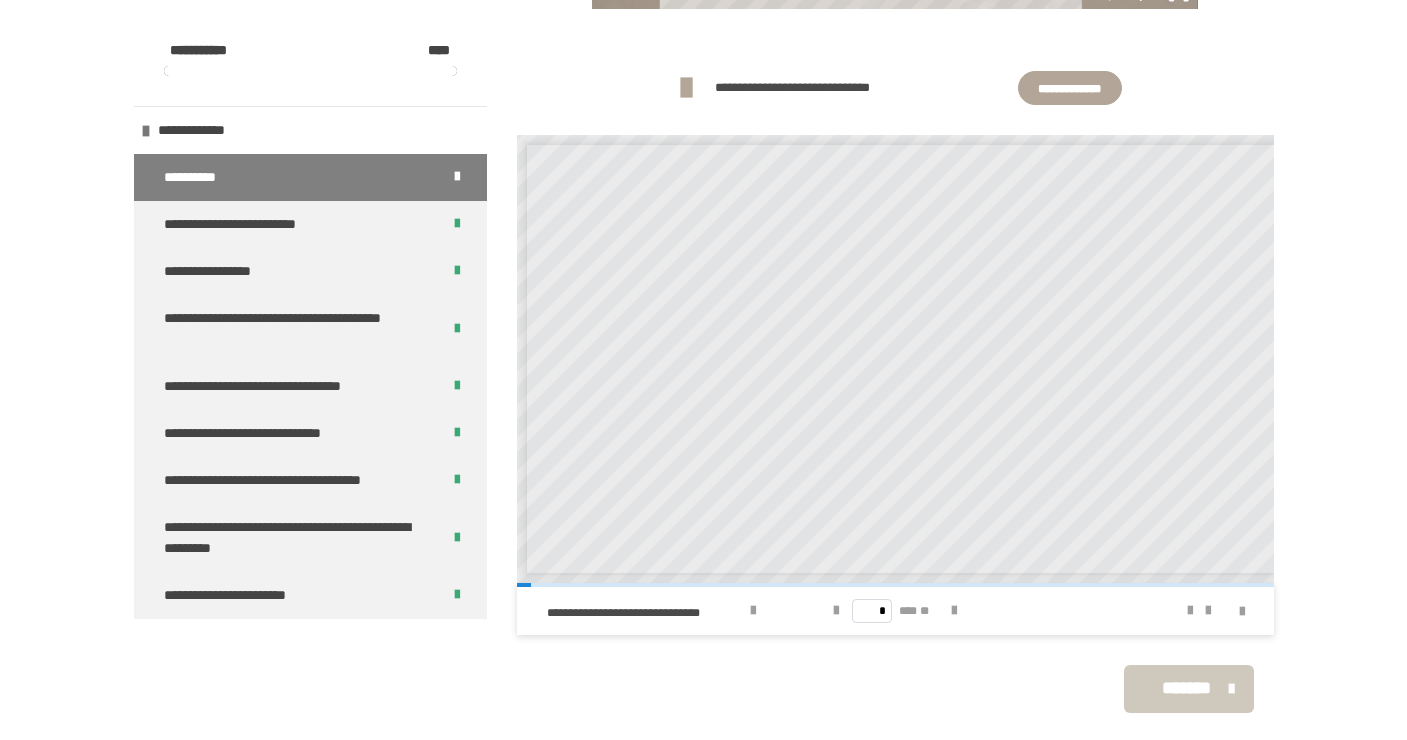 scroll, scrollTop: 1081, scrollLeft: 0, axis: vertical 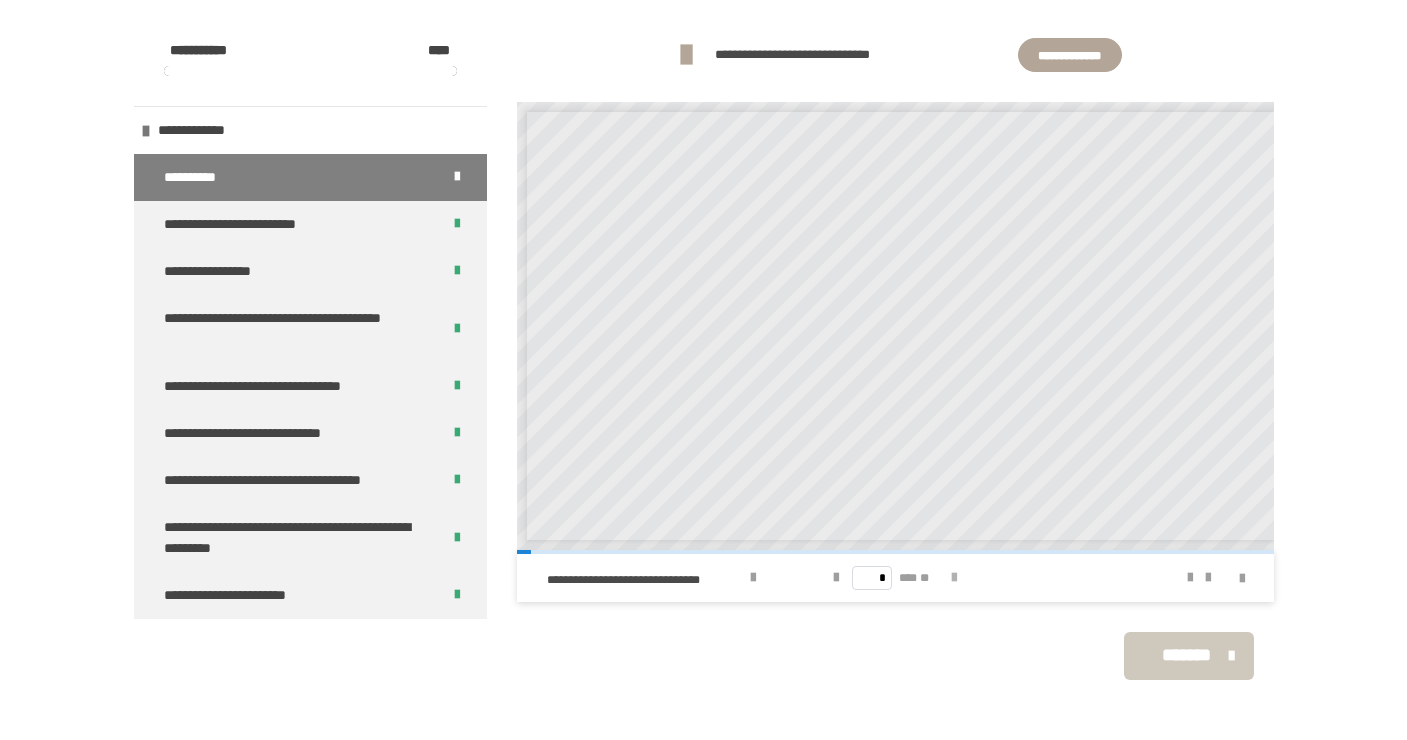 click at bounding box center (954, 578) 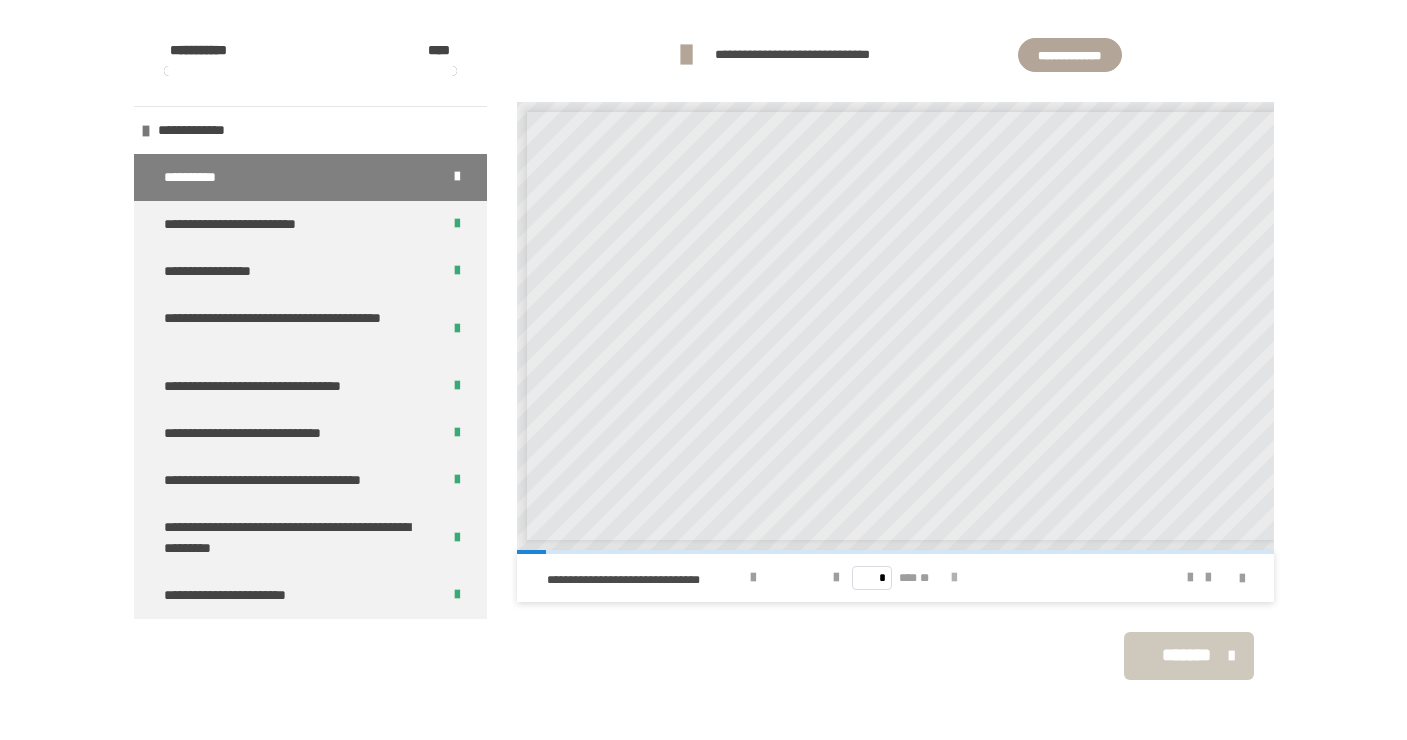 click at bounding box center [954, 578] 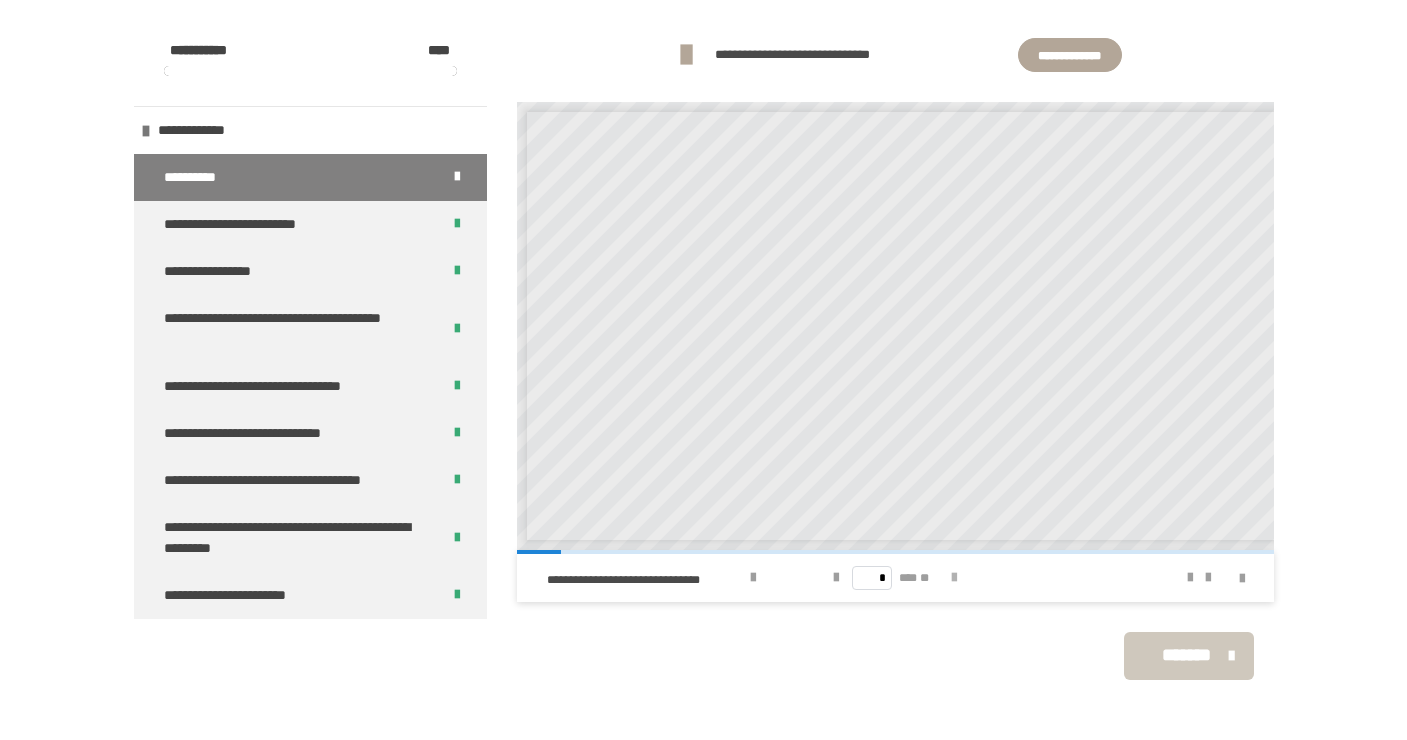 click at bounding box center (954, 578) 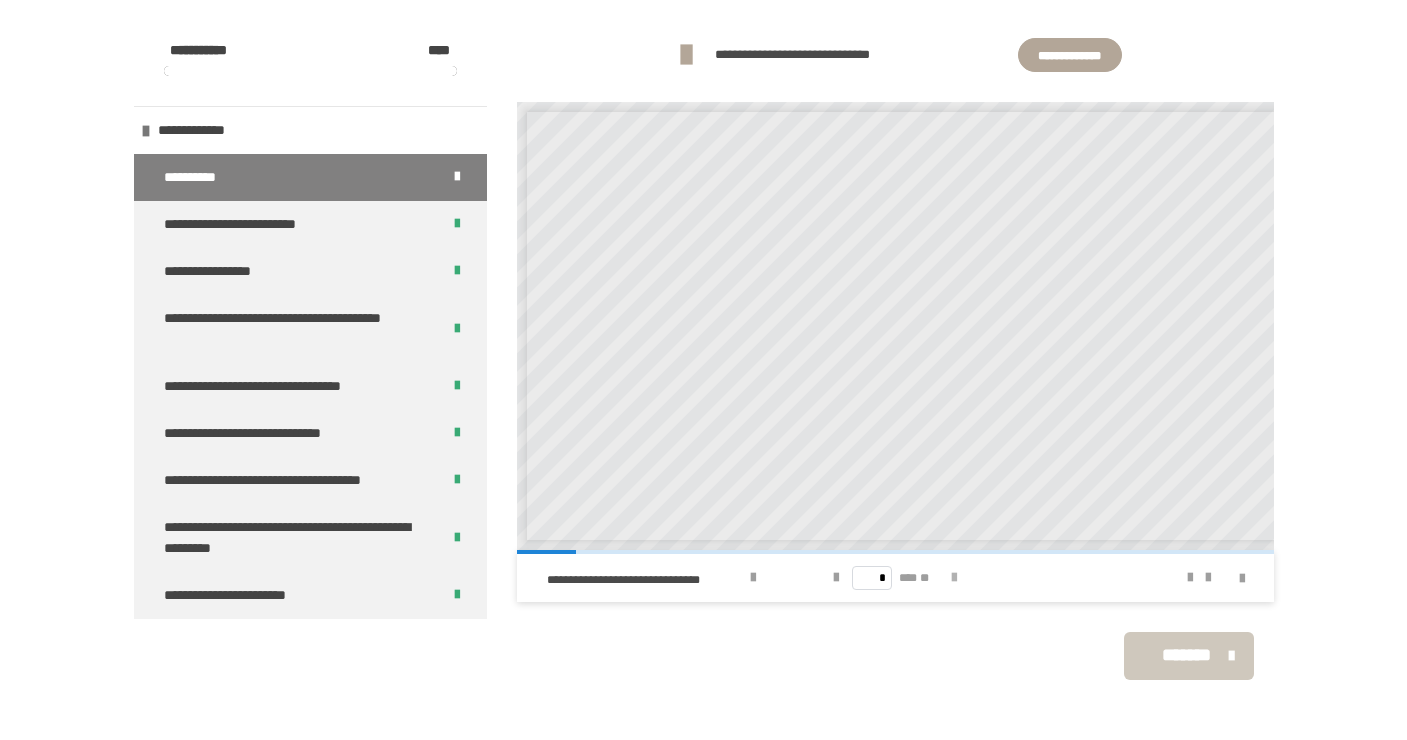 click at bounding box center (954, 578) 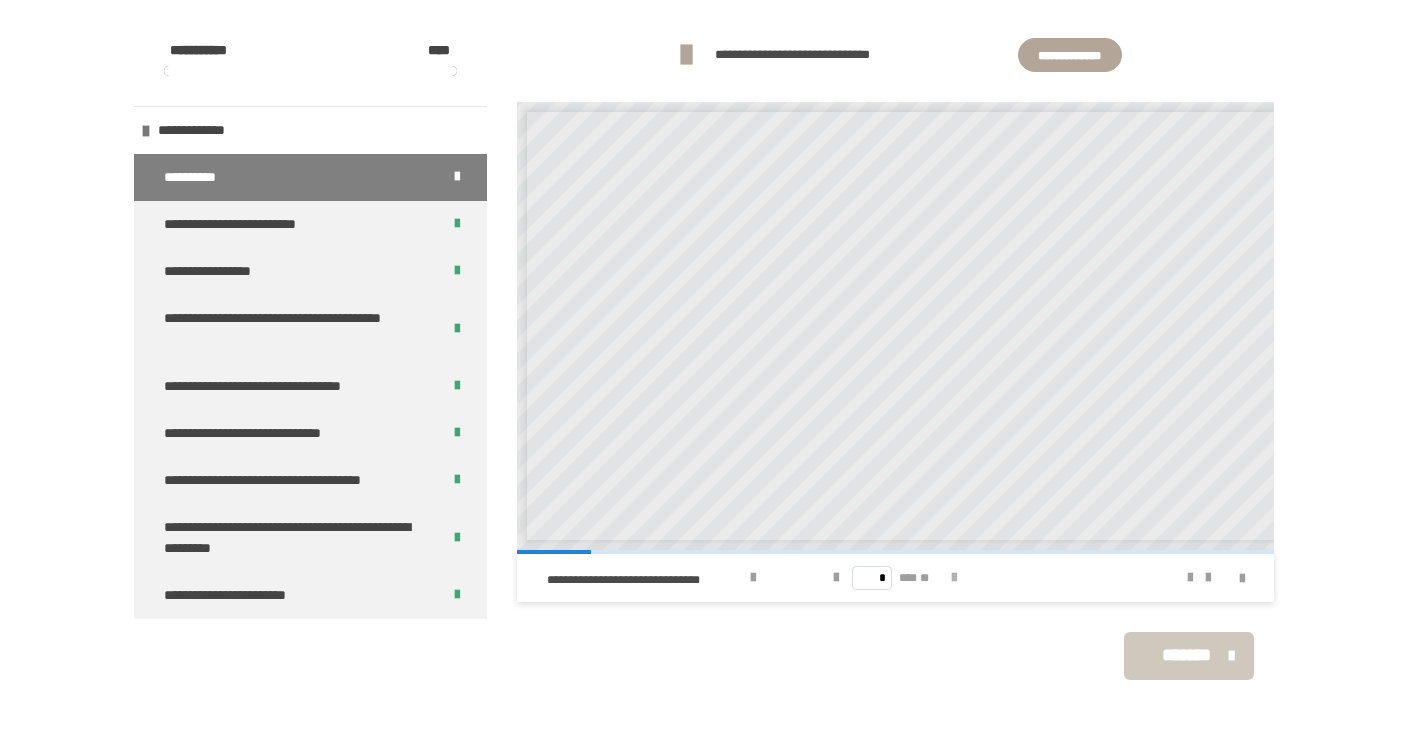 click at bounding box center (954, 578) 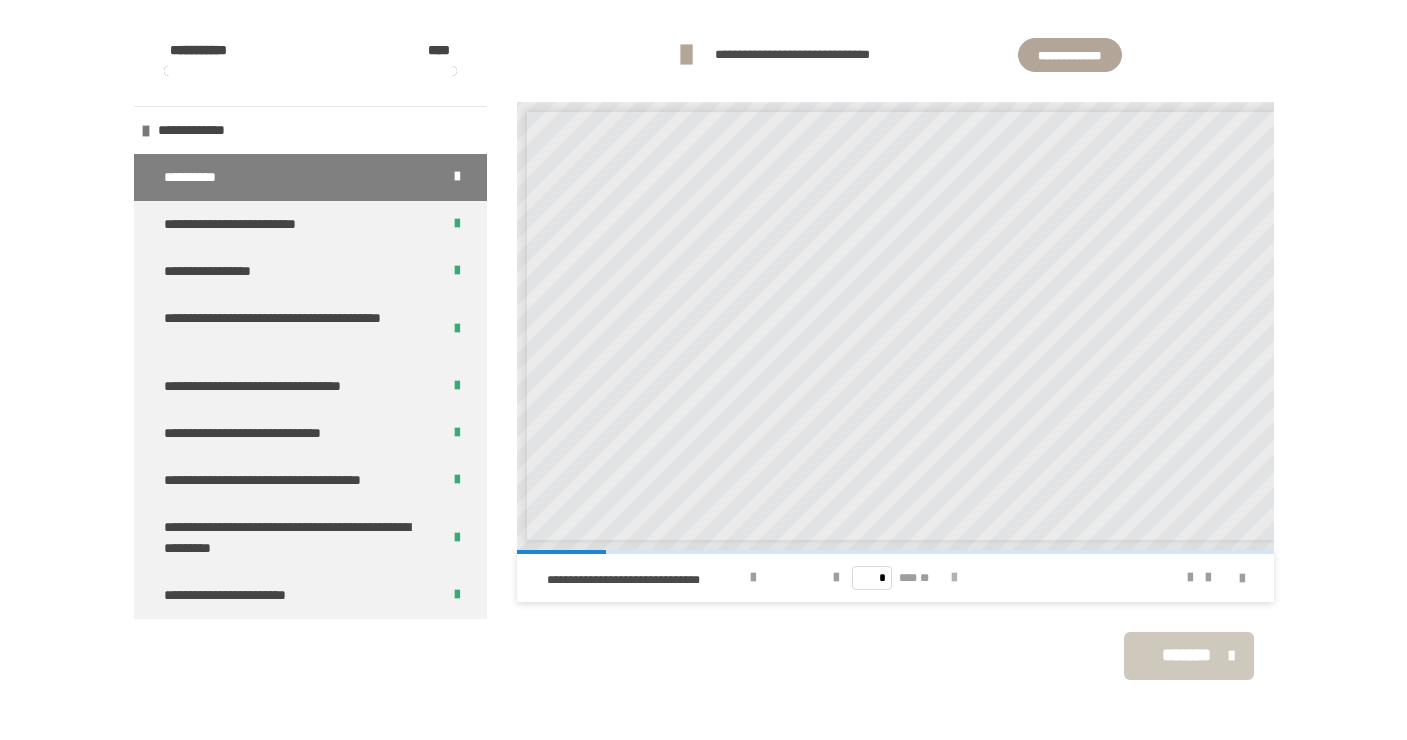 click at bounding box center [954, 578] 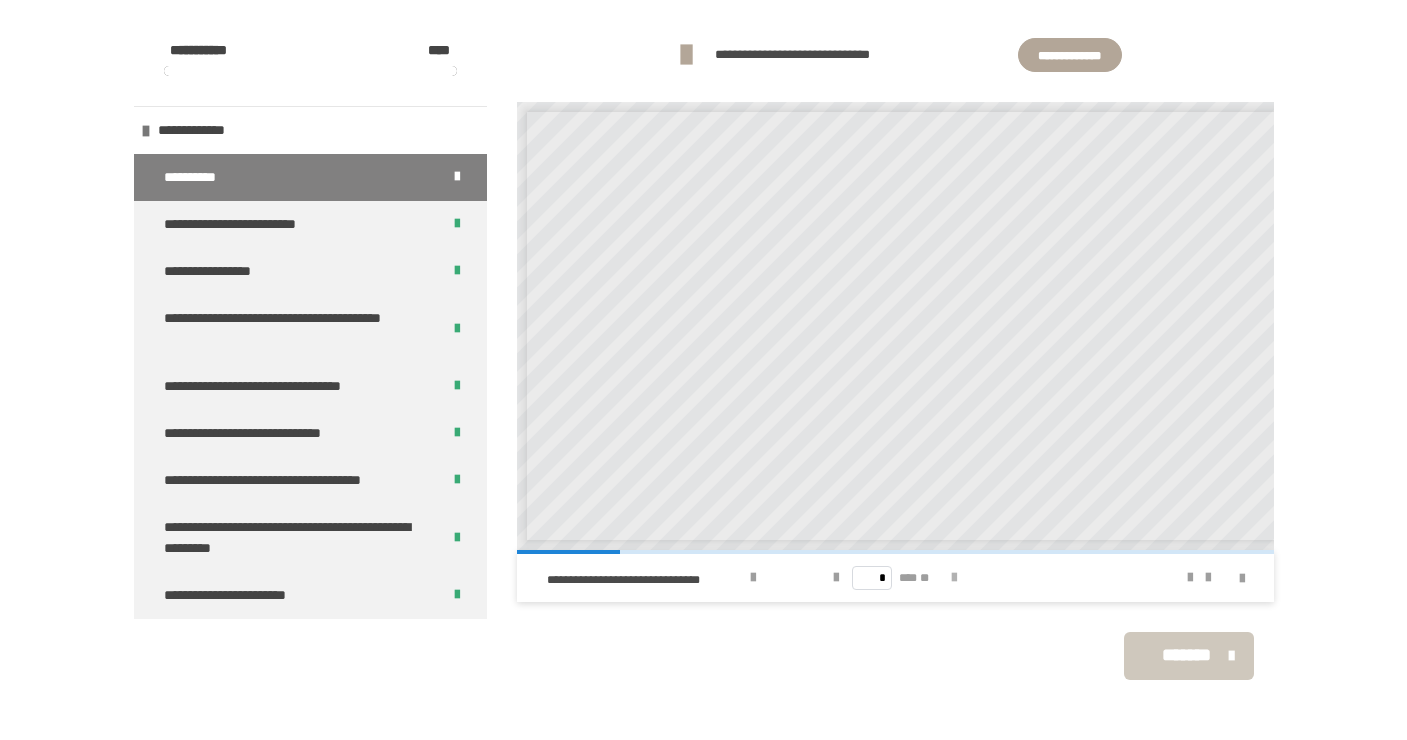 click at bounding box center (954, 578) 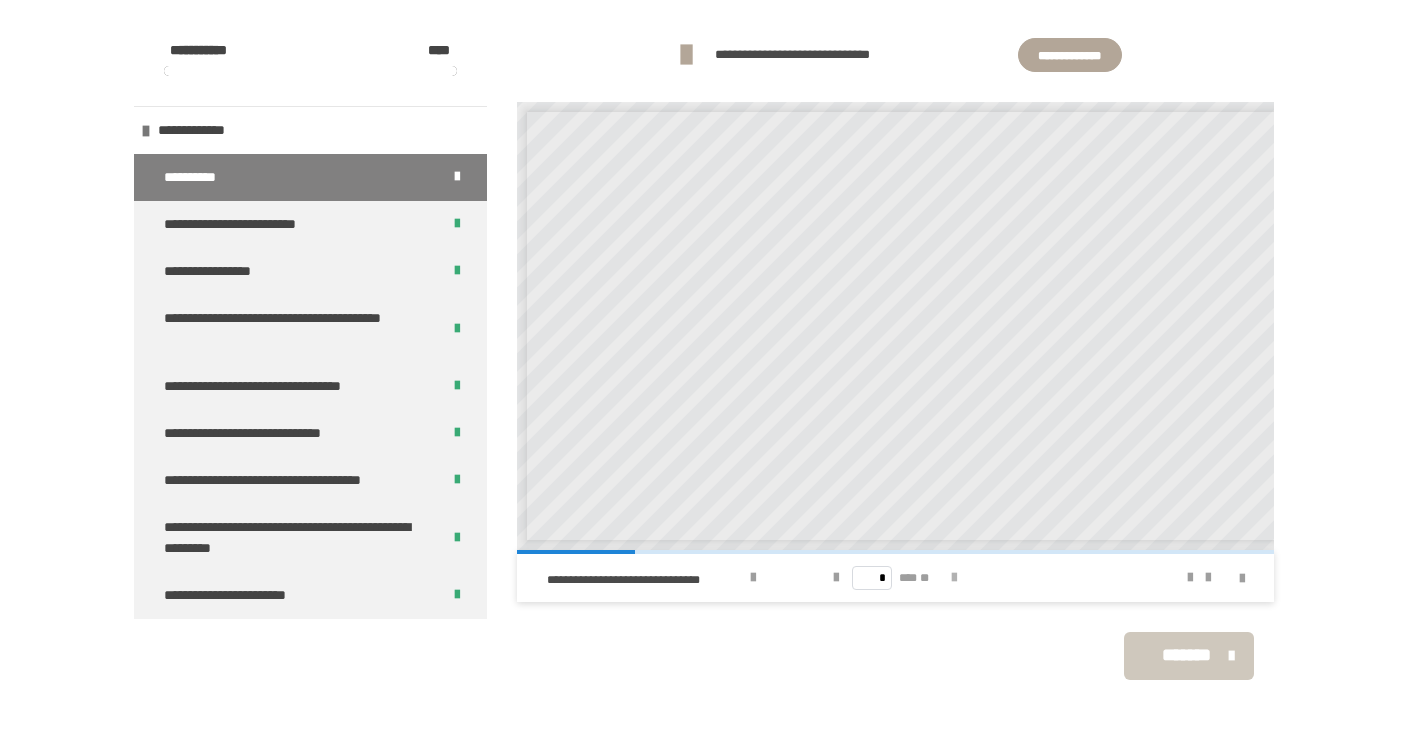 click at bounding box center (954, 578) 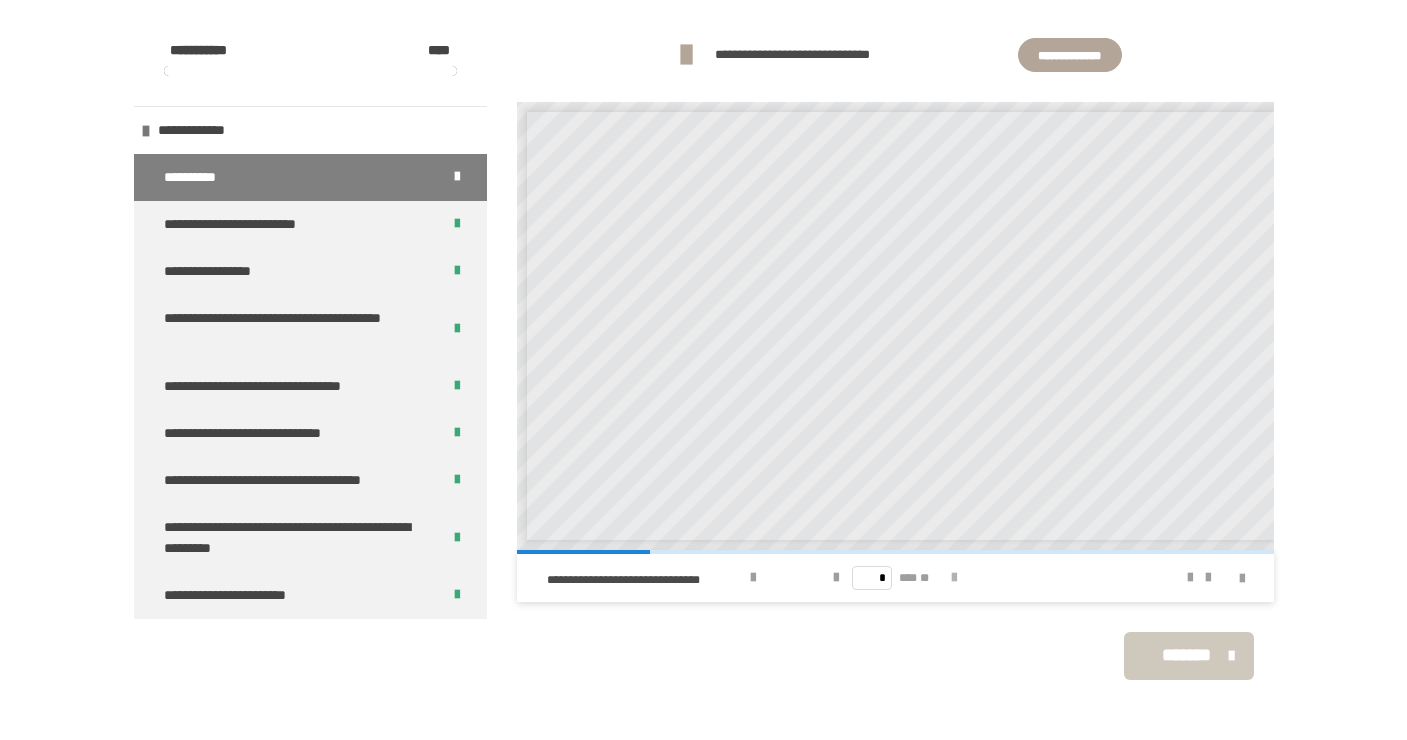 click at bounding box center (954, 578) 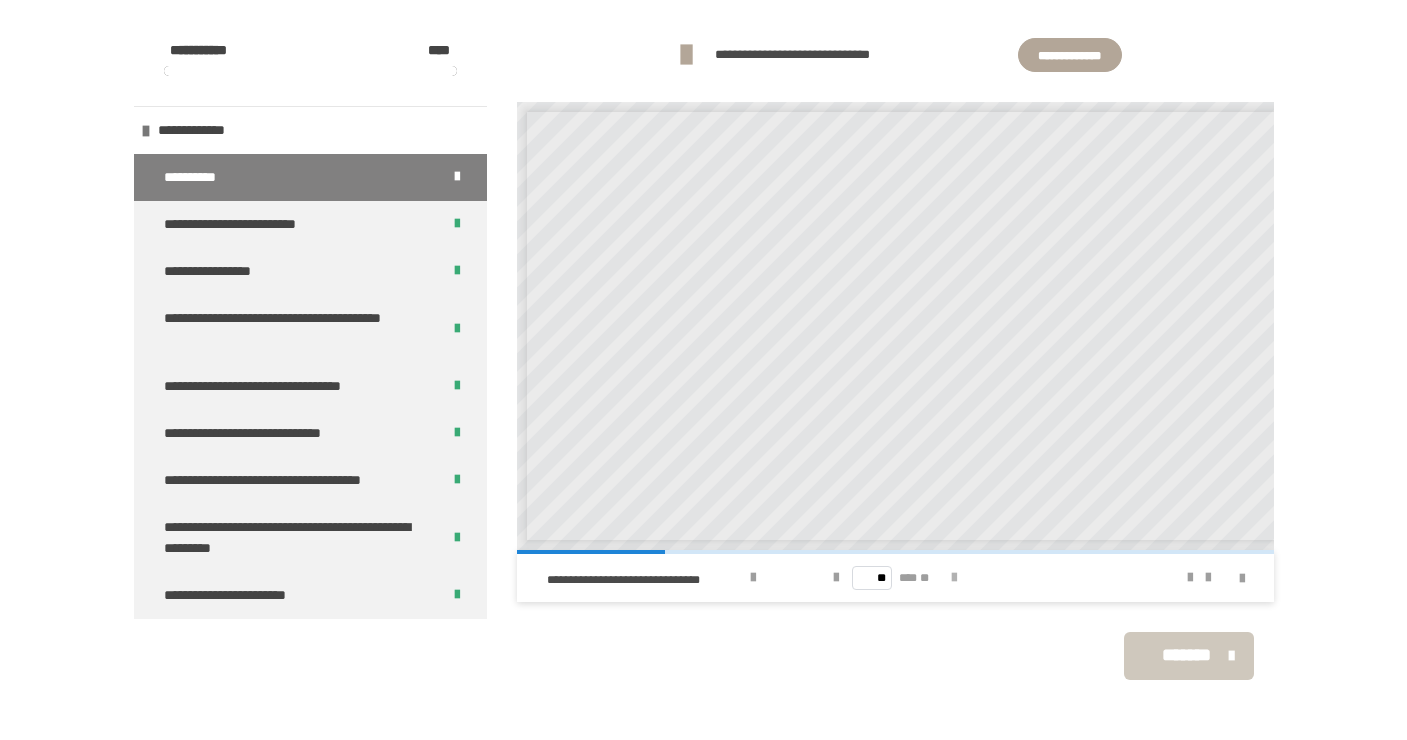 click at bounding box center (954, 578) 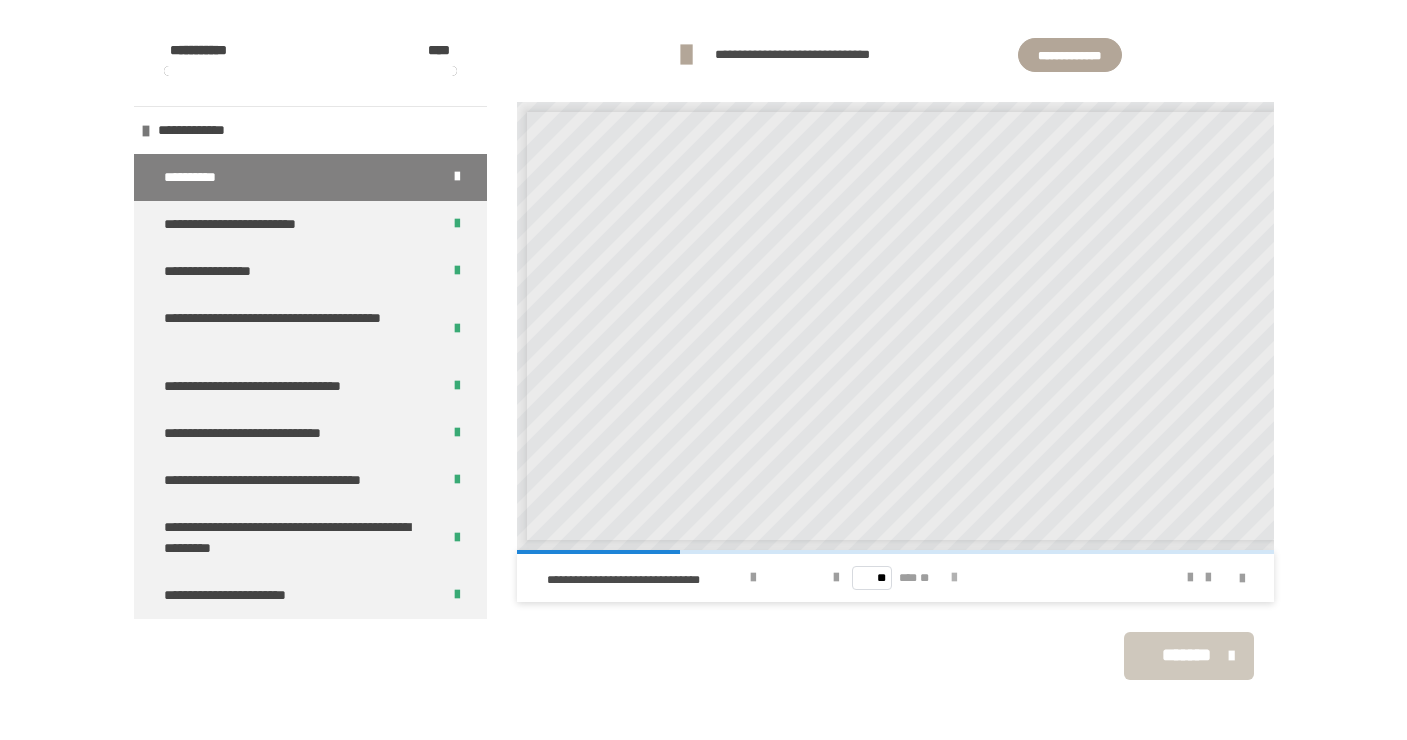 click at bounding box center (954, 578) 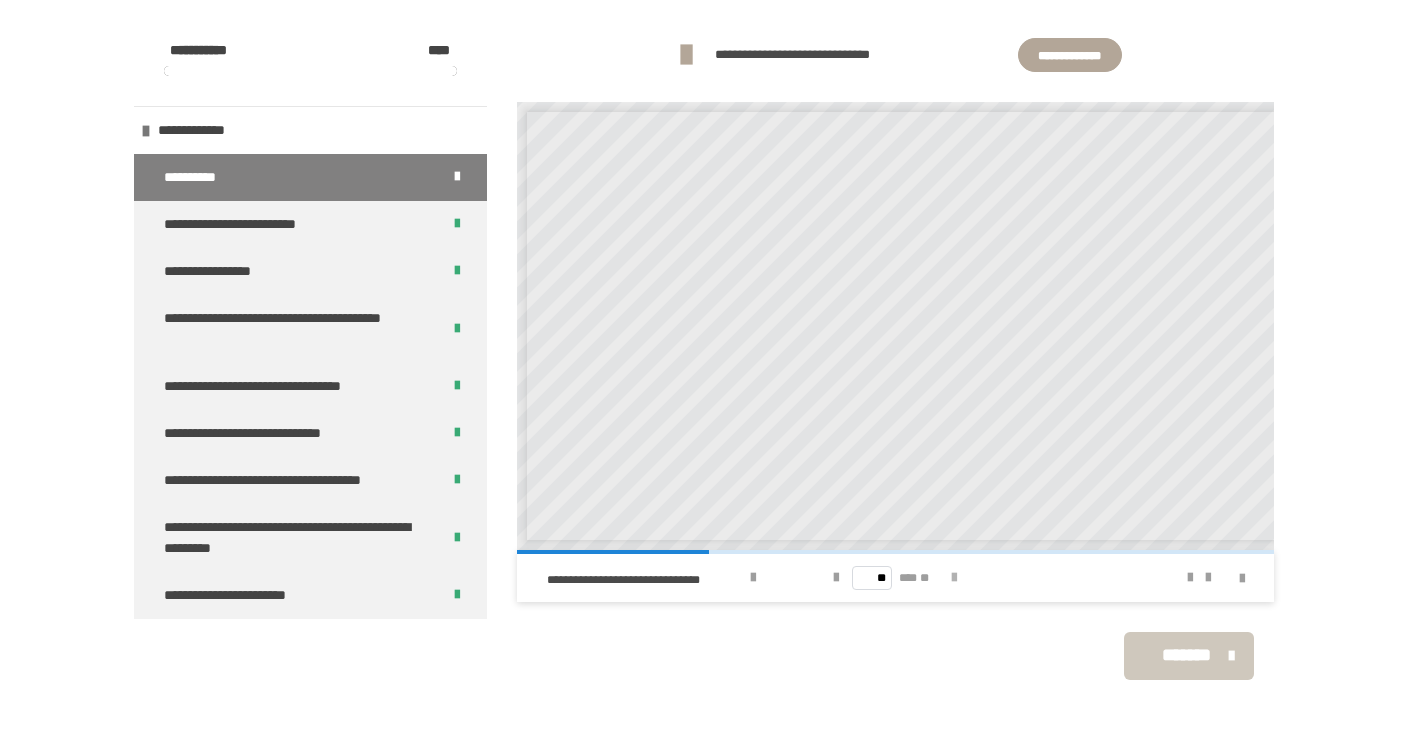 click at bounding box center [954, 578] 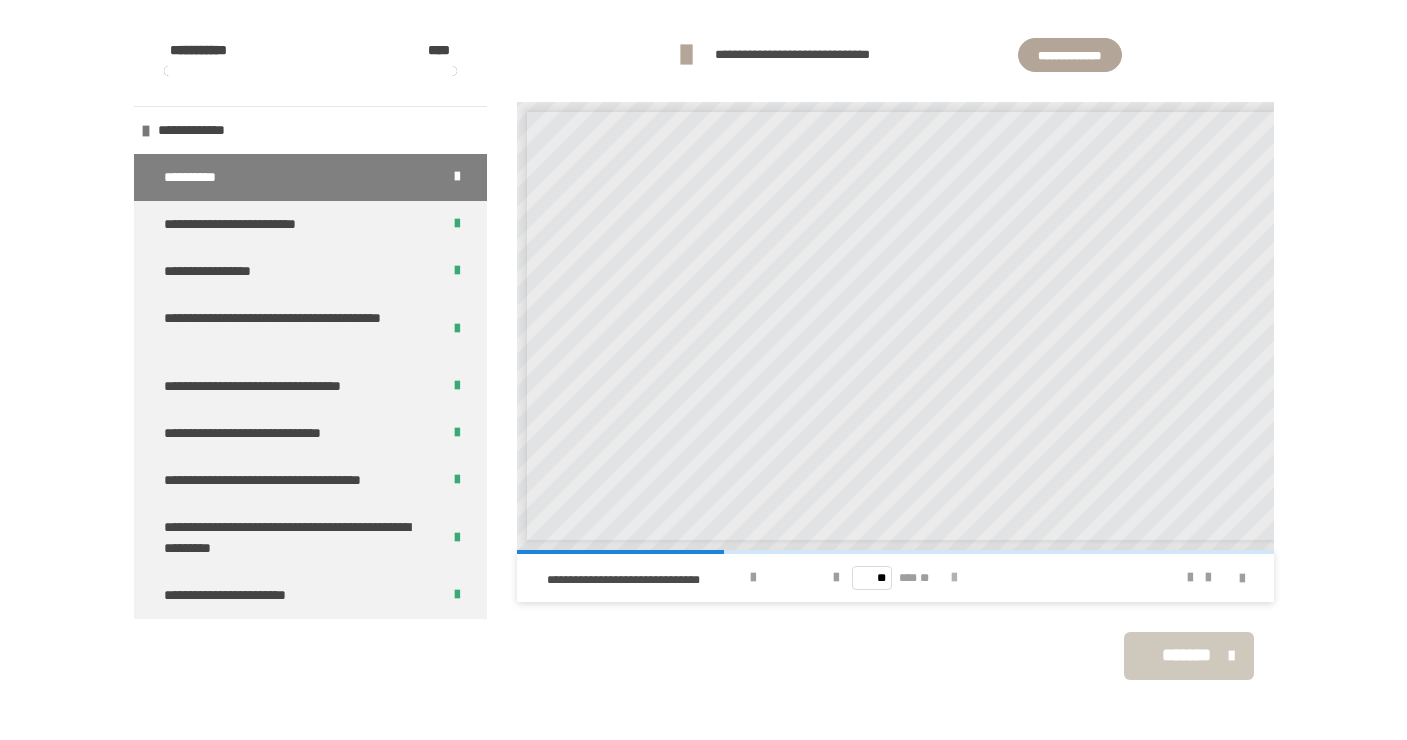 click at bounding box center (954, 578) 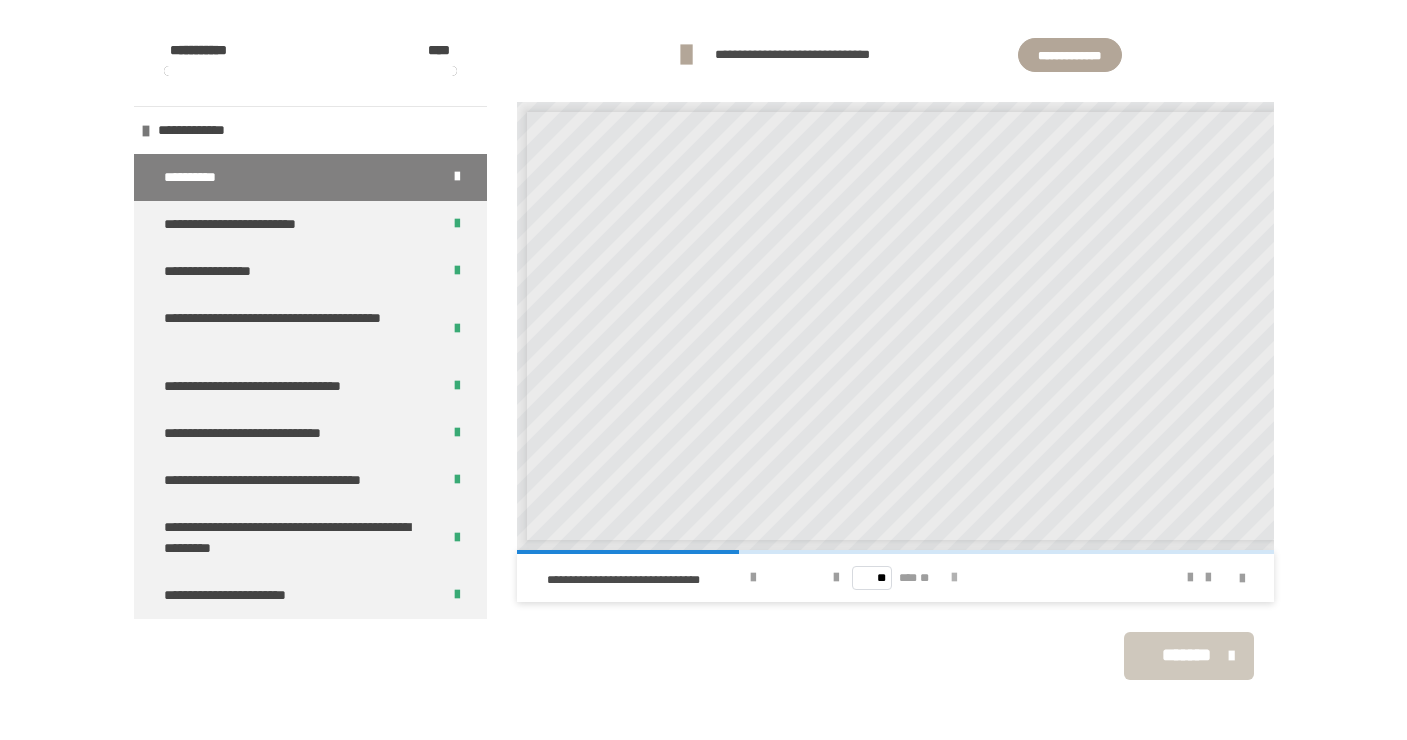 click at bounding box center (954, 578) 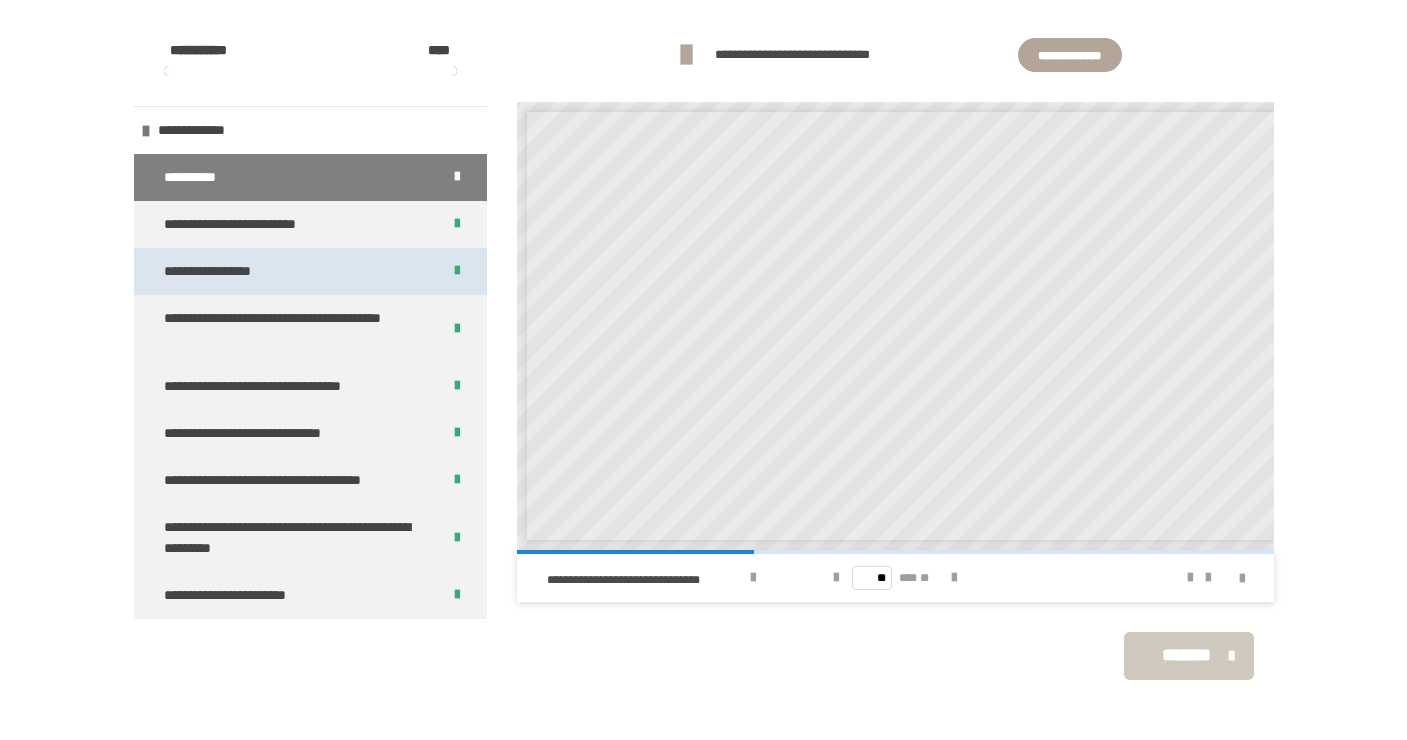 click on "**********" at bounding box center [310, 271] 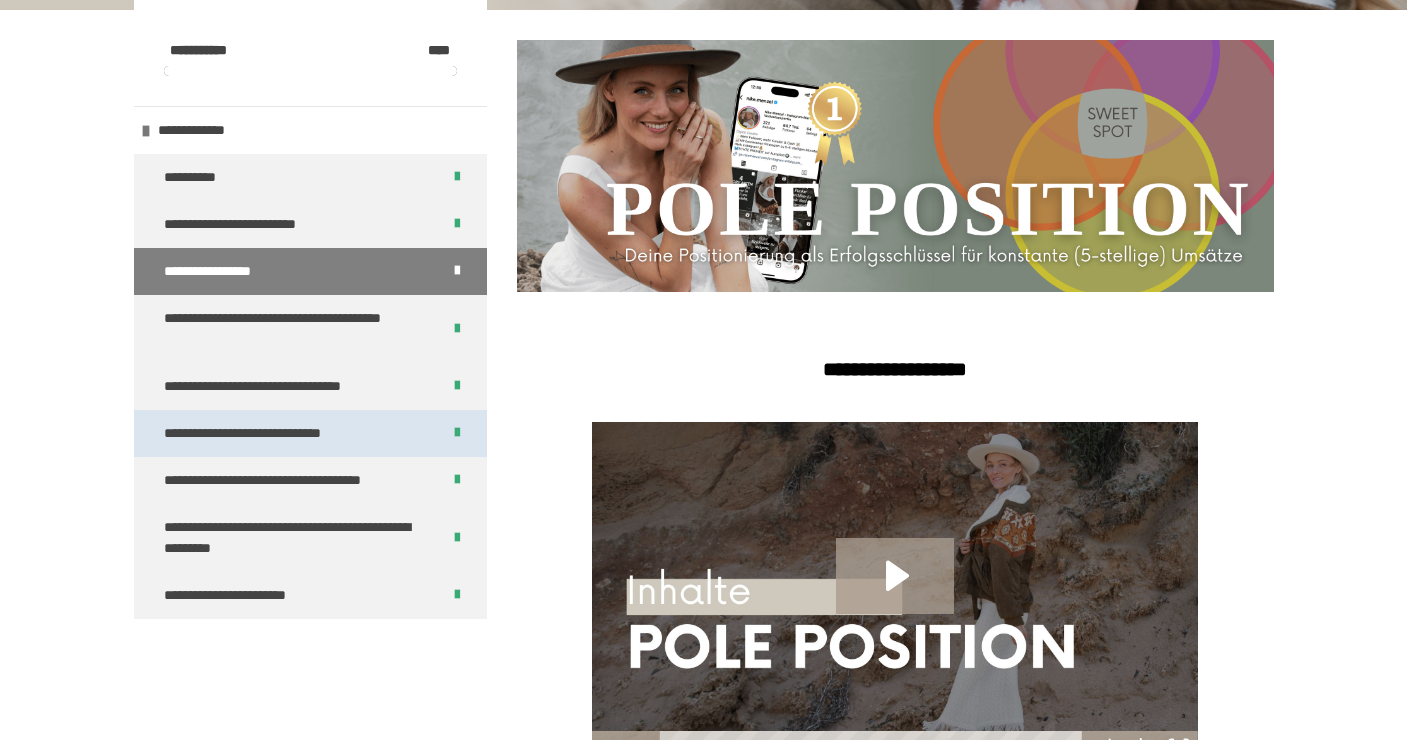 click on "**********" at bounding box center (264, 433) 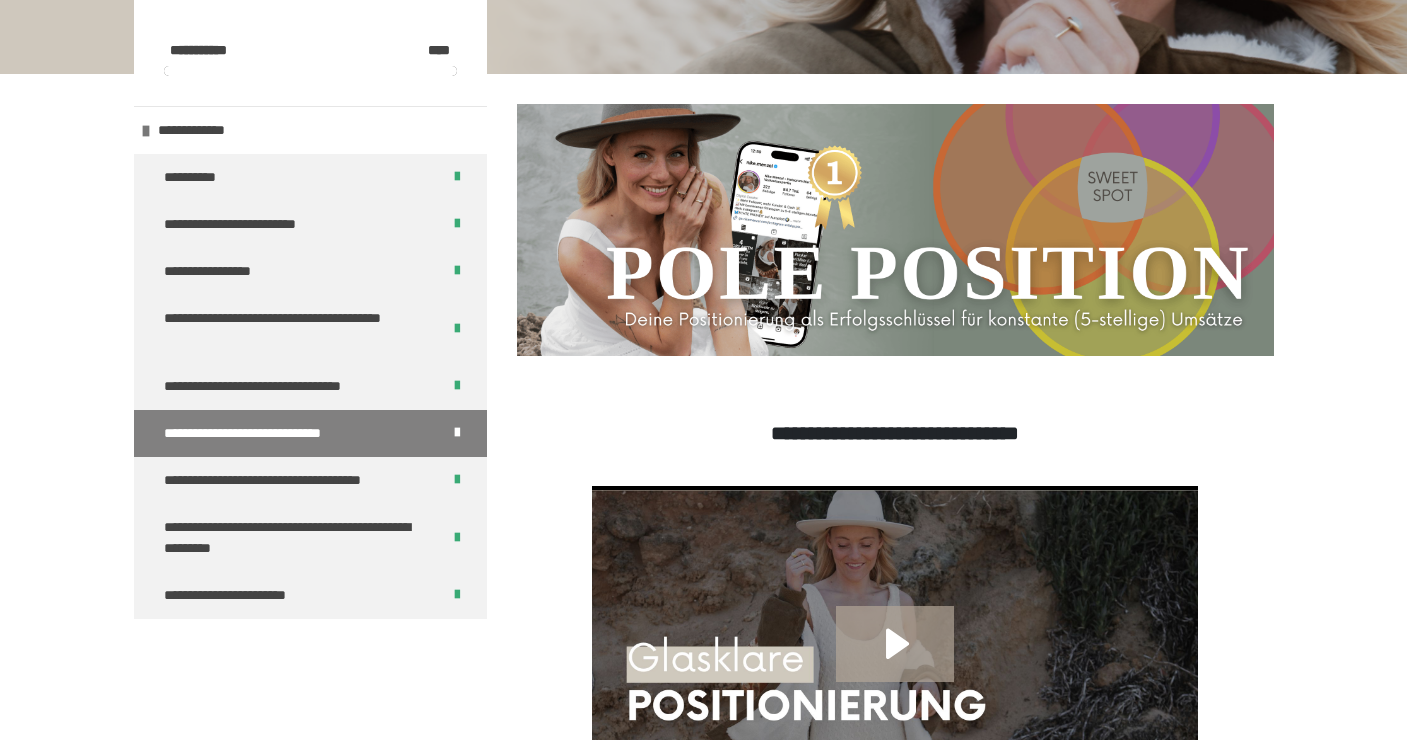 scroll, scrollTop: 0, scrollLeft: 0, axis: both 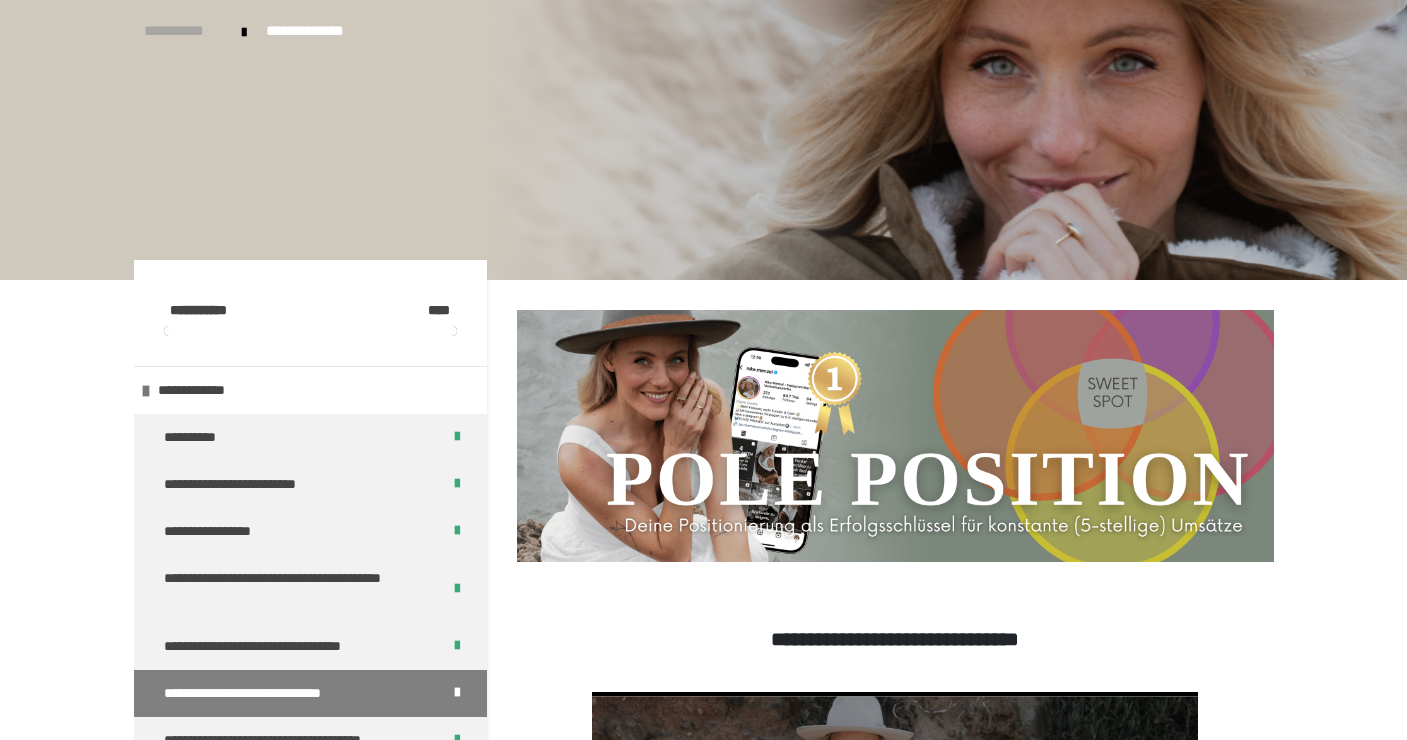 click on "**********" at bounding box center [183, 31] 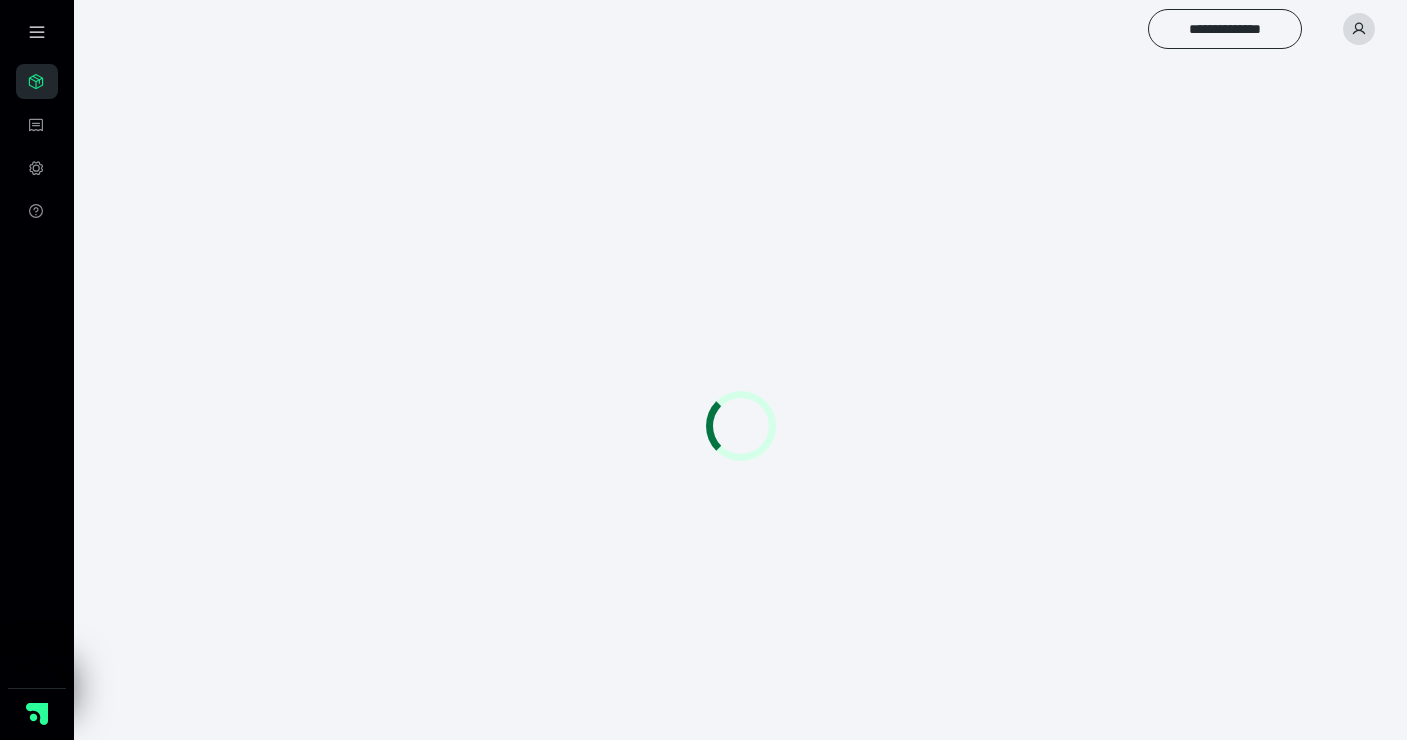 scroll, scrollTop: 0, scrollLeft: 0, axis: both 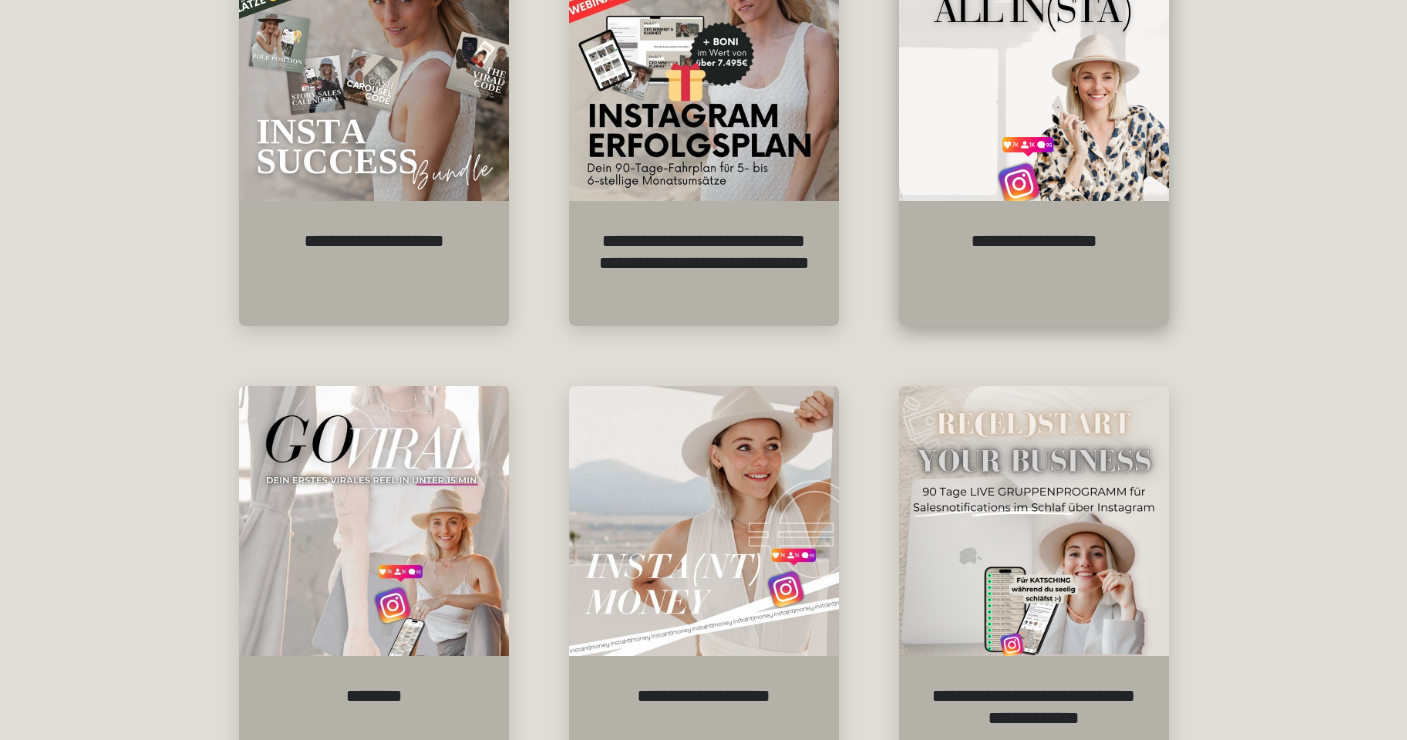 click on "**********" at bounding box center [1034, 263] 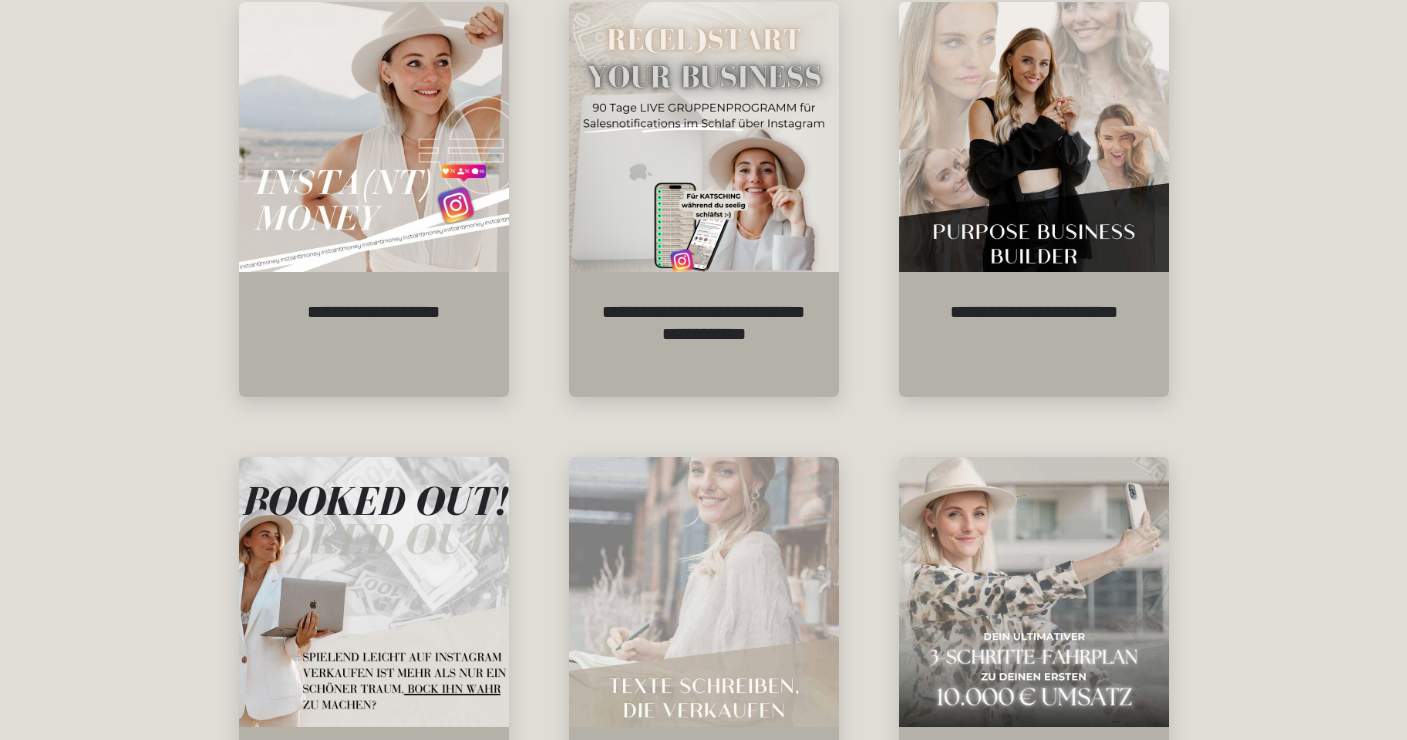 scroll, scrollTop: 546, scrollLeft: 0, axis: vertical 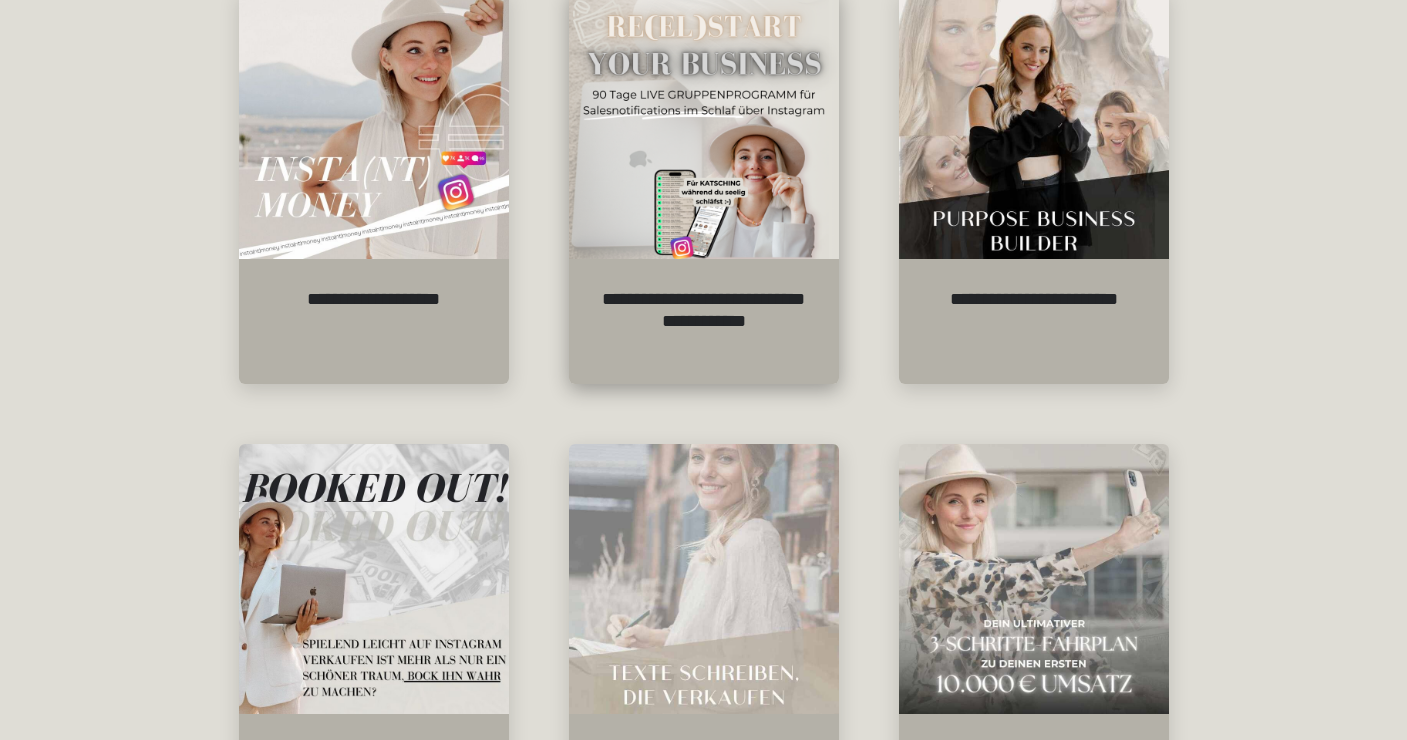 click on "**********" at bounding box center [704, 321] 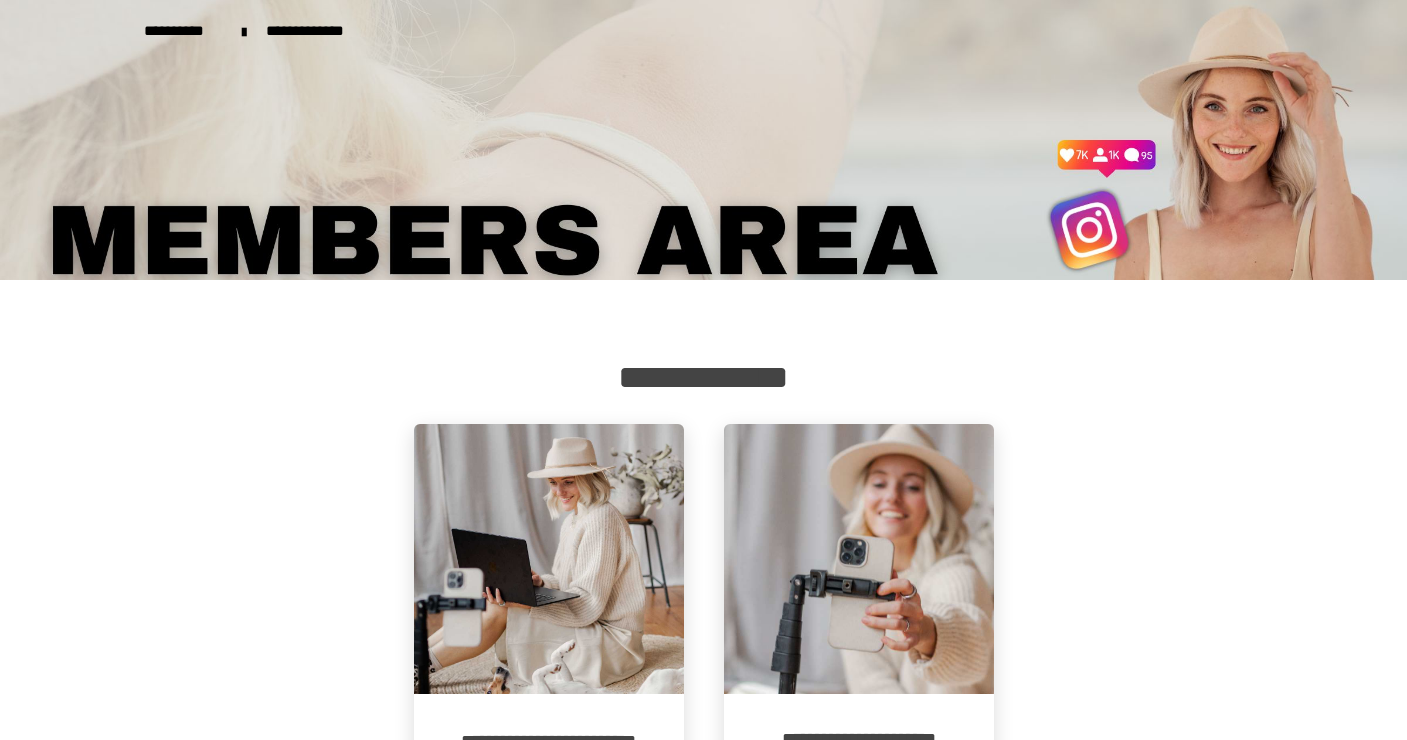 scroll, scrollTop: 171, scrollLeft: 0, axis: vertical 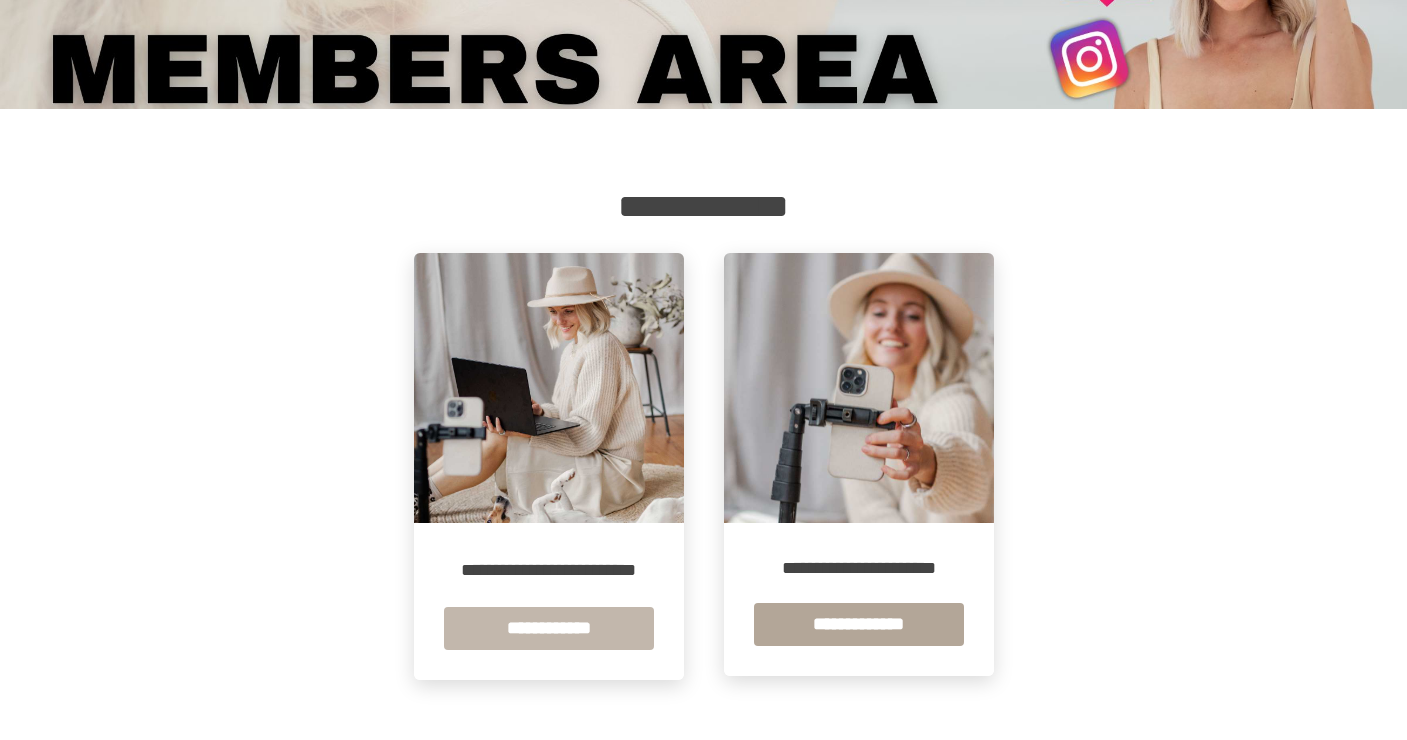 click on "**********" at bounding box center [549, 628] 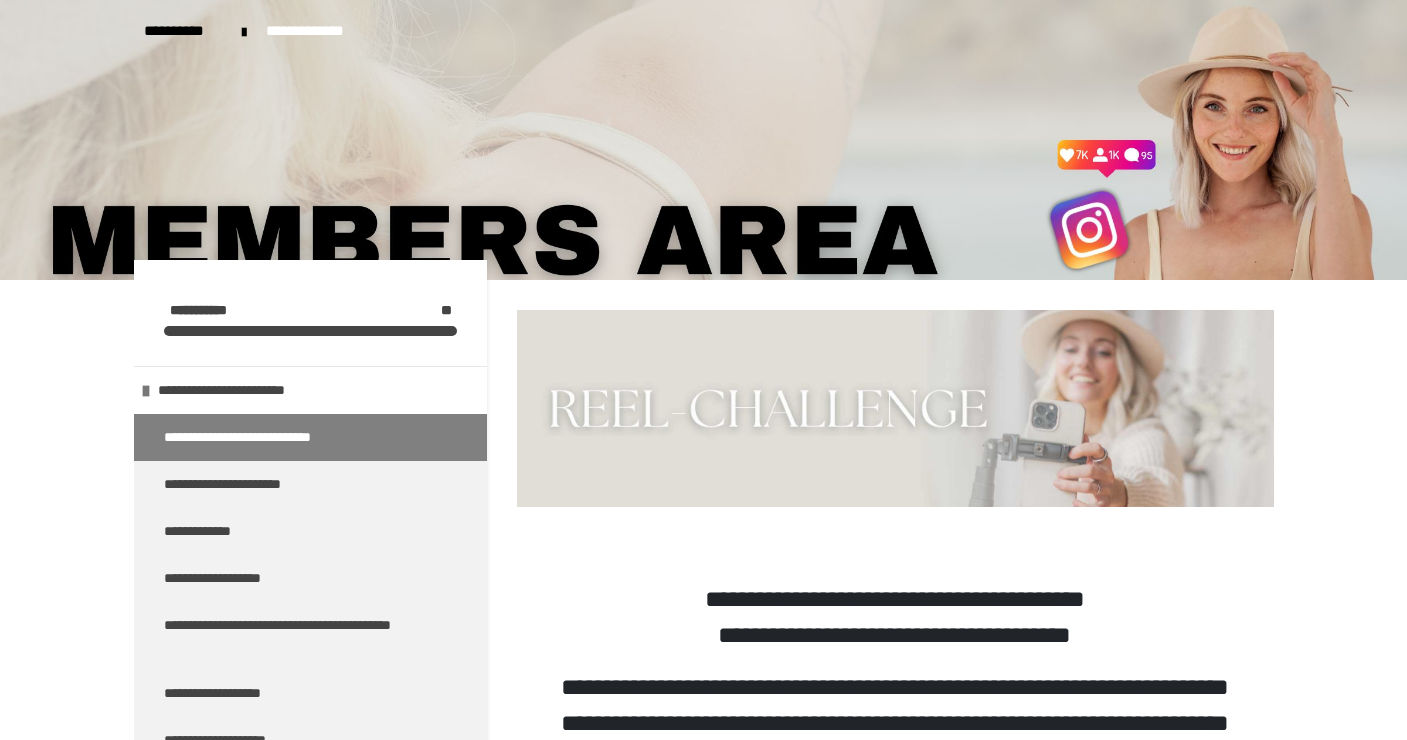 scroll, scrollTop: 364, scrollLeft: 0, axis: vertical 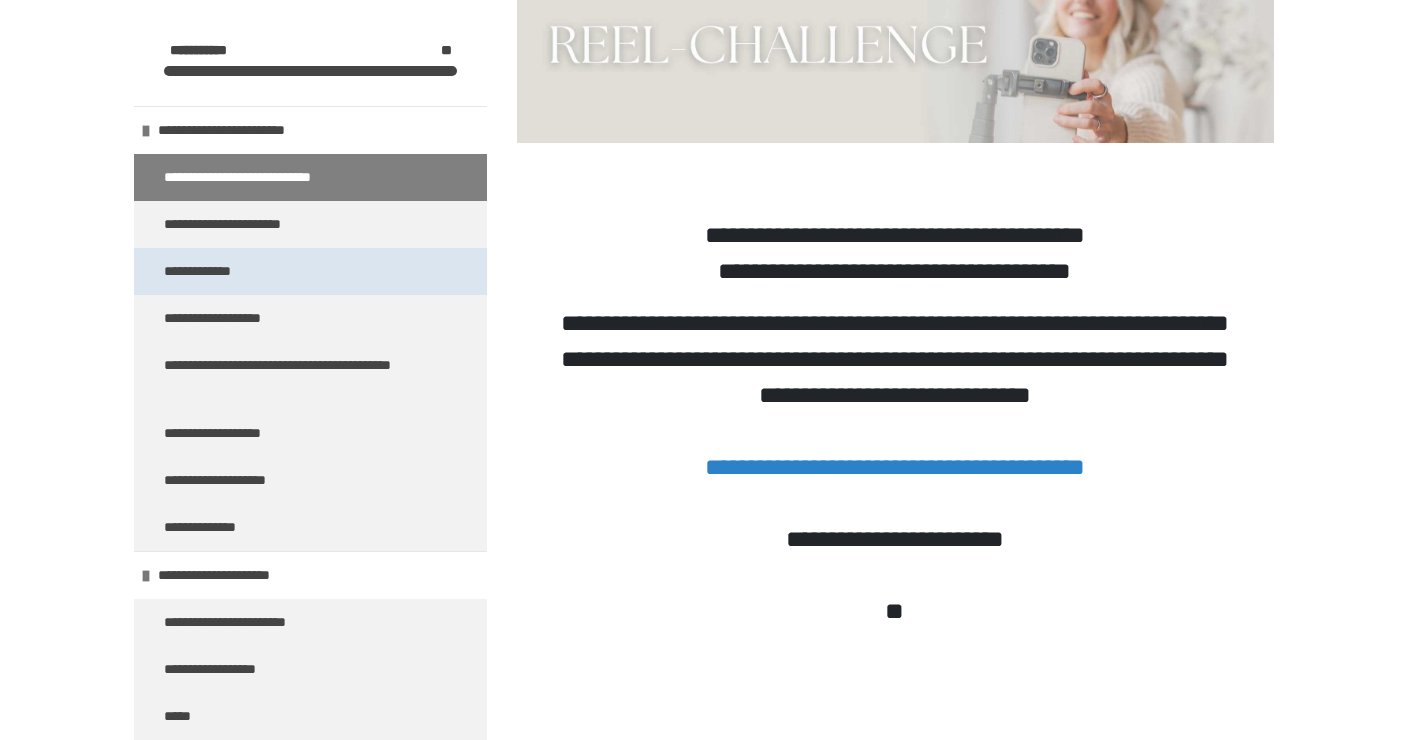 click on "**********" at bounding box center [310, 271] 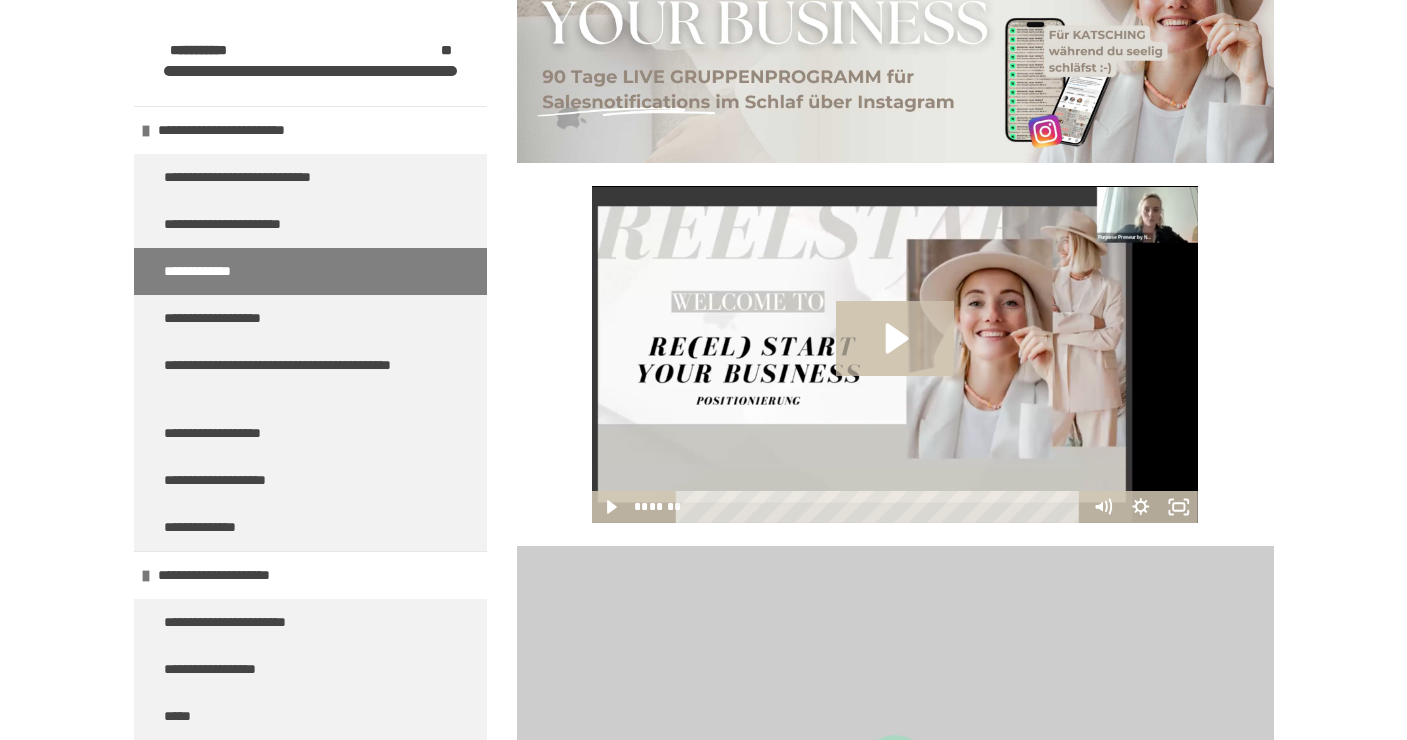 scroll, scrollTop: 400, scrollLeft: 0, axis: vertical 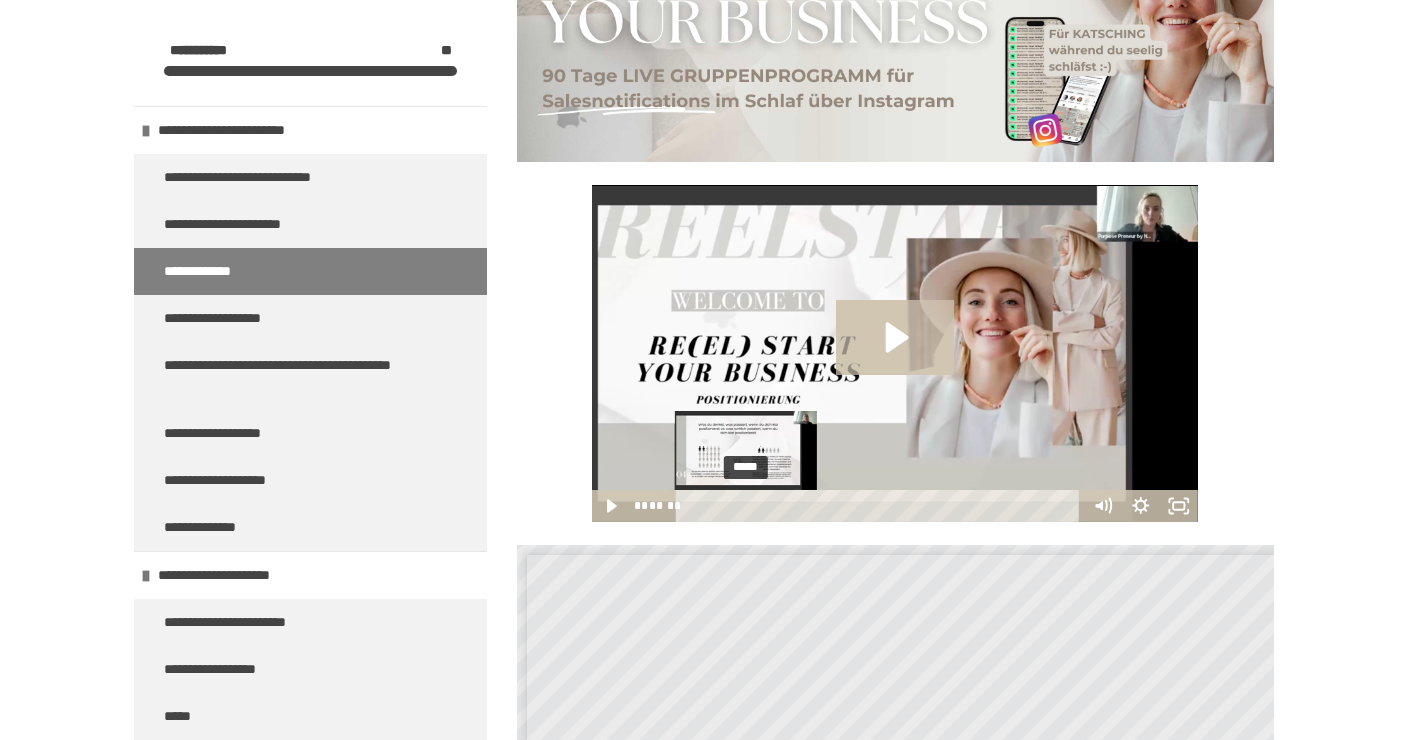 click on "*****" at bounding box center (881, 506) 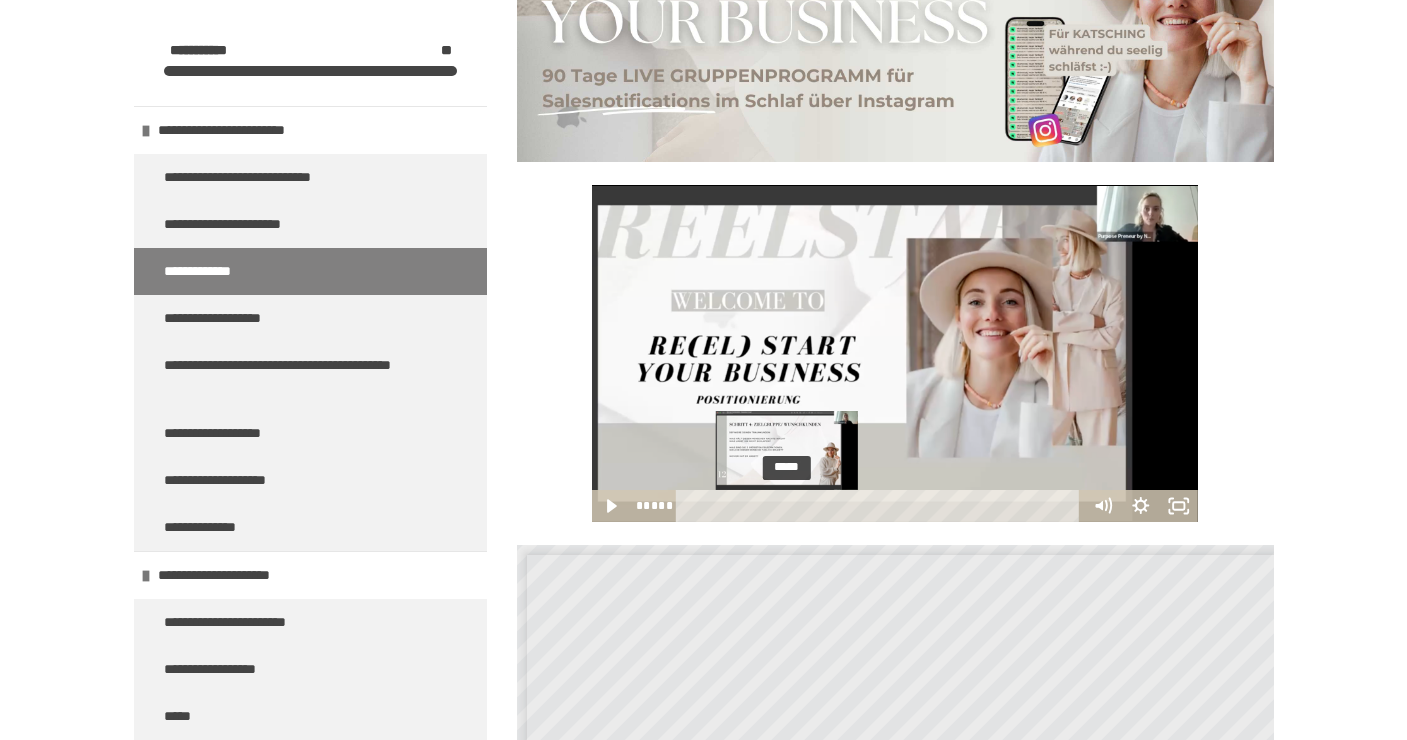 click on "*****" at bounding box center [881, 506] 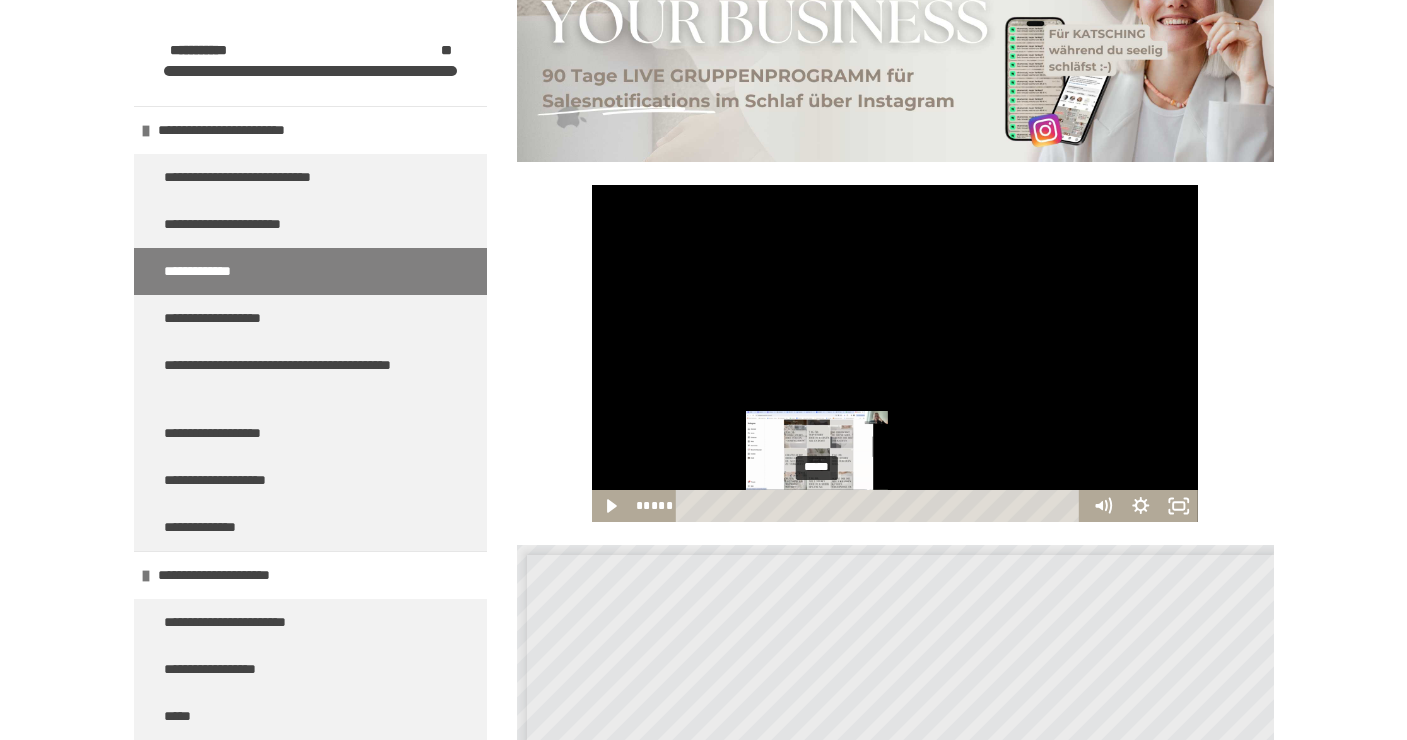 click on "*****" at bounding box center [881, 506] 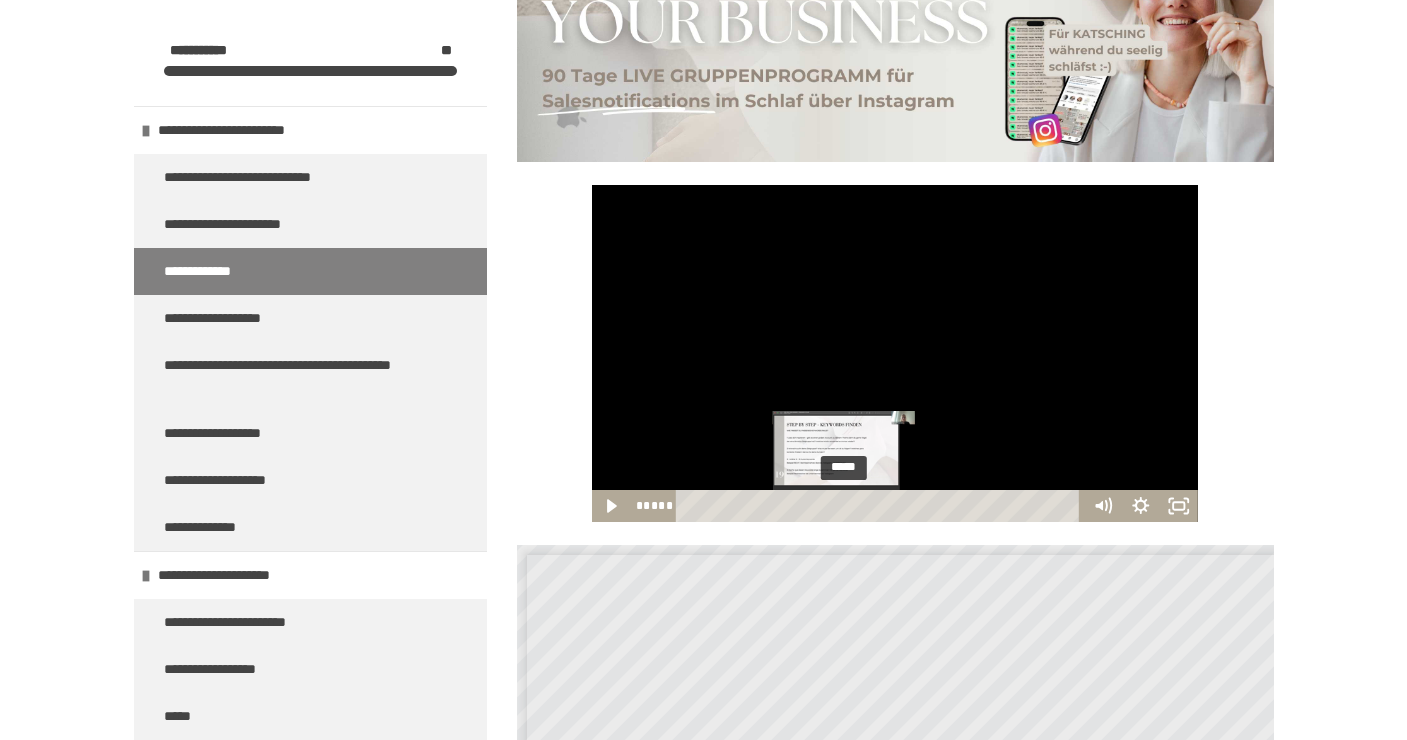 click on "*****" at bounding box center [881, 506] 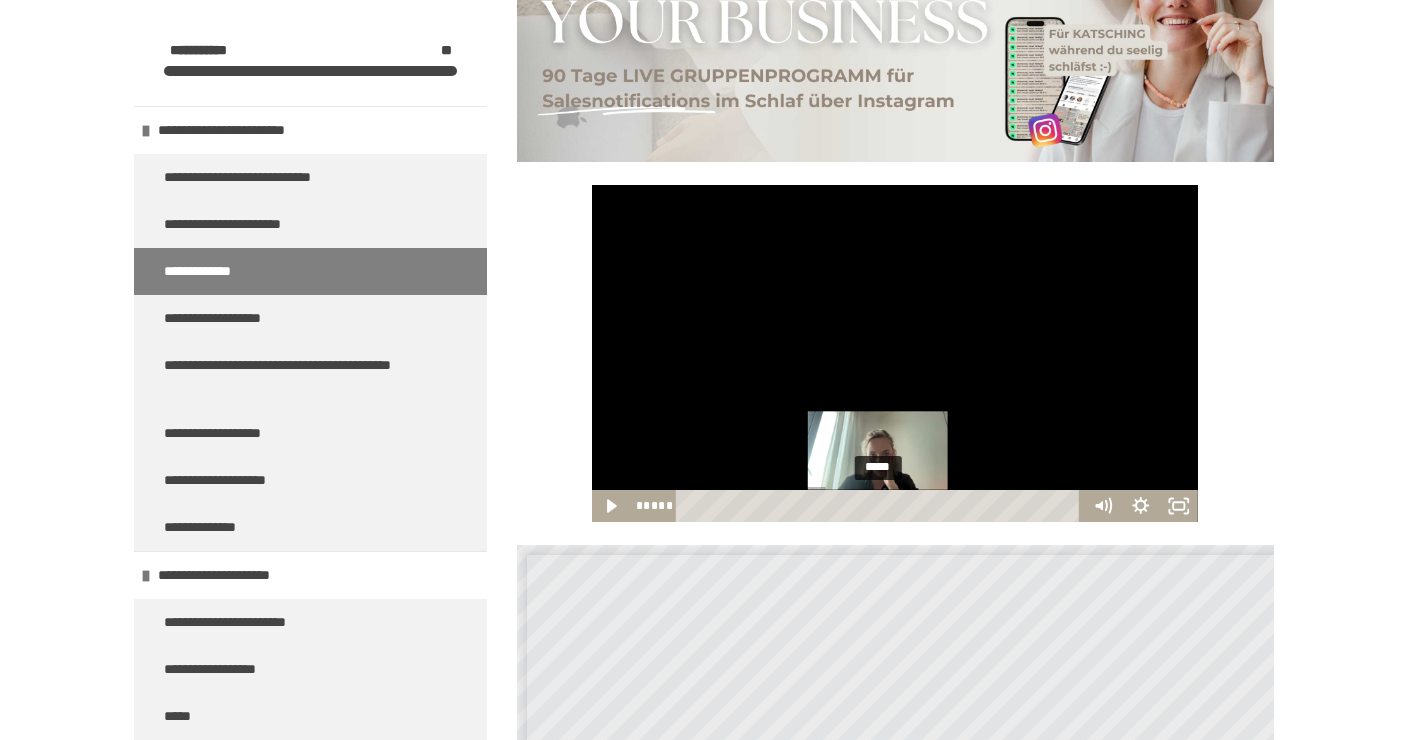 click on "*****" at bounding box center (881, 506) 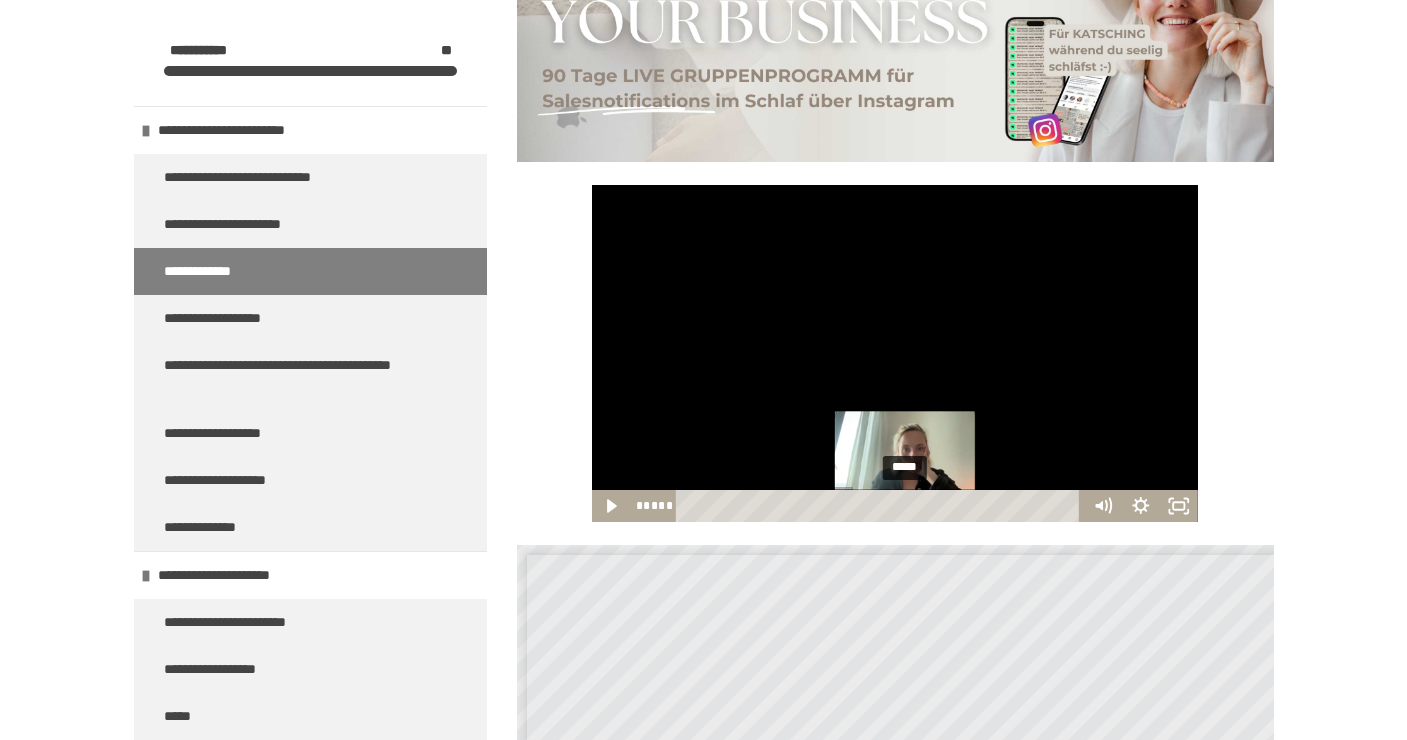click on "*****" at bounding box center [881, 506] 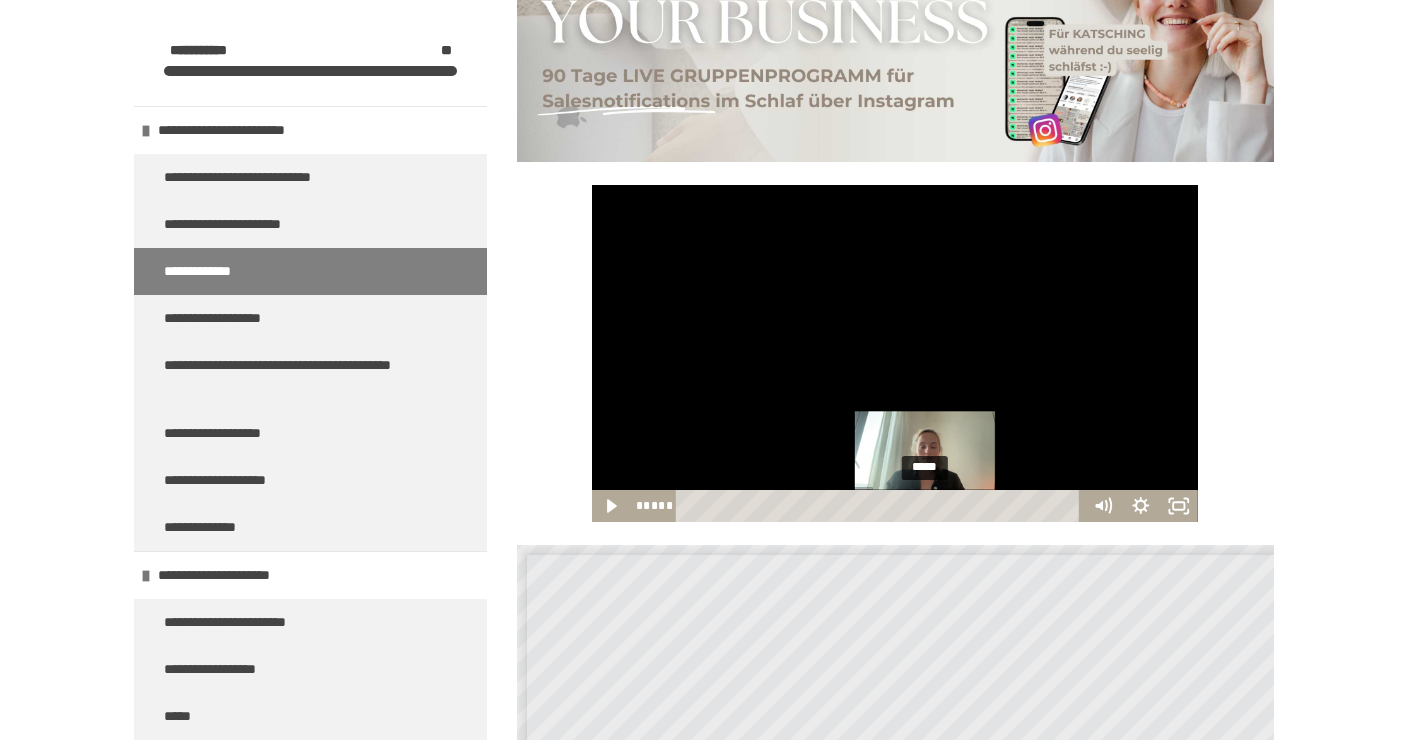 click on "*****" at bounding box center [881, 506] 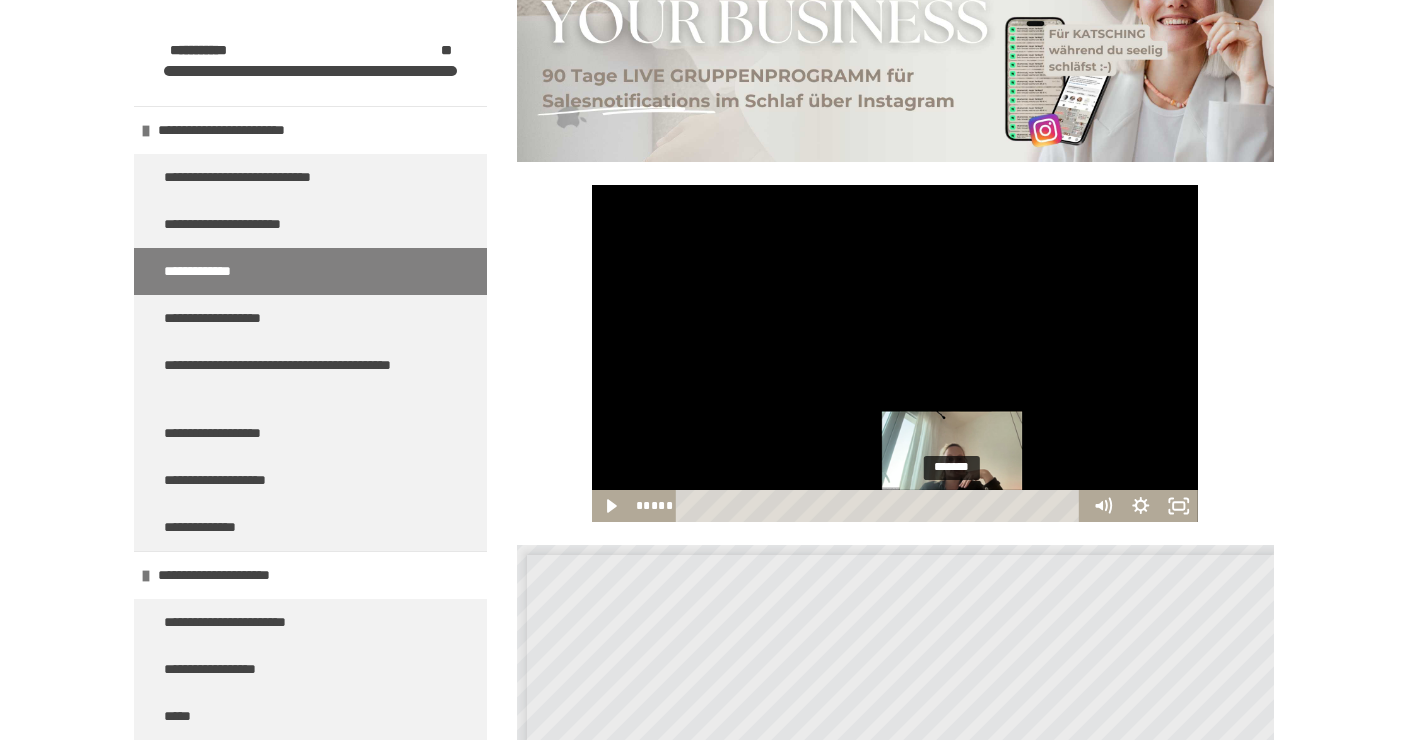 click on "*******" at bounding box center (881, 506) 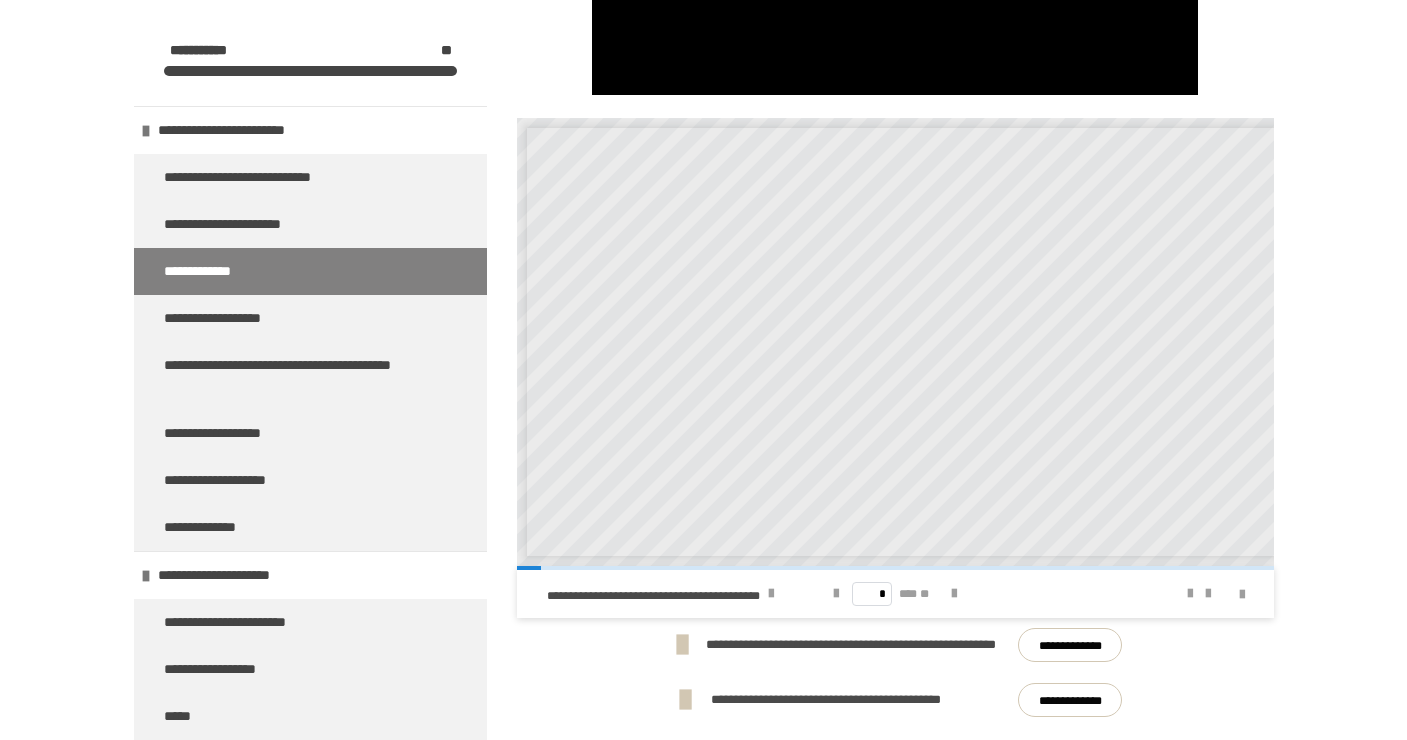 scroll, scrollTop: 826, scrollLeft: 0, axis: vertical 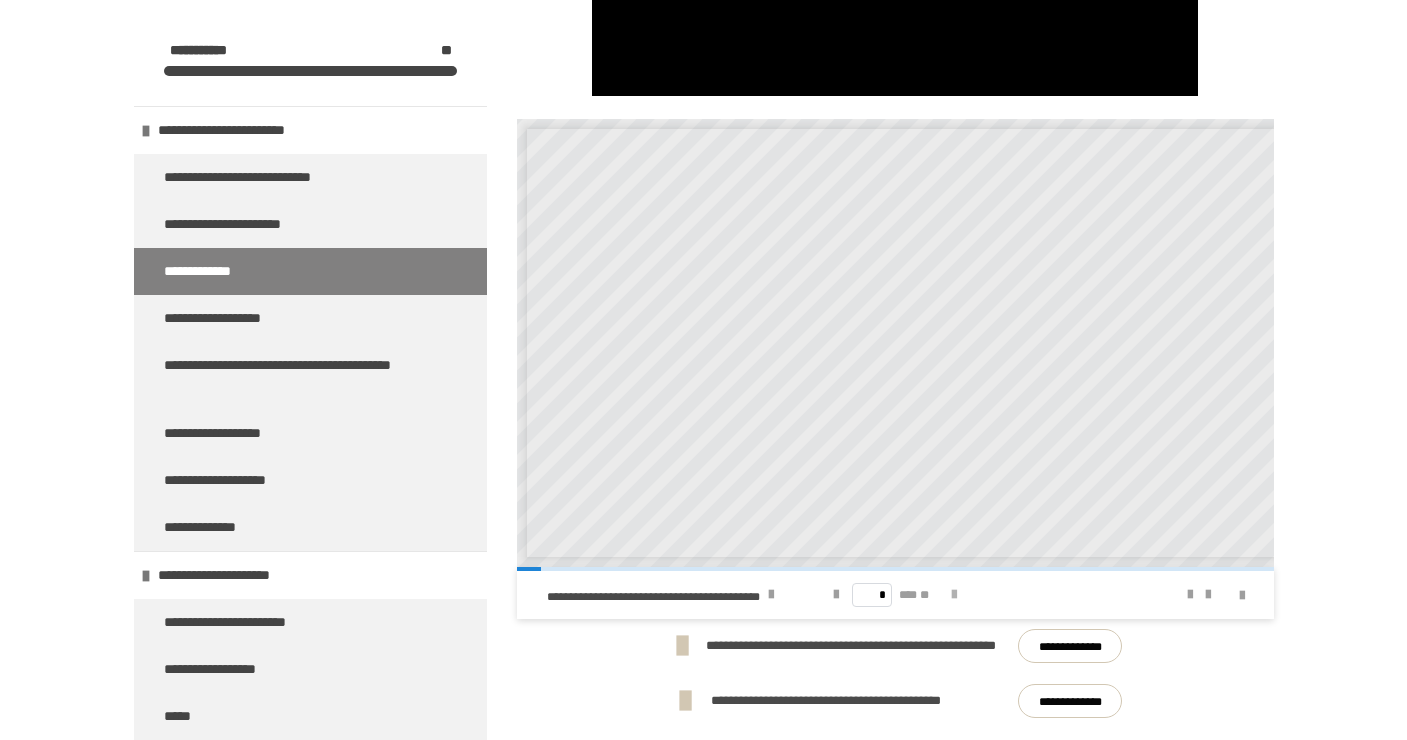 click at bounding box center (954, 595) 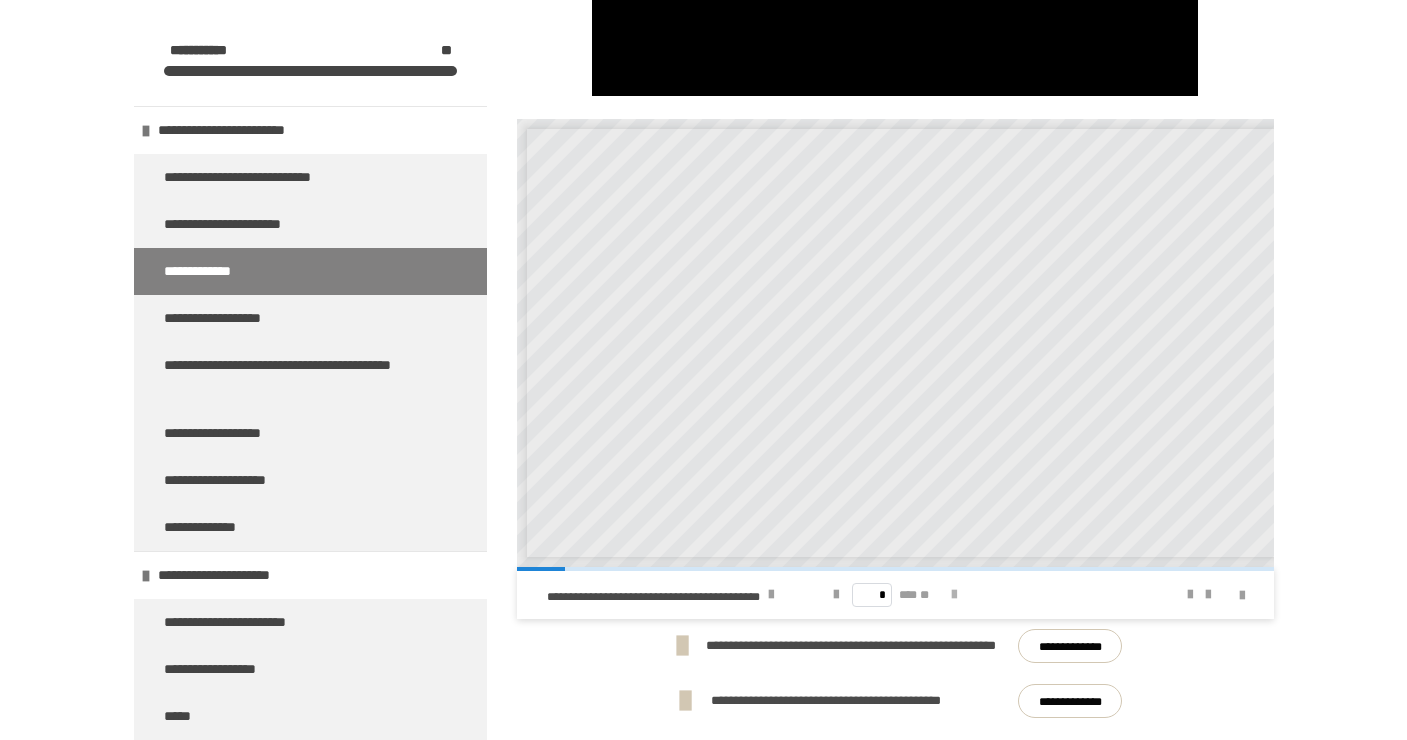 click at bounding box center (954, 595) 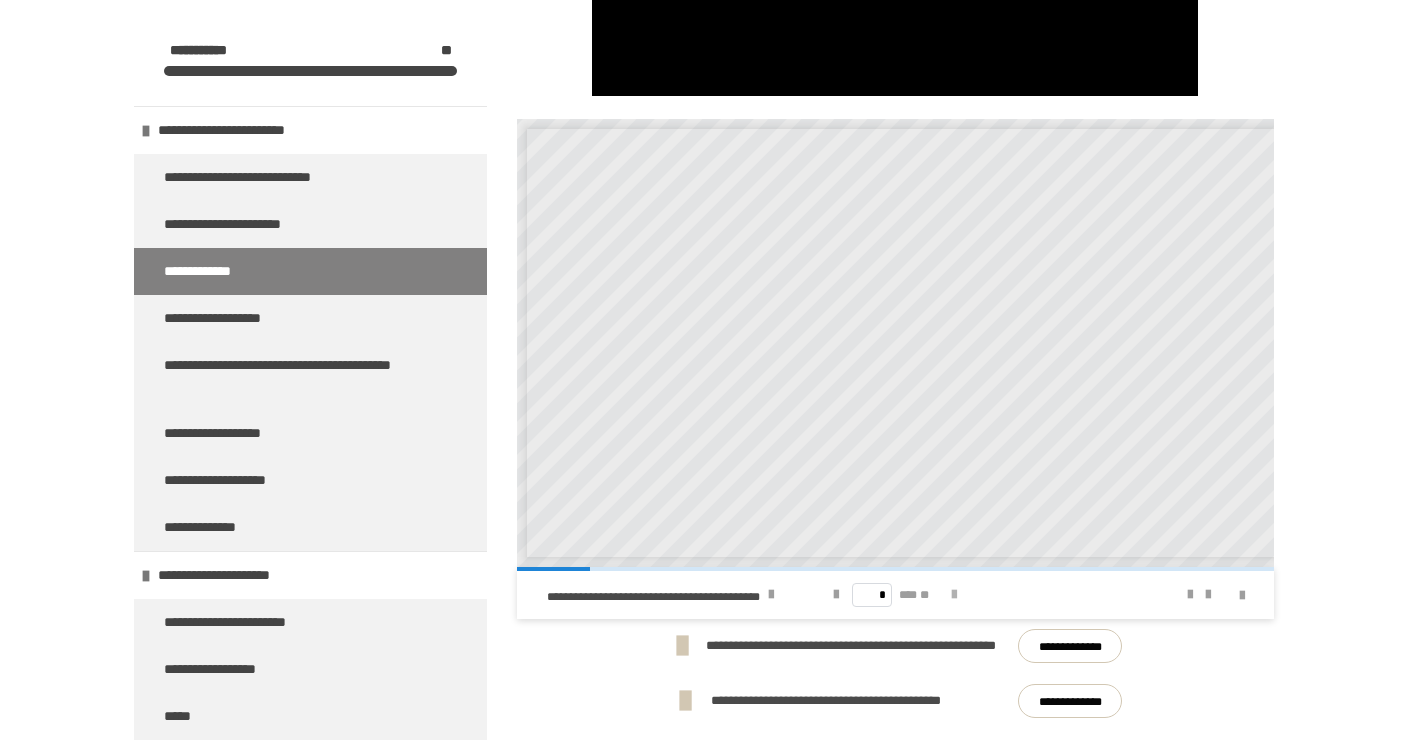 click at bounding box center [954, 595] 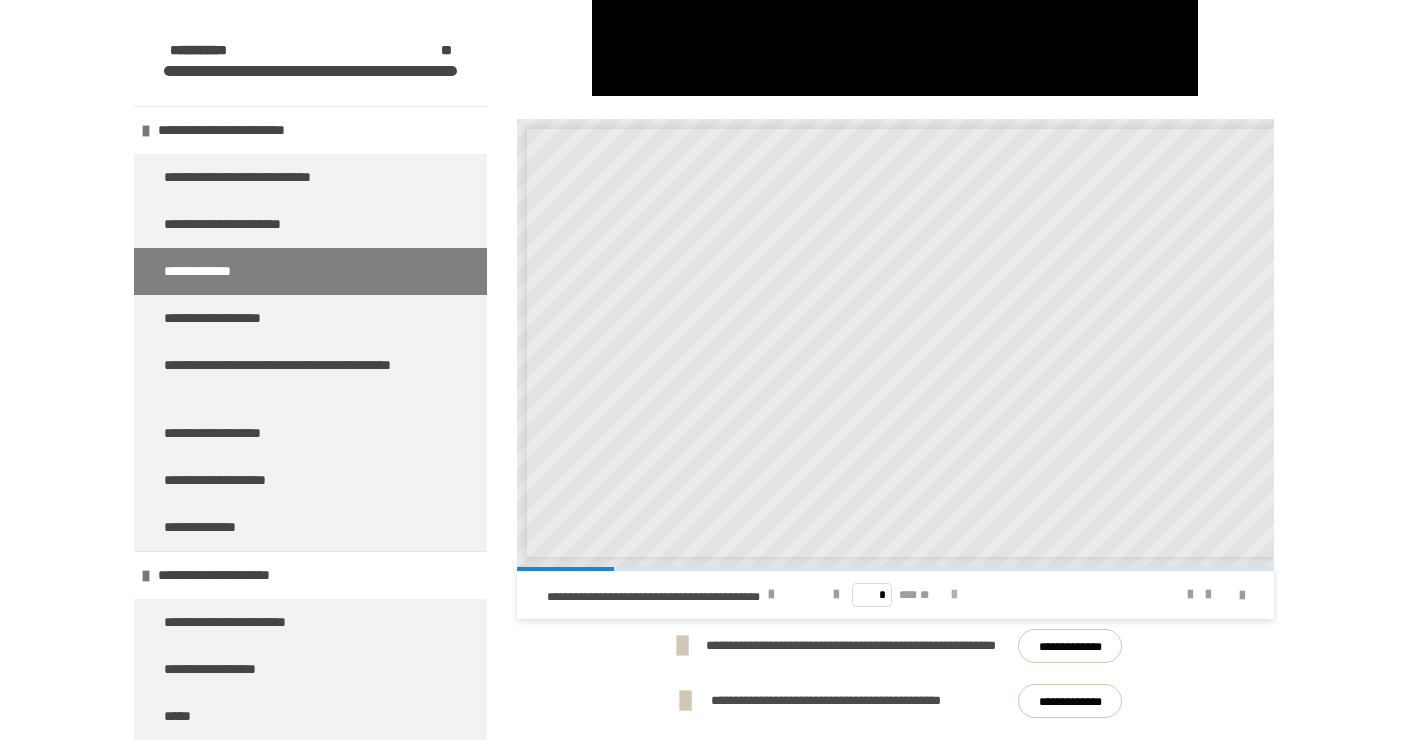 click at bounding box center [954, 595] 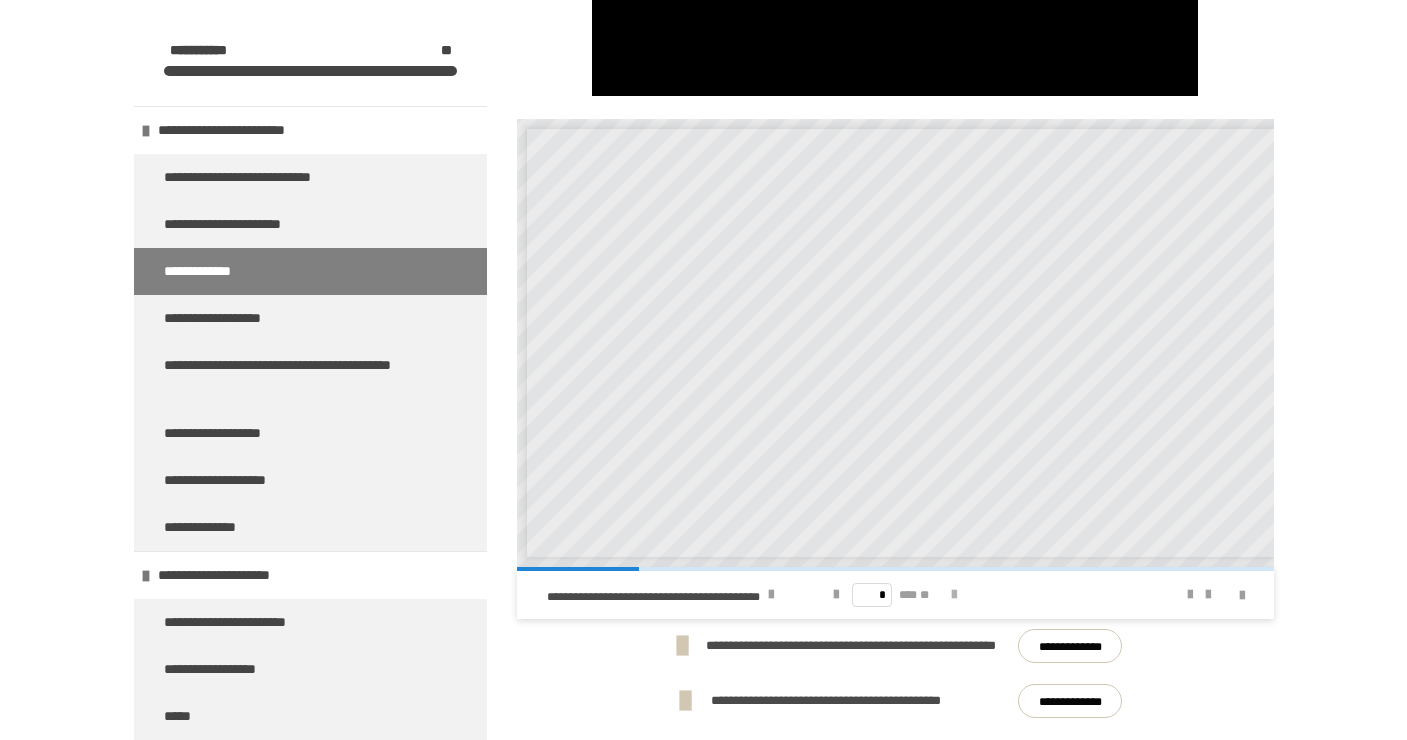 click at bounding box center [954, 595] 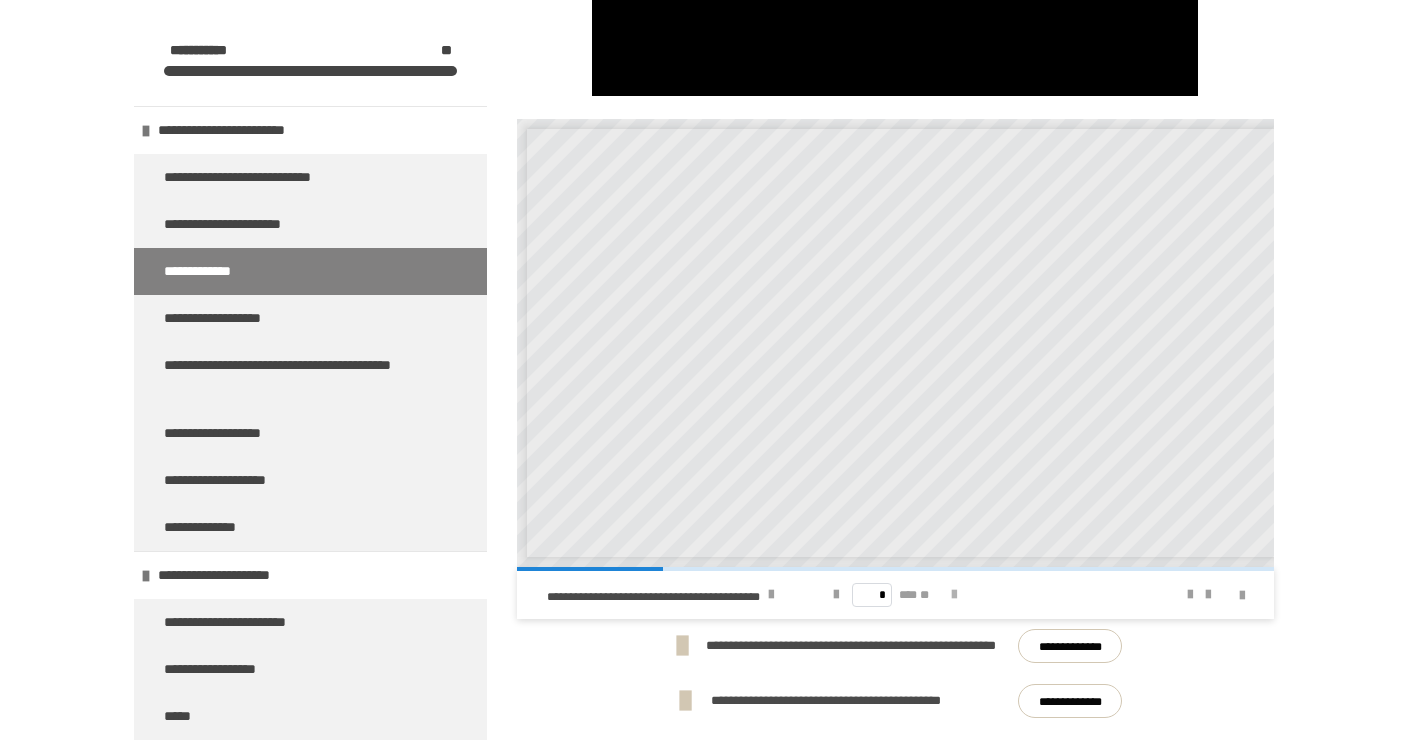 click at bounding box center (954, 595) 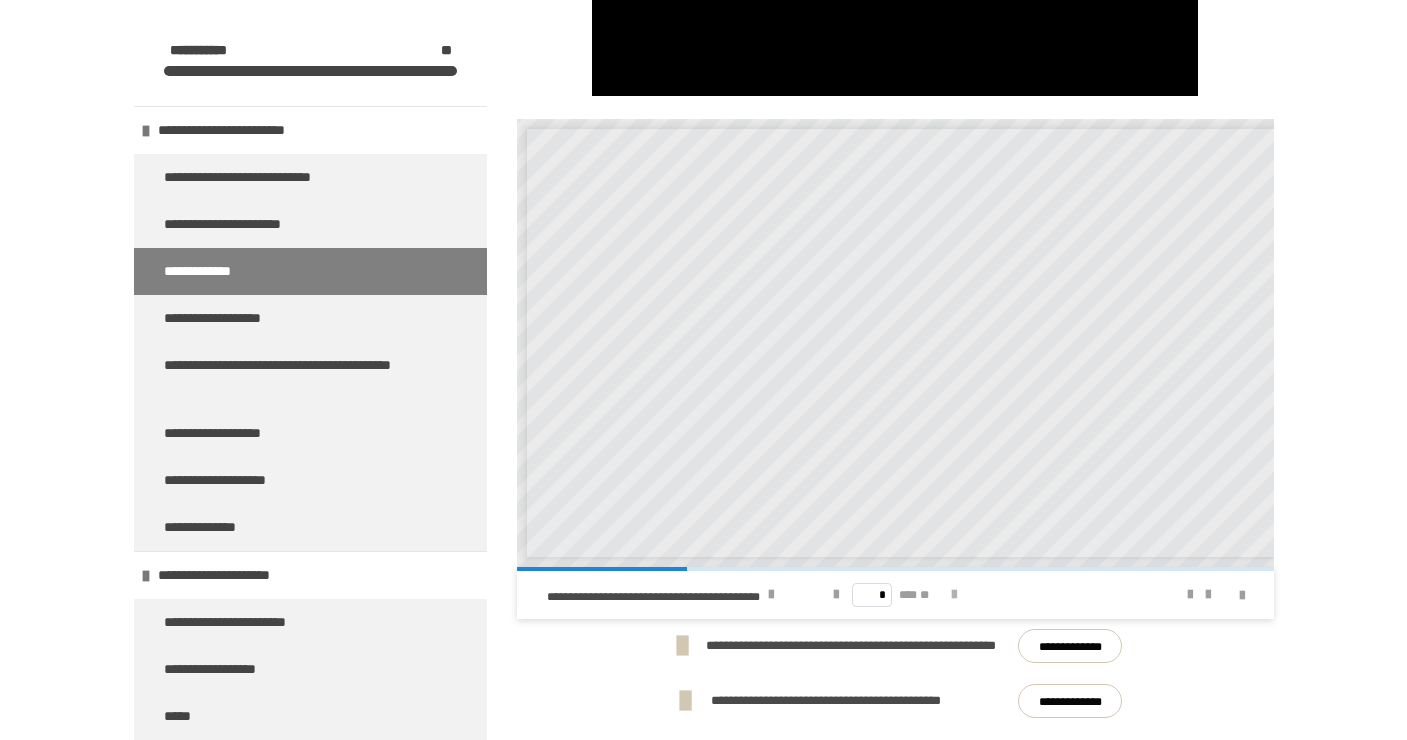 click at bounding box center (954, 595) 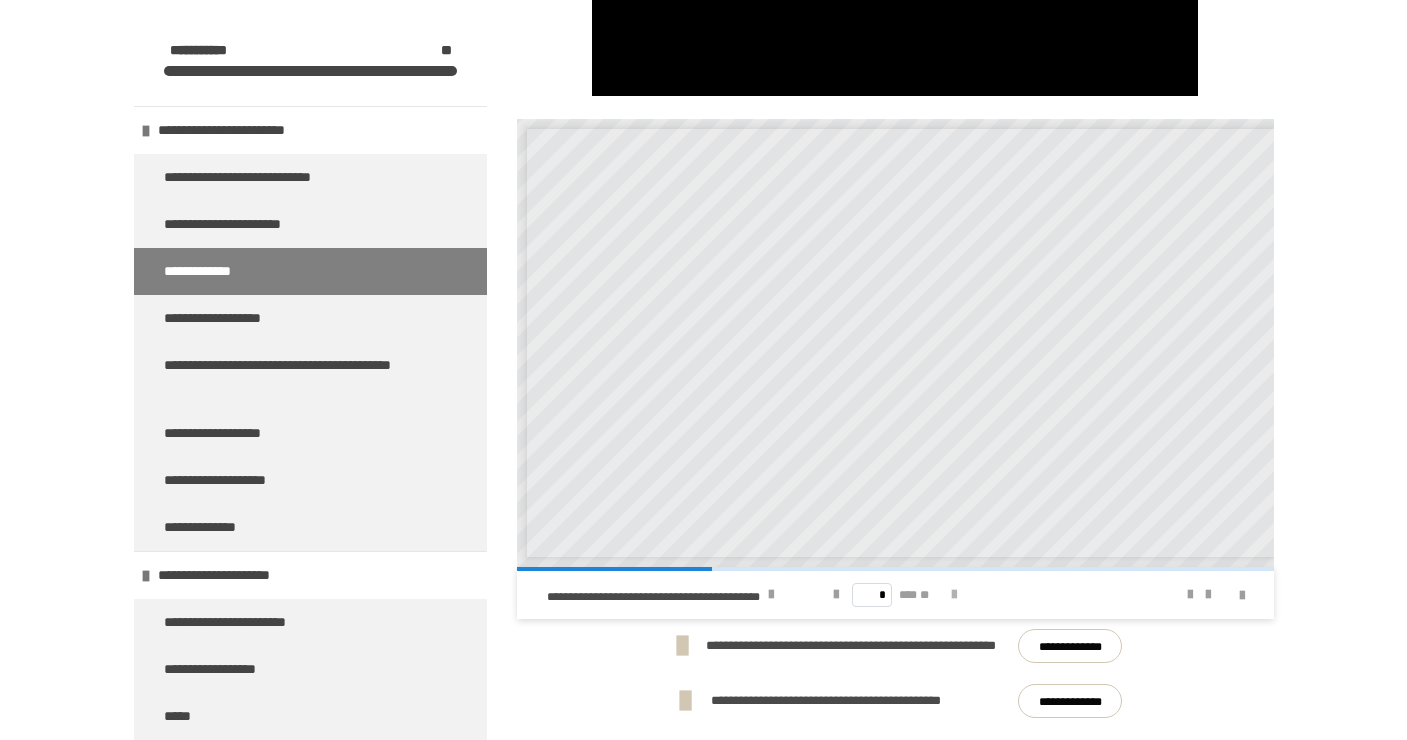 click at bounding box center [954, 595] 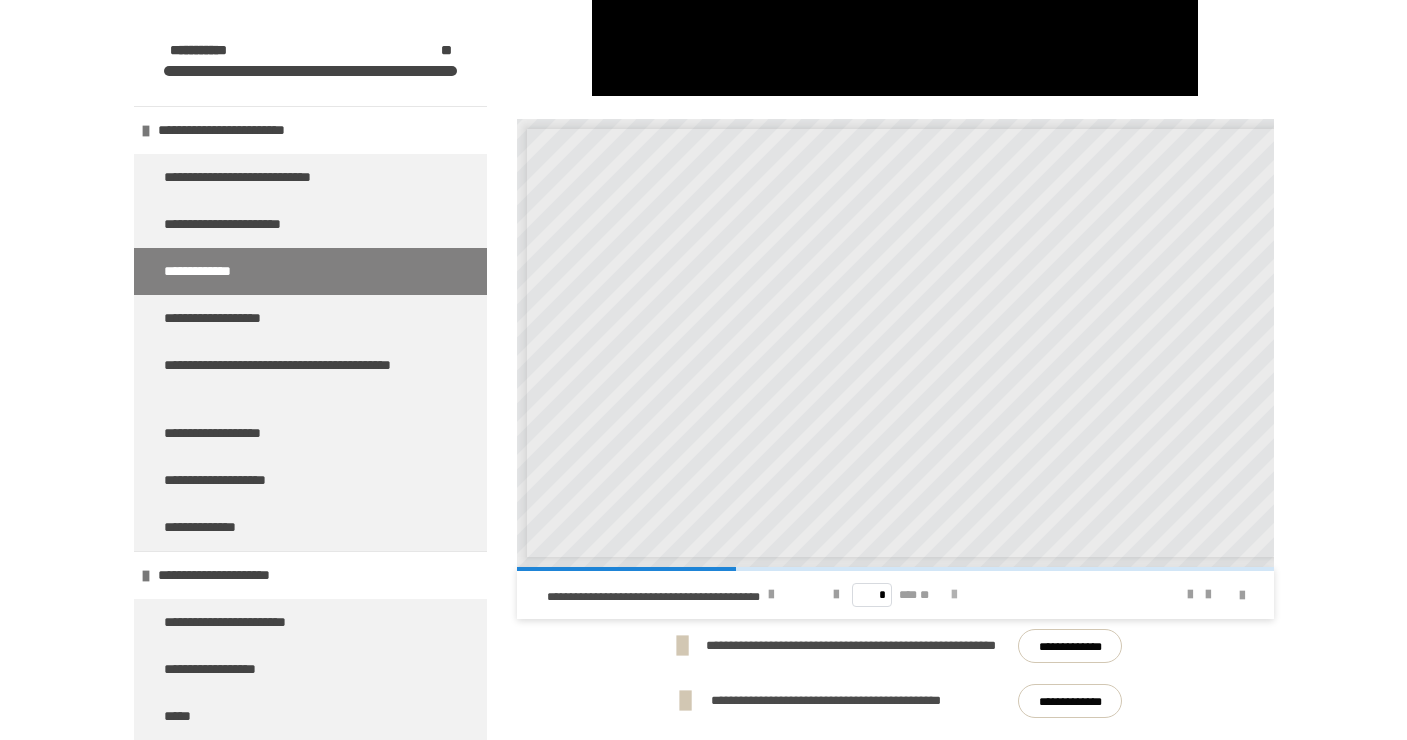 click at bounding box center (954, 595) 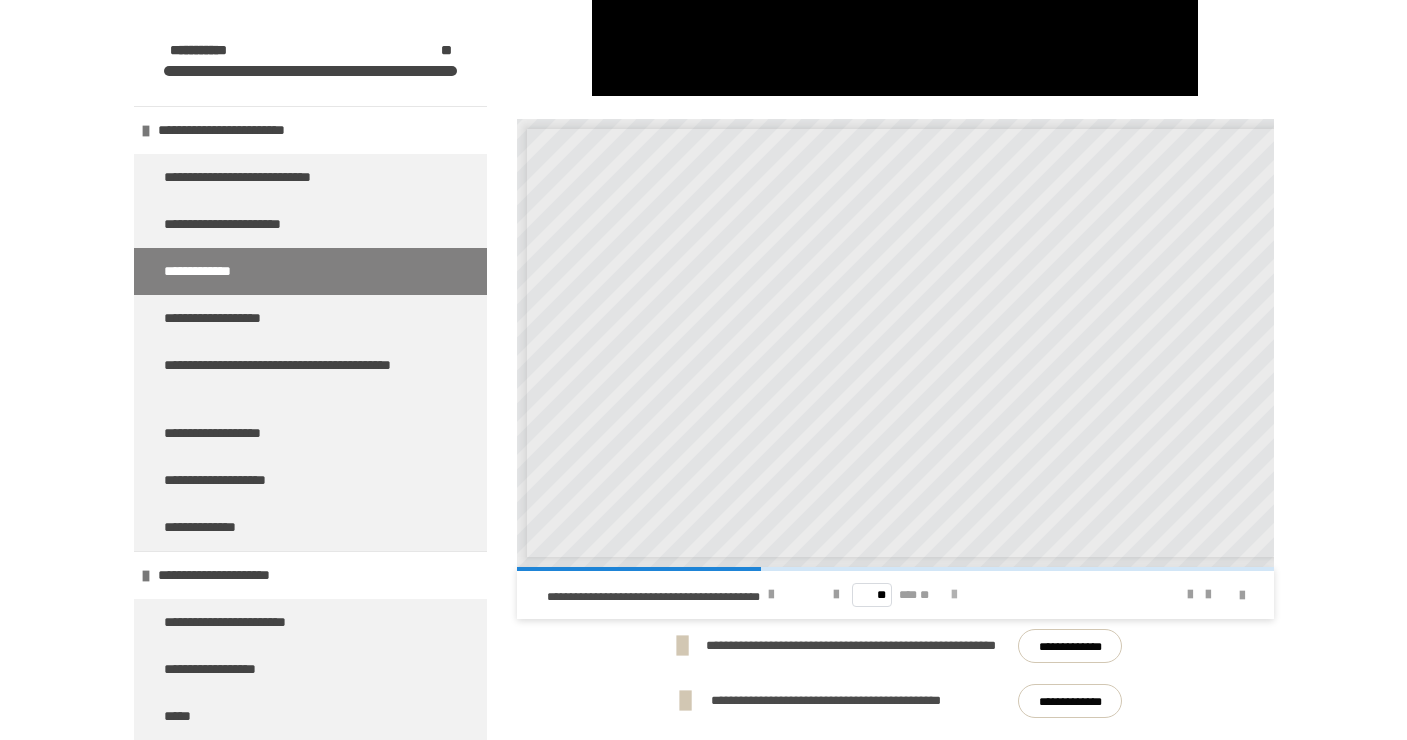 click at bounding box center [954, 595] 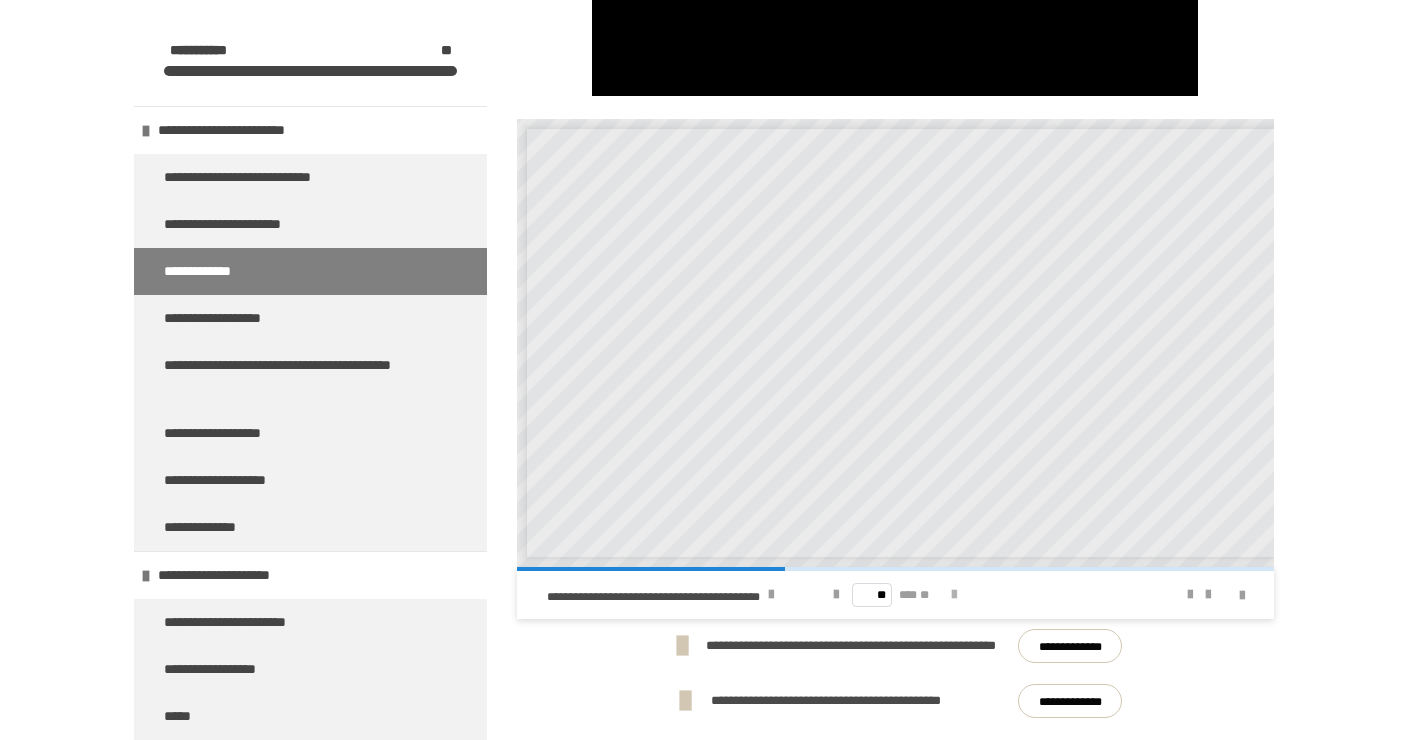 click at bounding box center (954, 595) 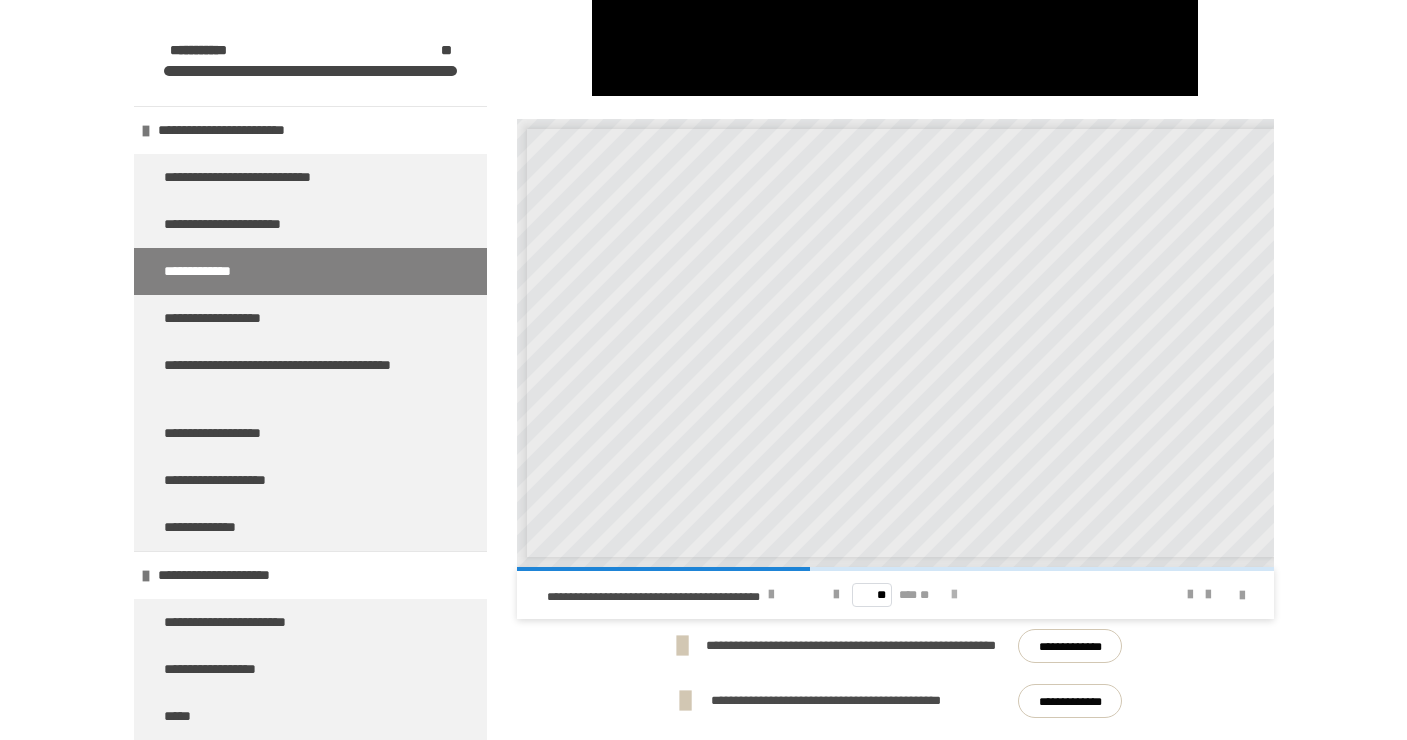 click at bounding box center (954, 595) 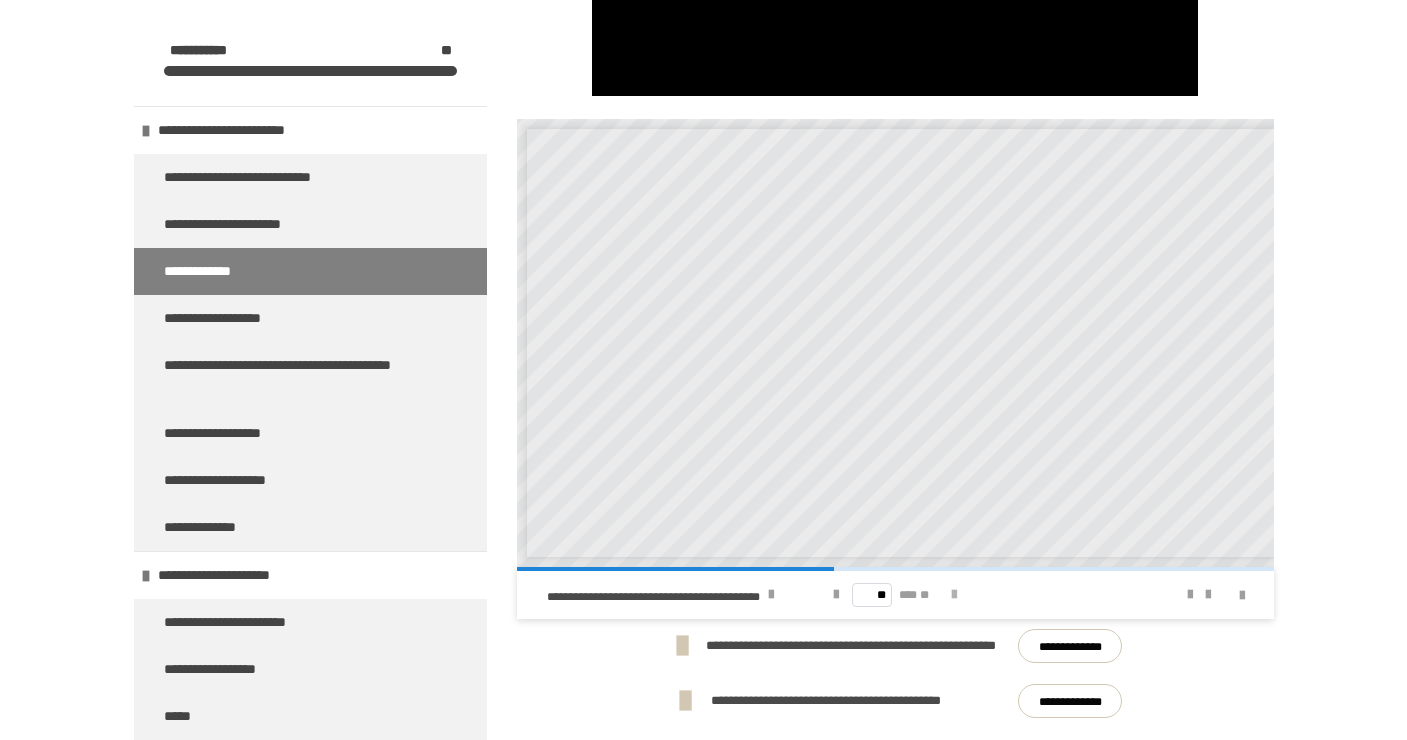 click at bounding box center [954, 595] 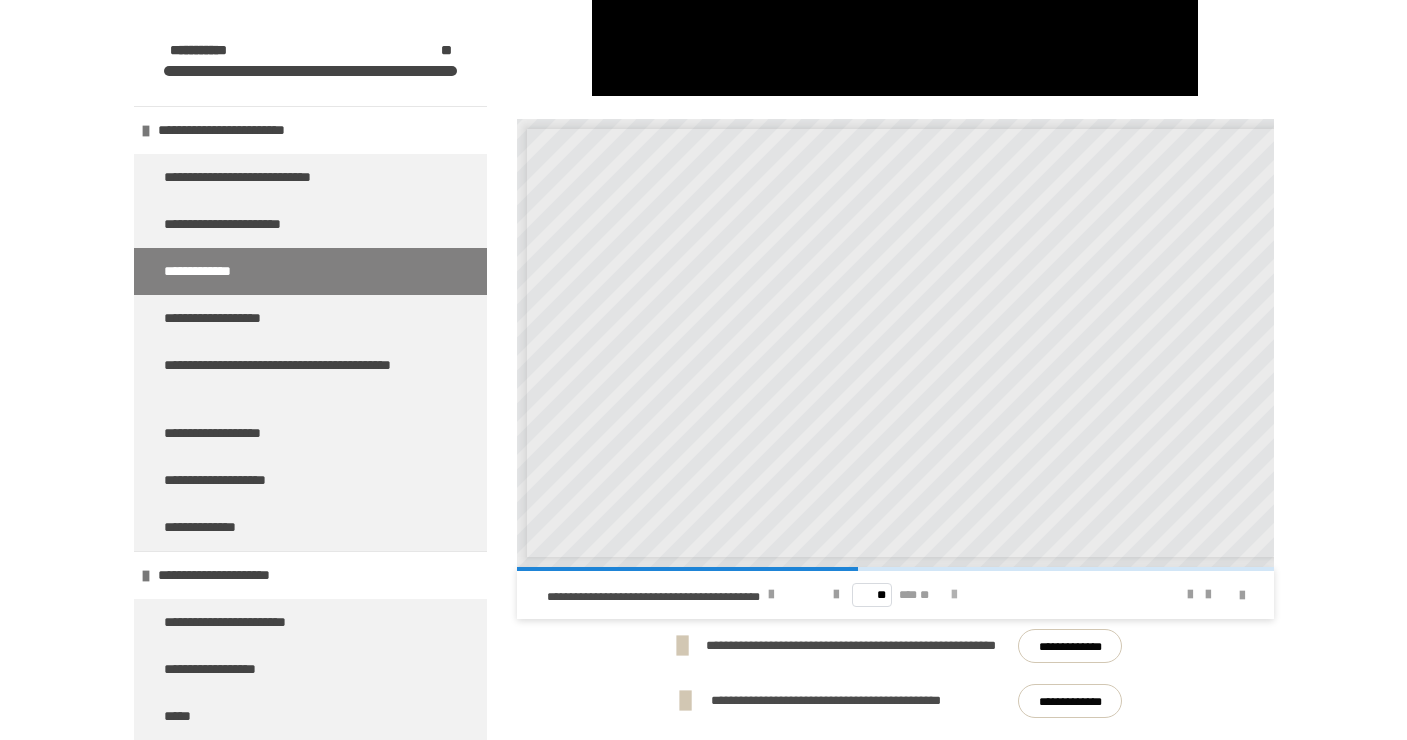 click at bounding box center (954, 595) 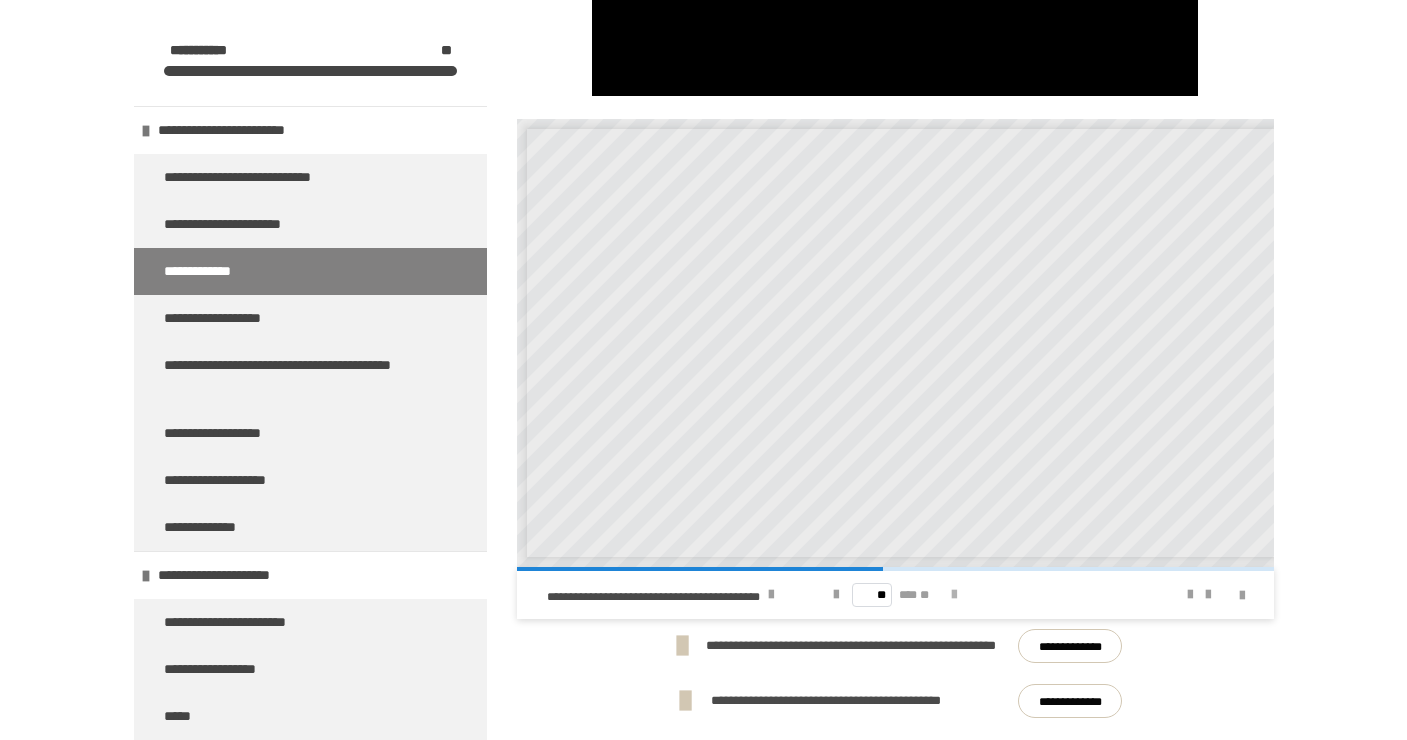 click at bounding box center (954, 595) 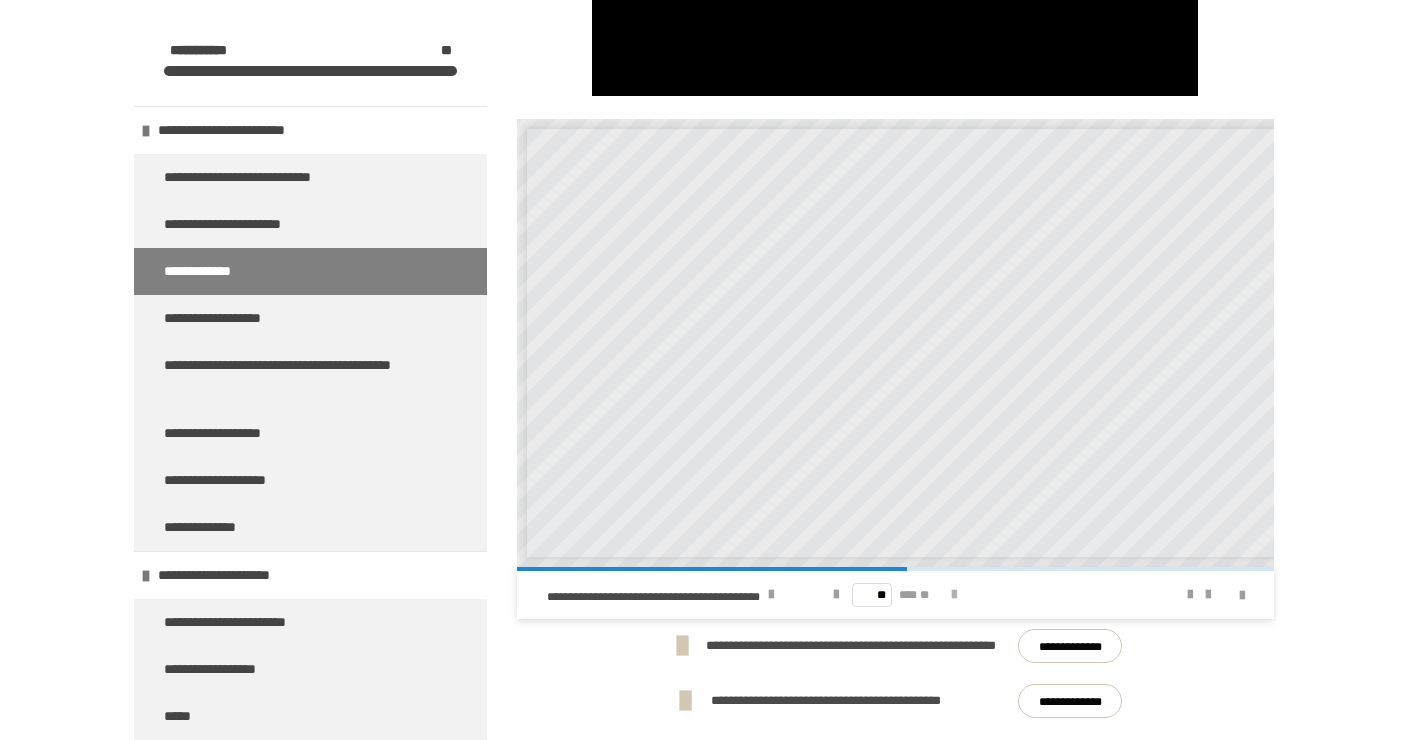 click at bounding box center [954, 595] 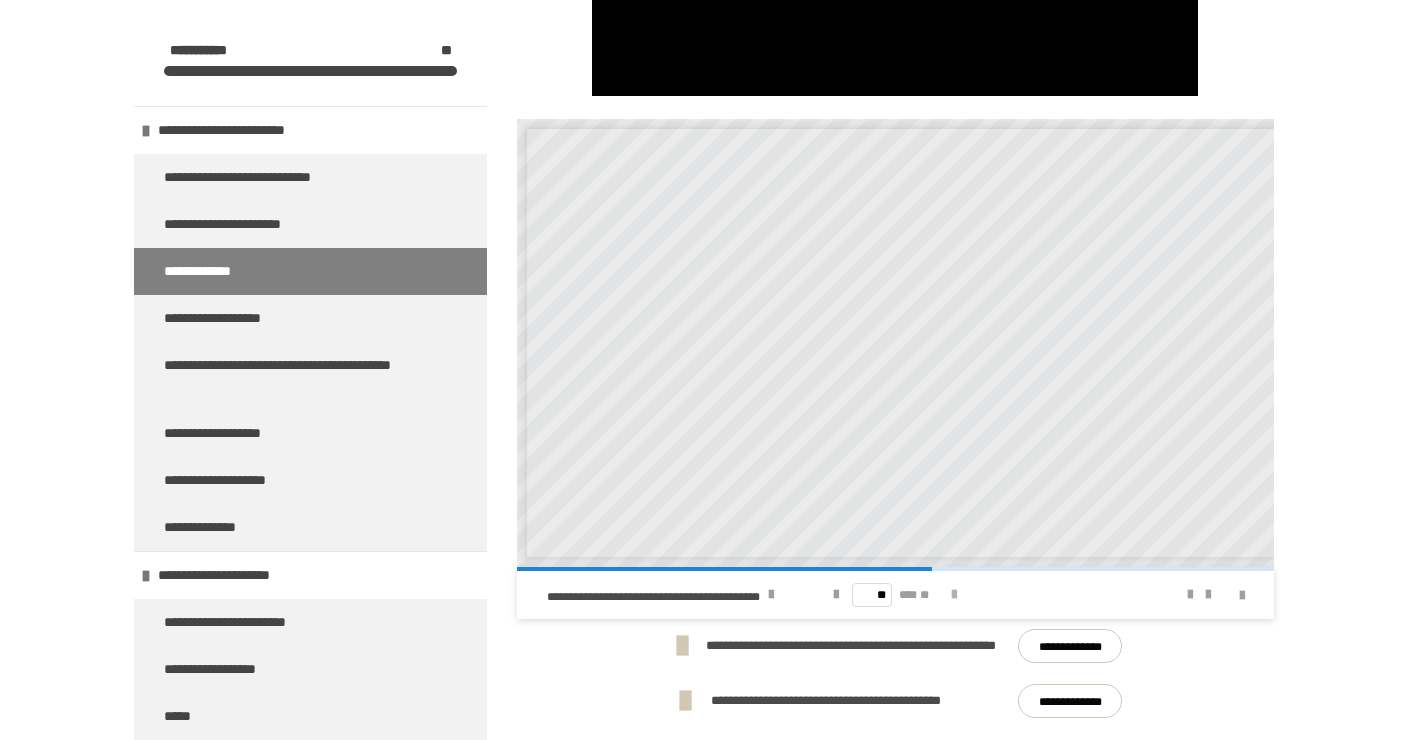 click at bounding box center [954, 595] 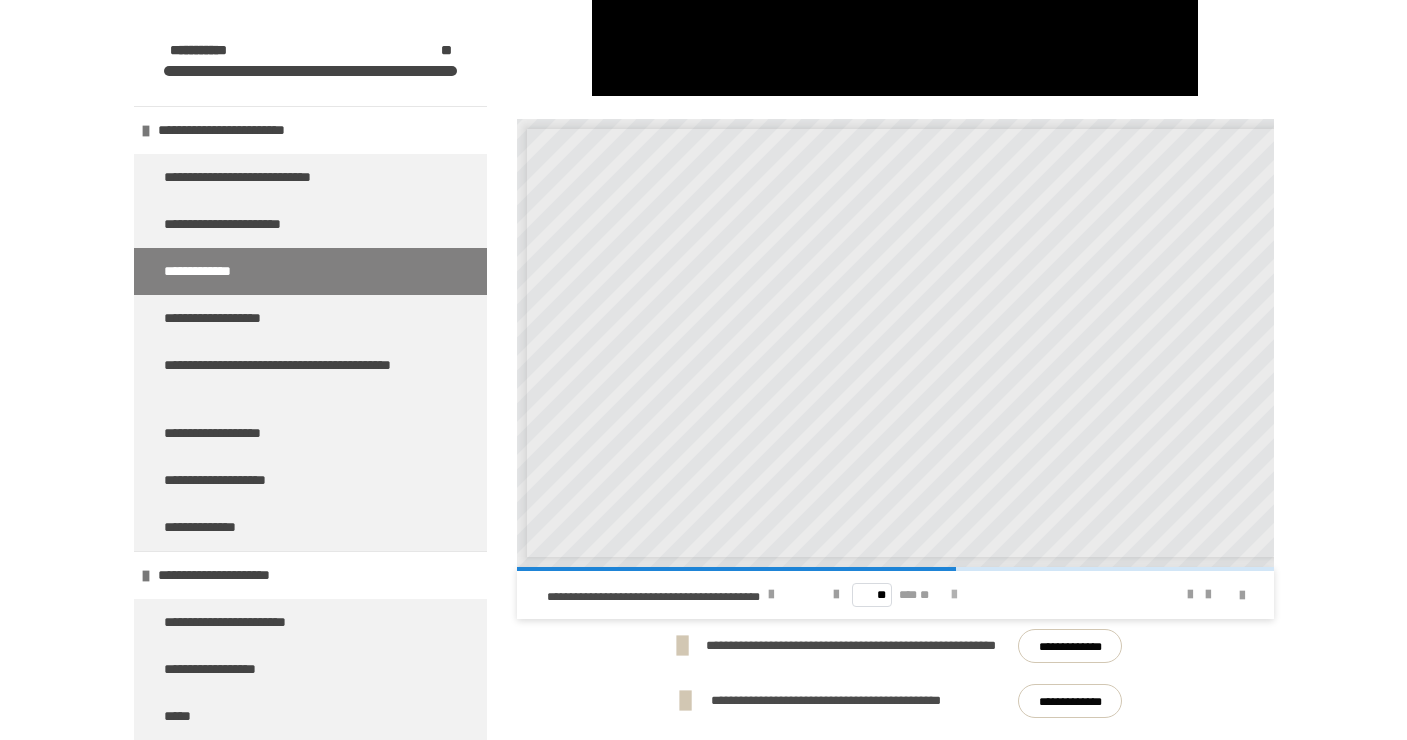 click at bounding box center [954, 595] 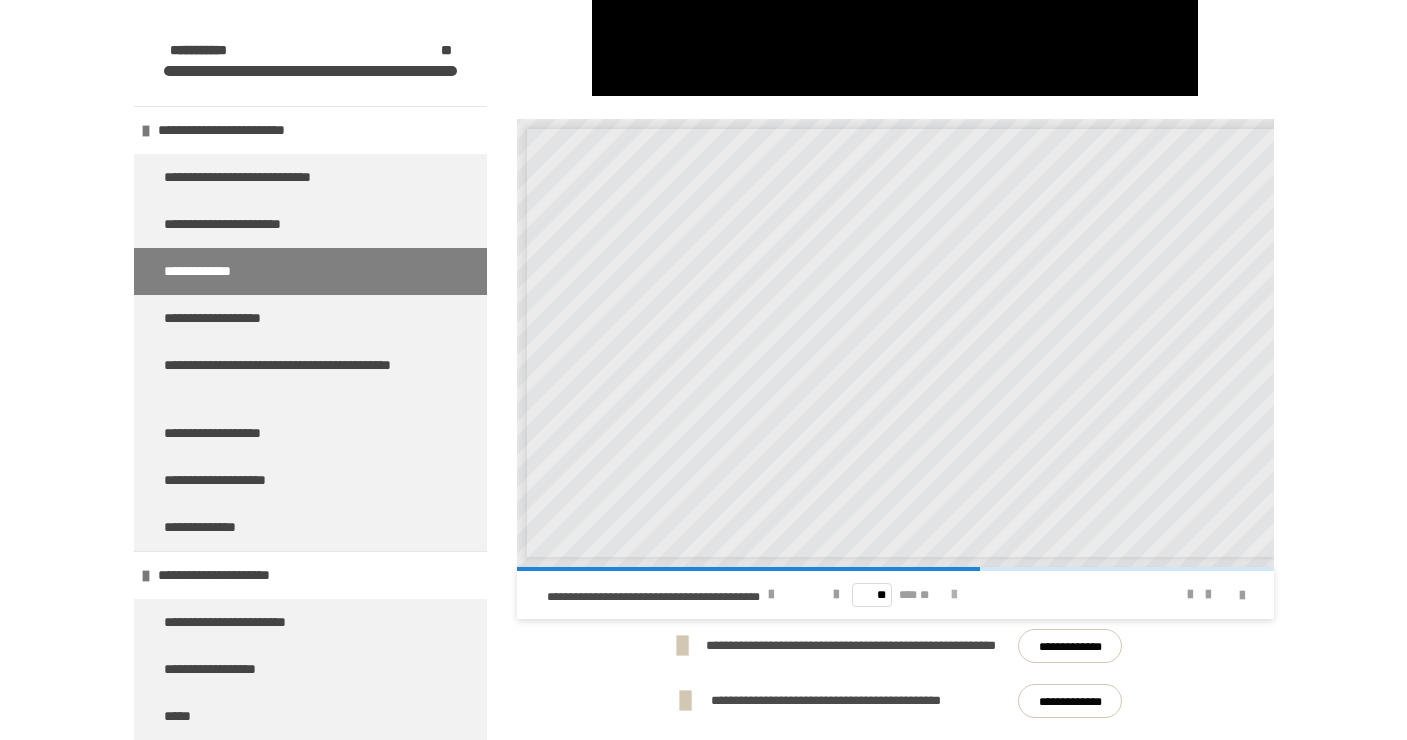 click at bounding box center [954, 595] 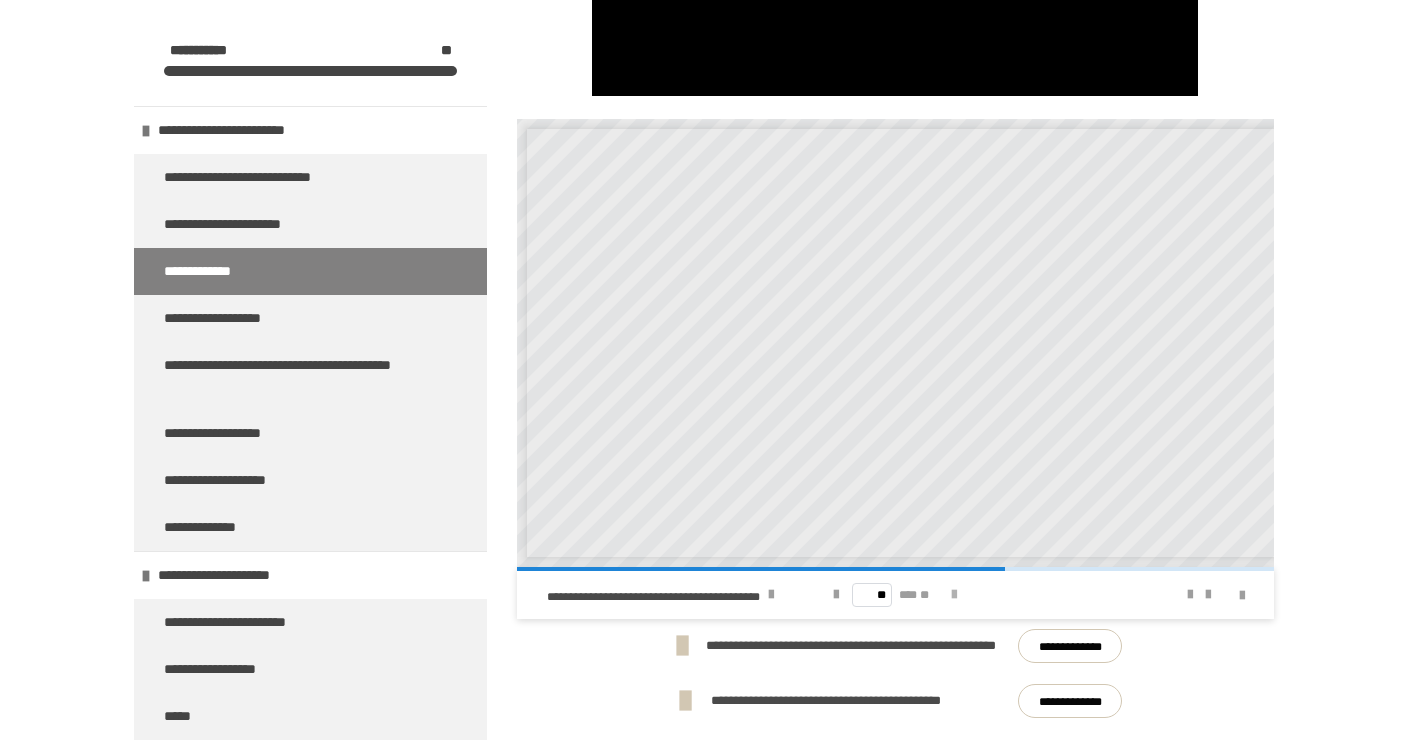 click at bounding box center [954, 595] 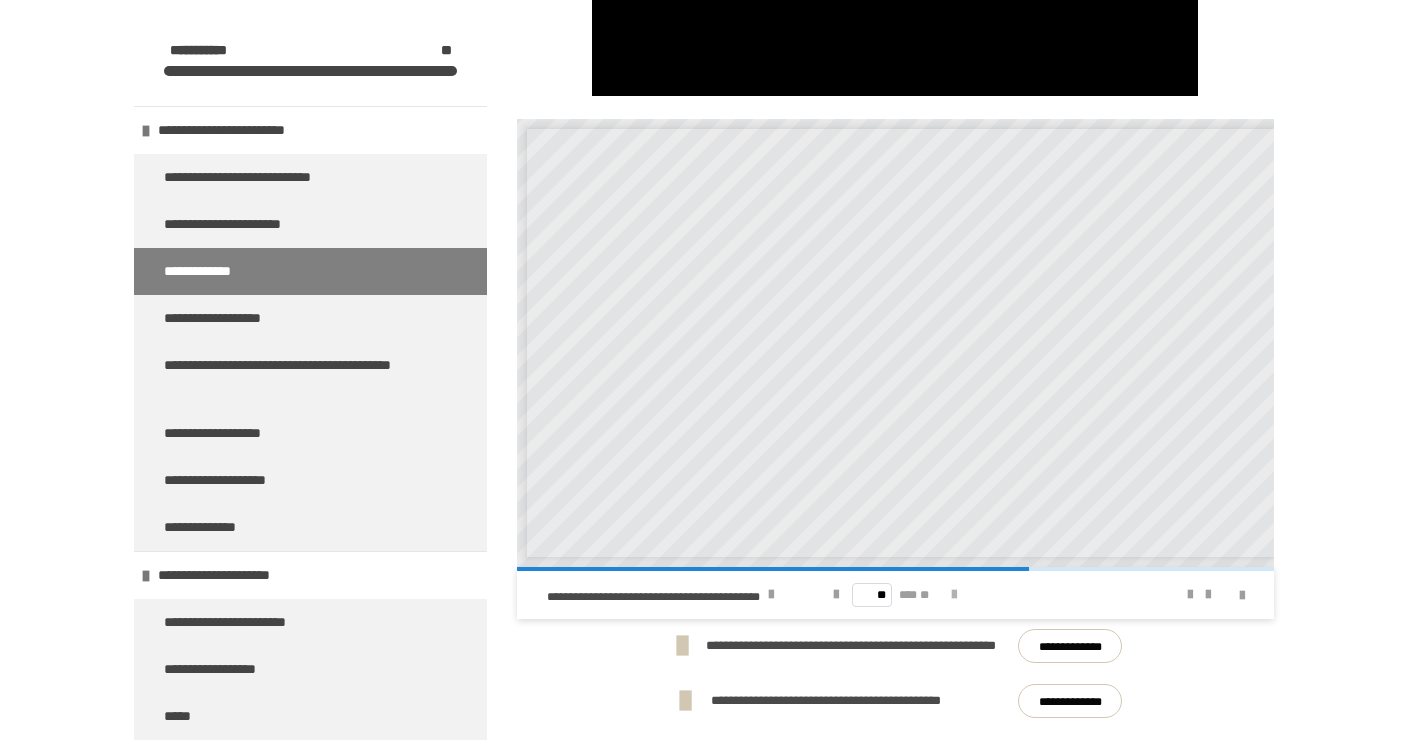 click at bounding box center (954, 595) 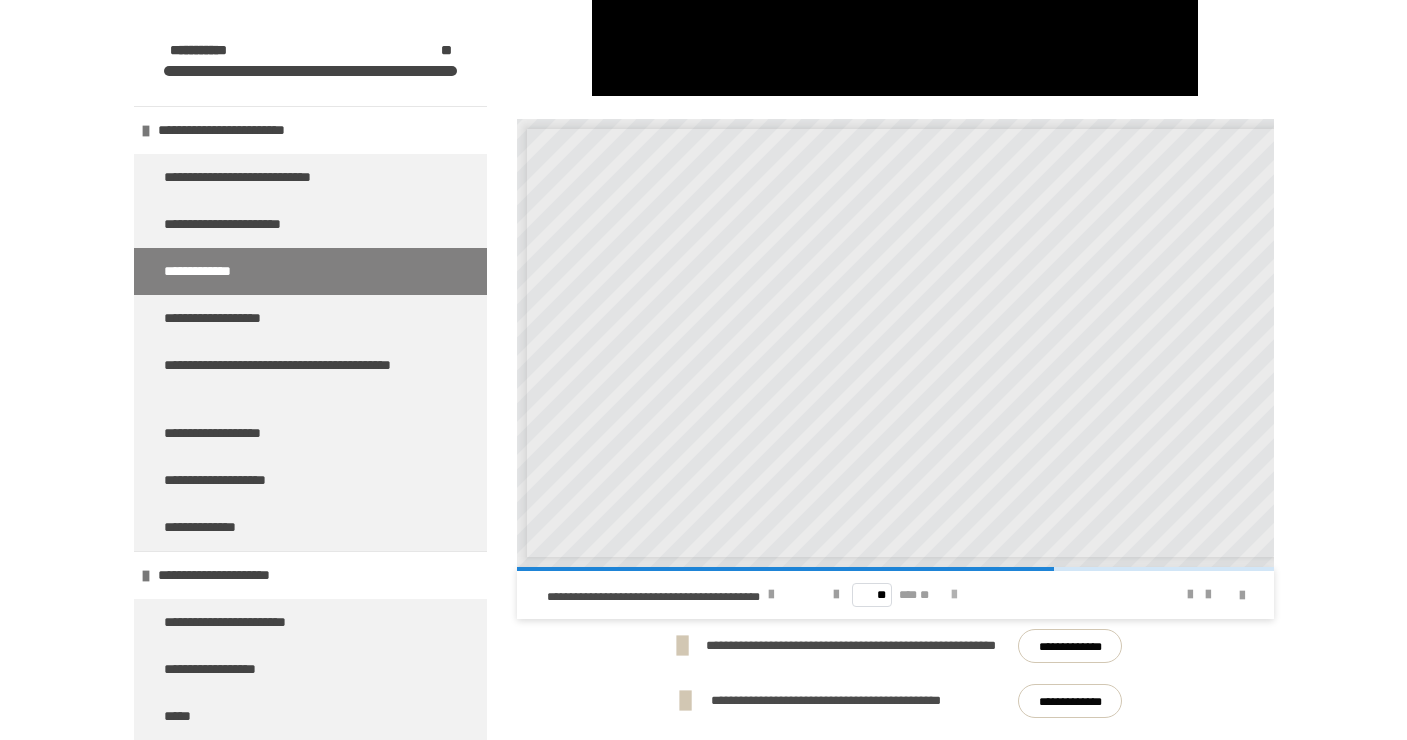 click at bounding box center [954, 595] 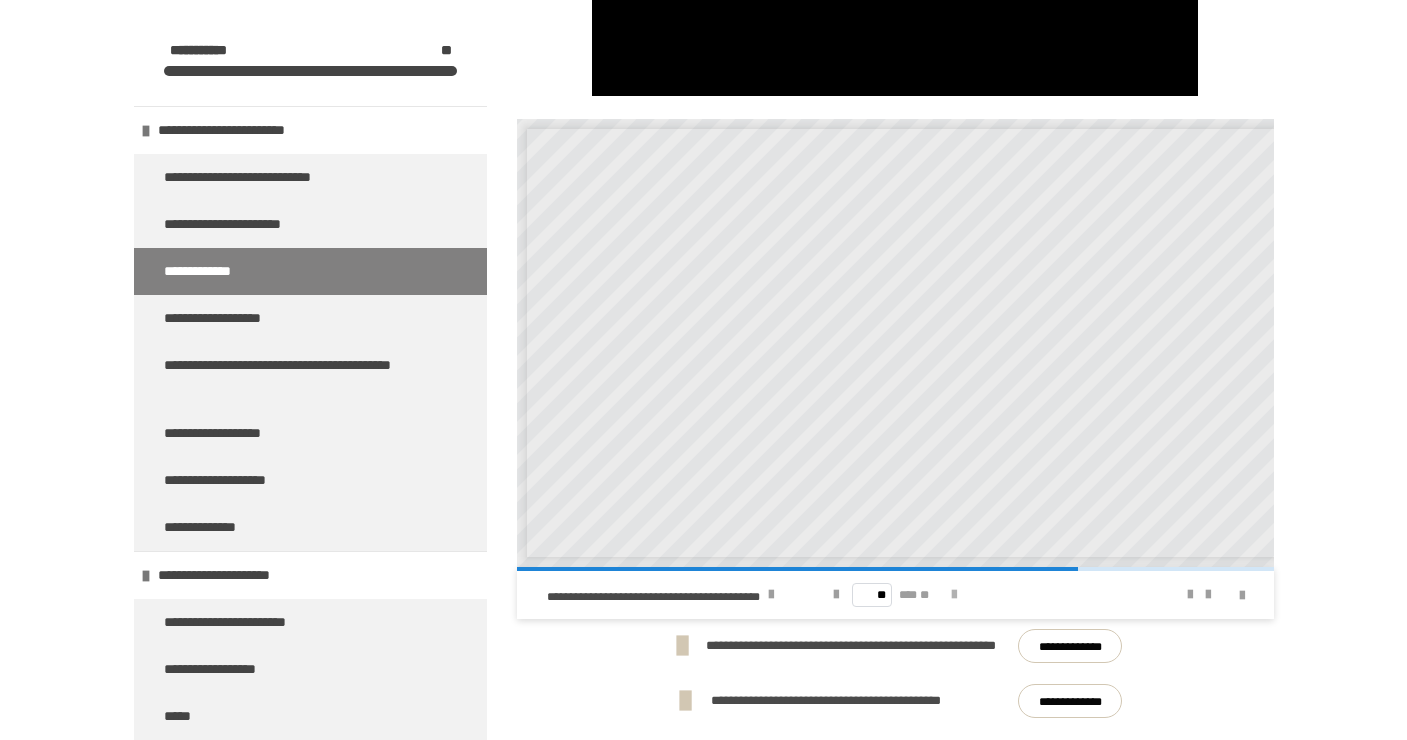 click at bounding box center [954, 595] 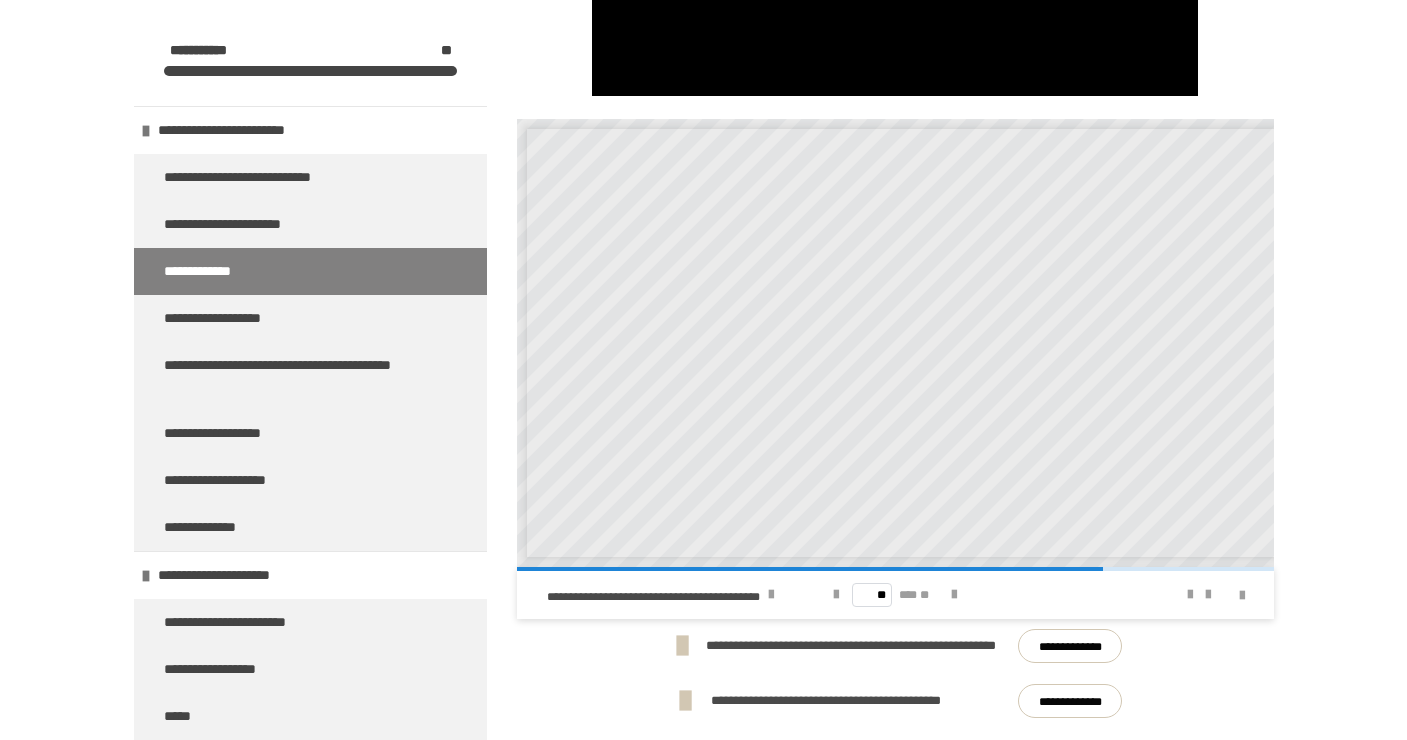 click on "** *** **" at bounding box center (895, 595) 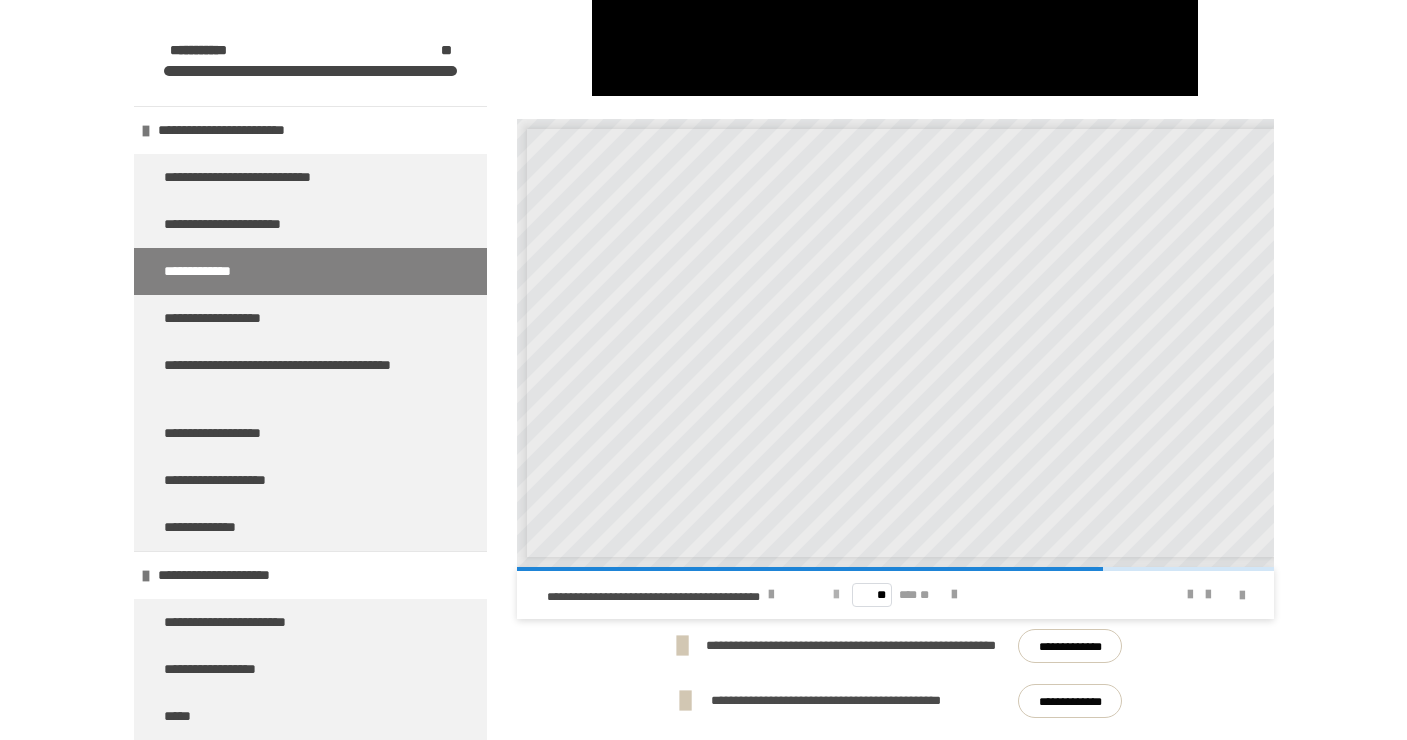 click at bounding box center (836, 595) 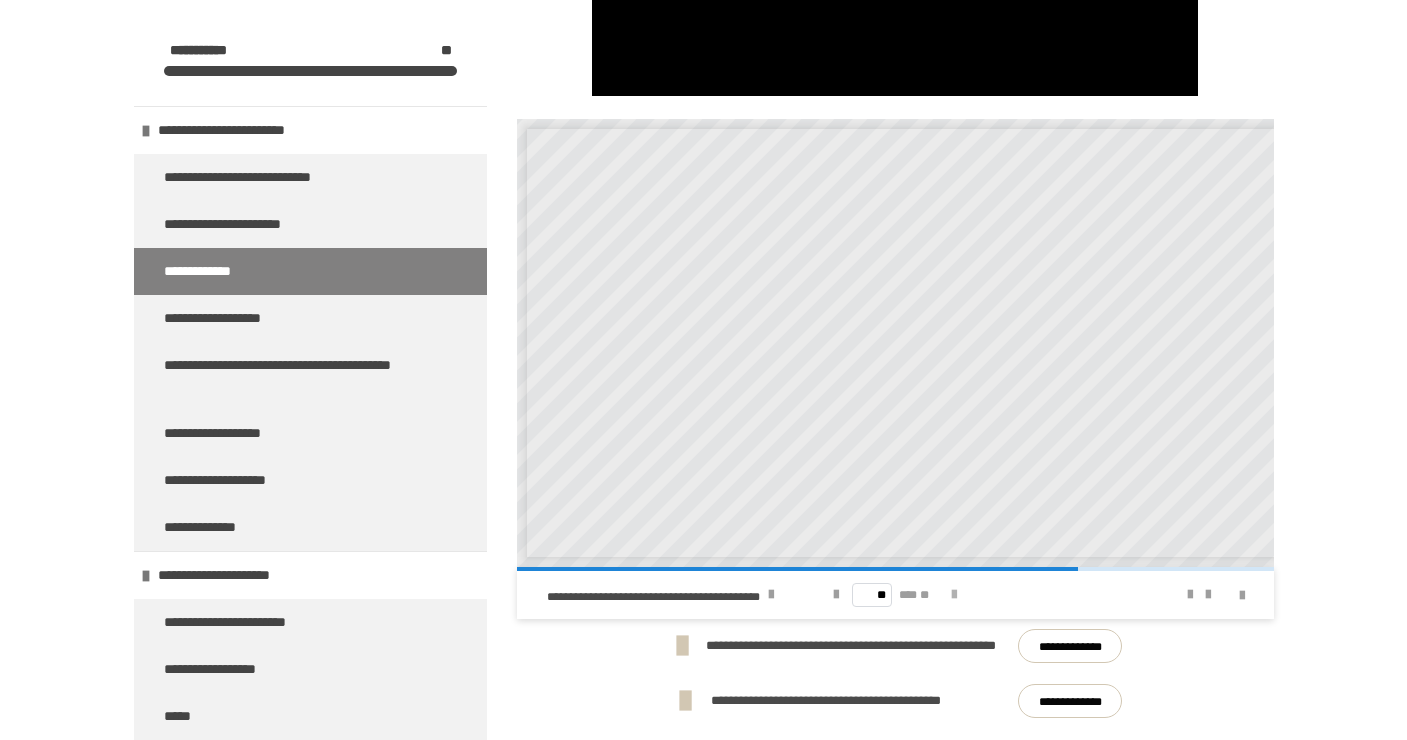 click at bounding box center [954, 595] 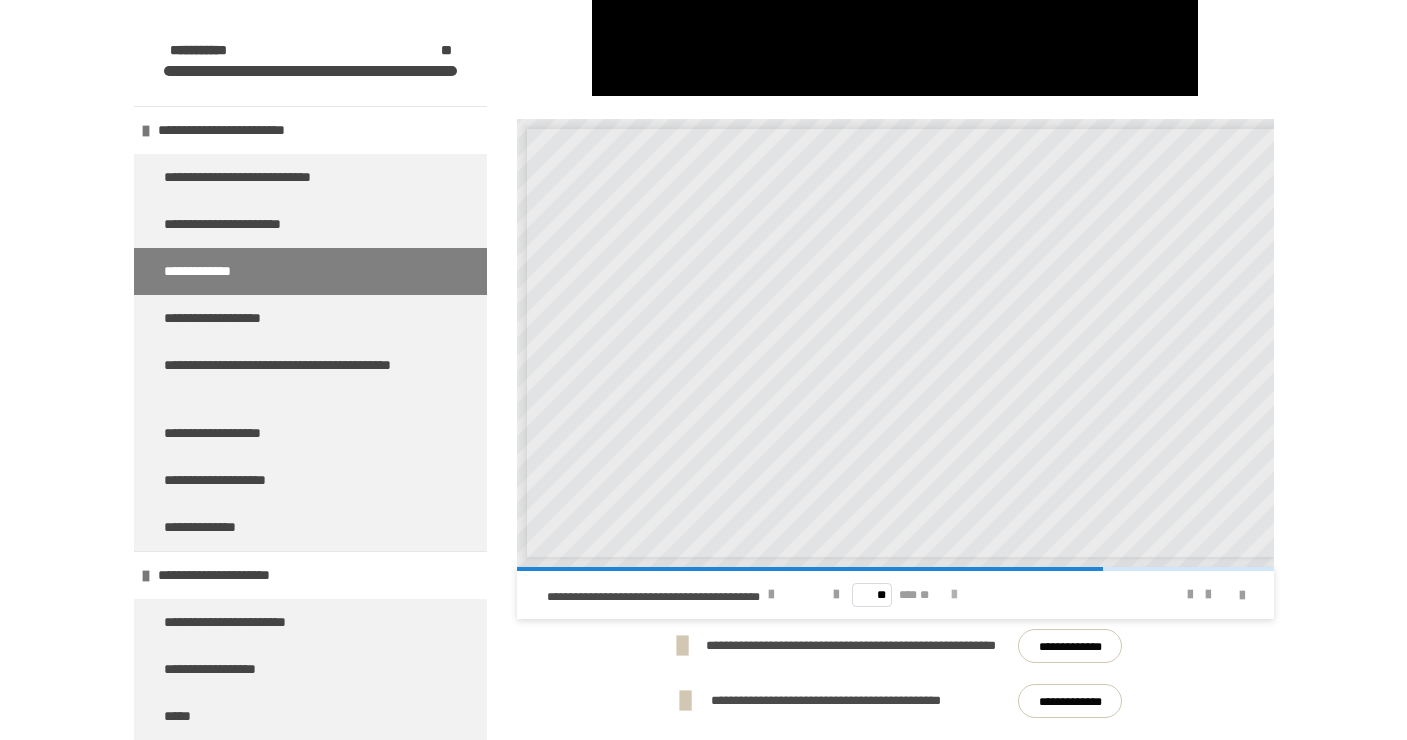click at bounding box center [954, 595] 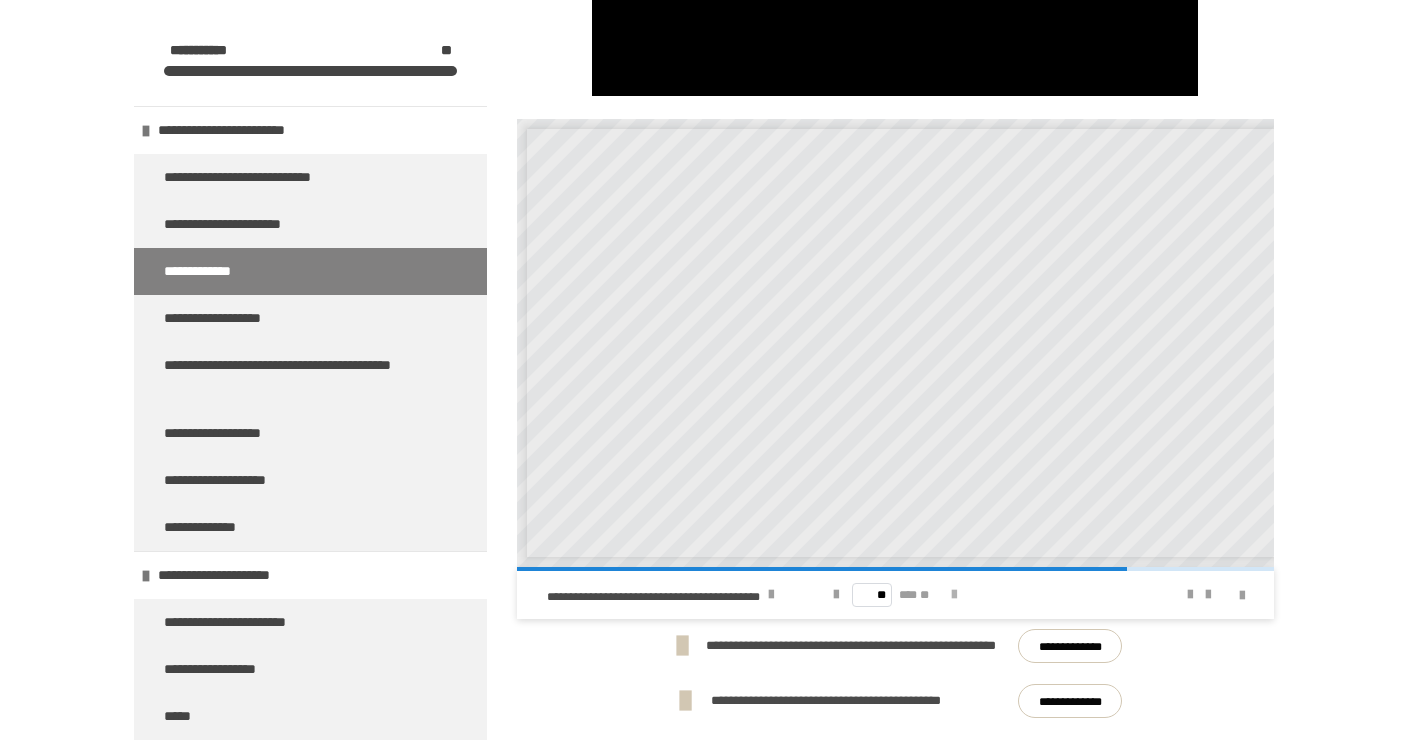 click at bounding box center (954, 595) 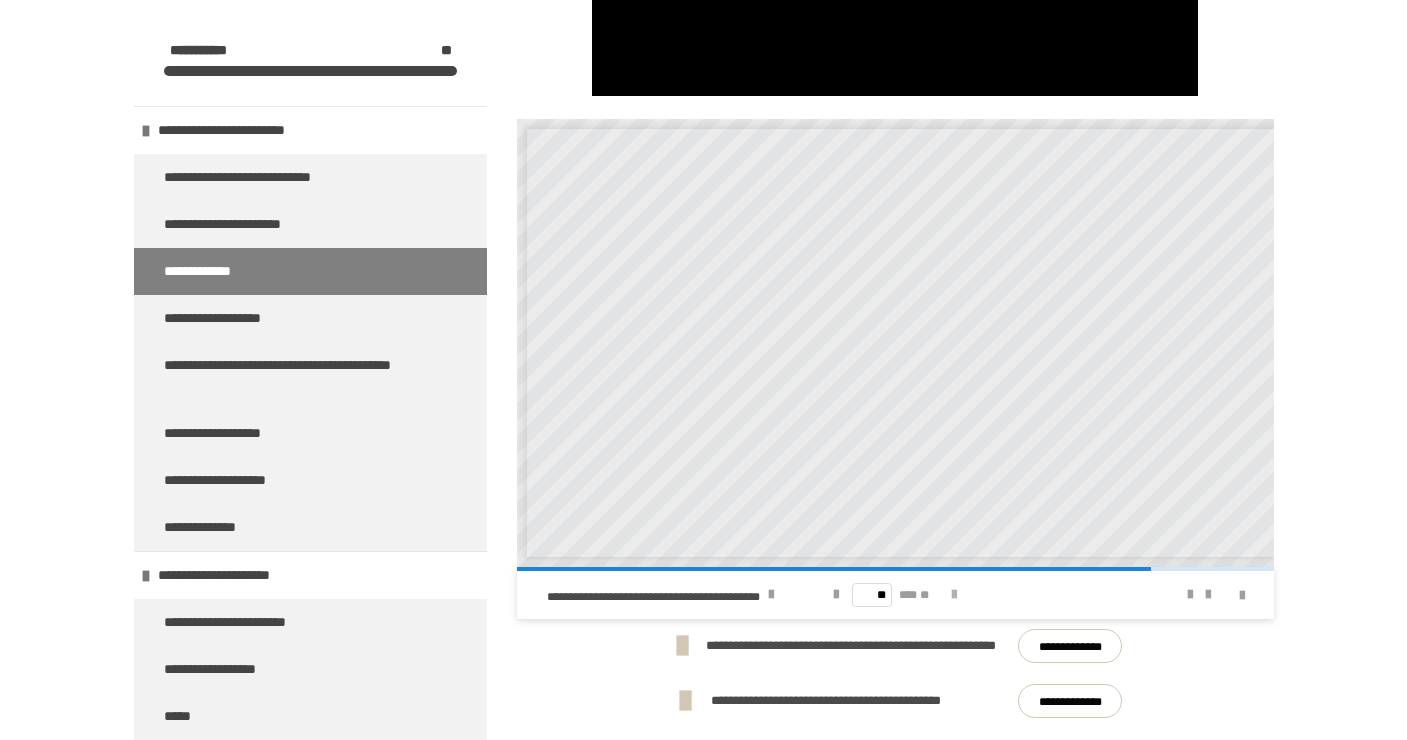 click at bounding box center [954, 595] 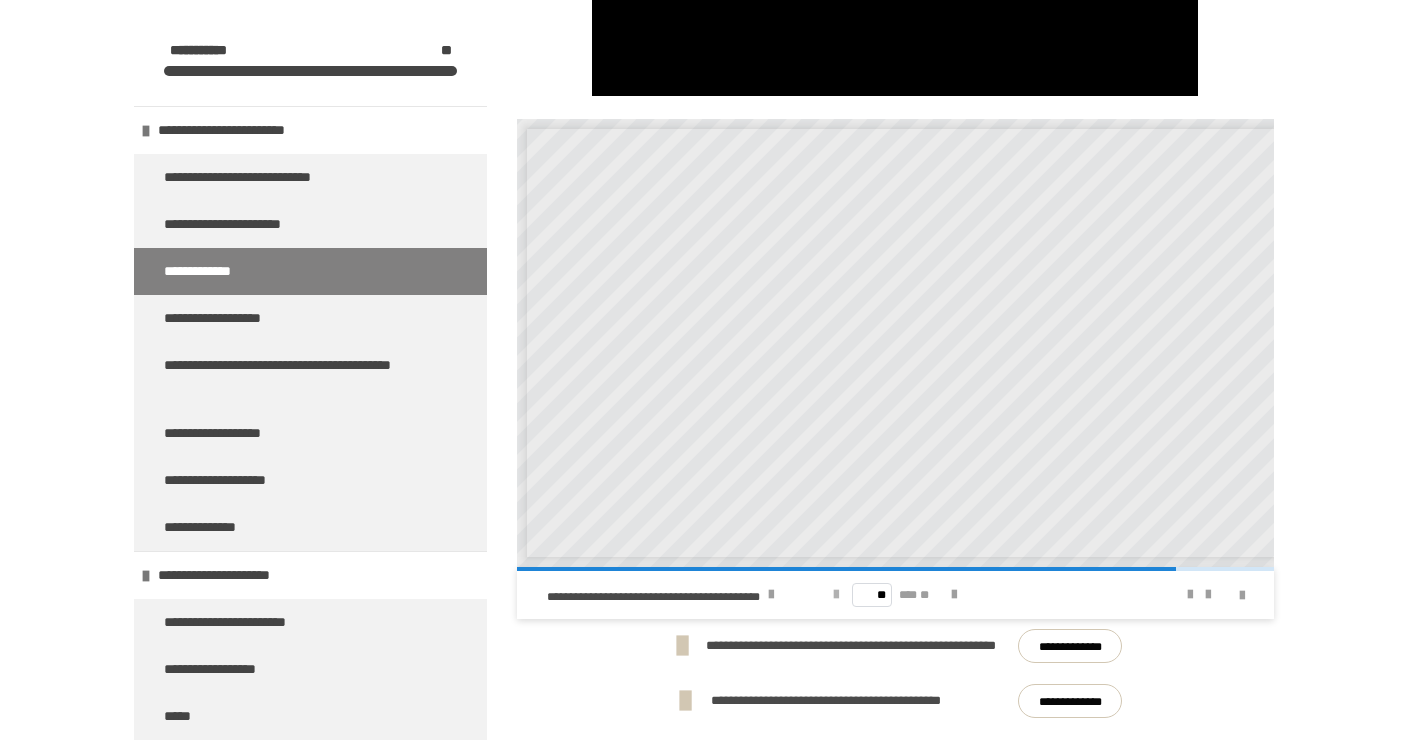 click at bounding box center (836, 595) 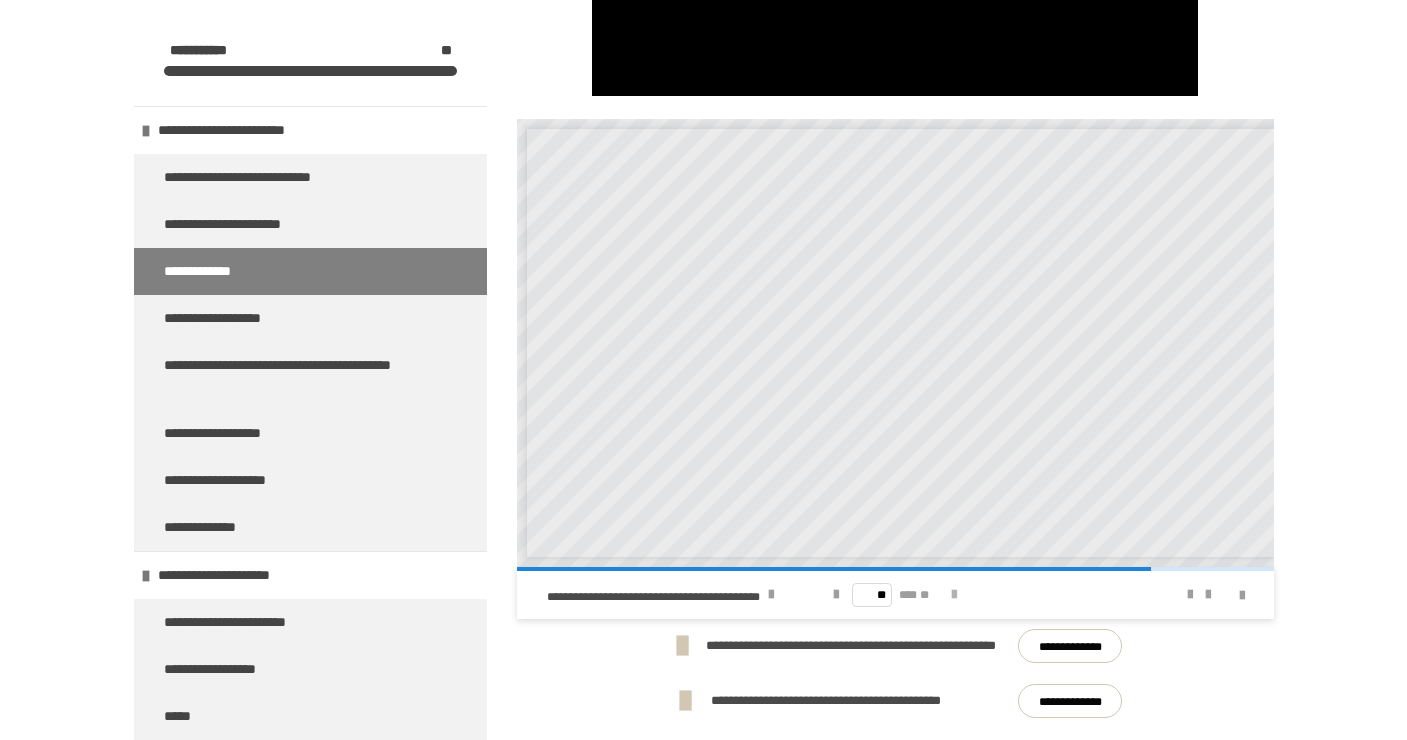 click at bounding box center (954, 595) 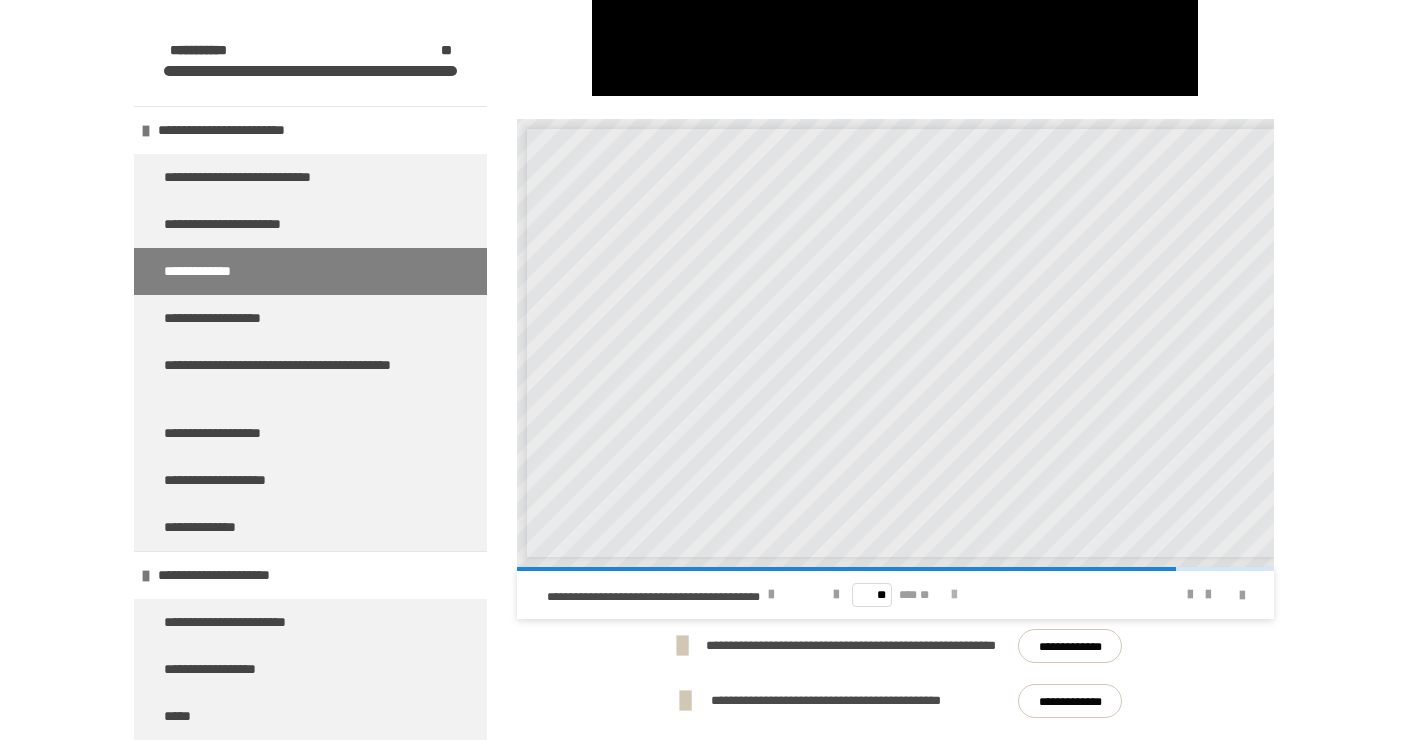 click at bounding box center (954, 595) 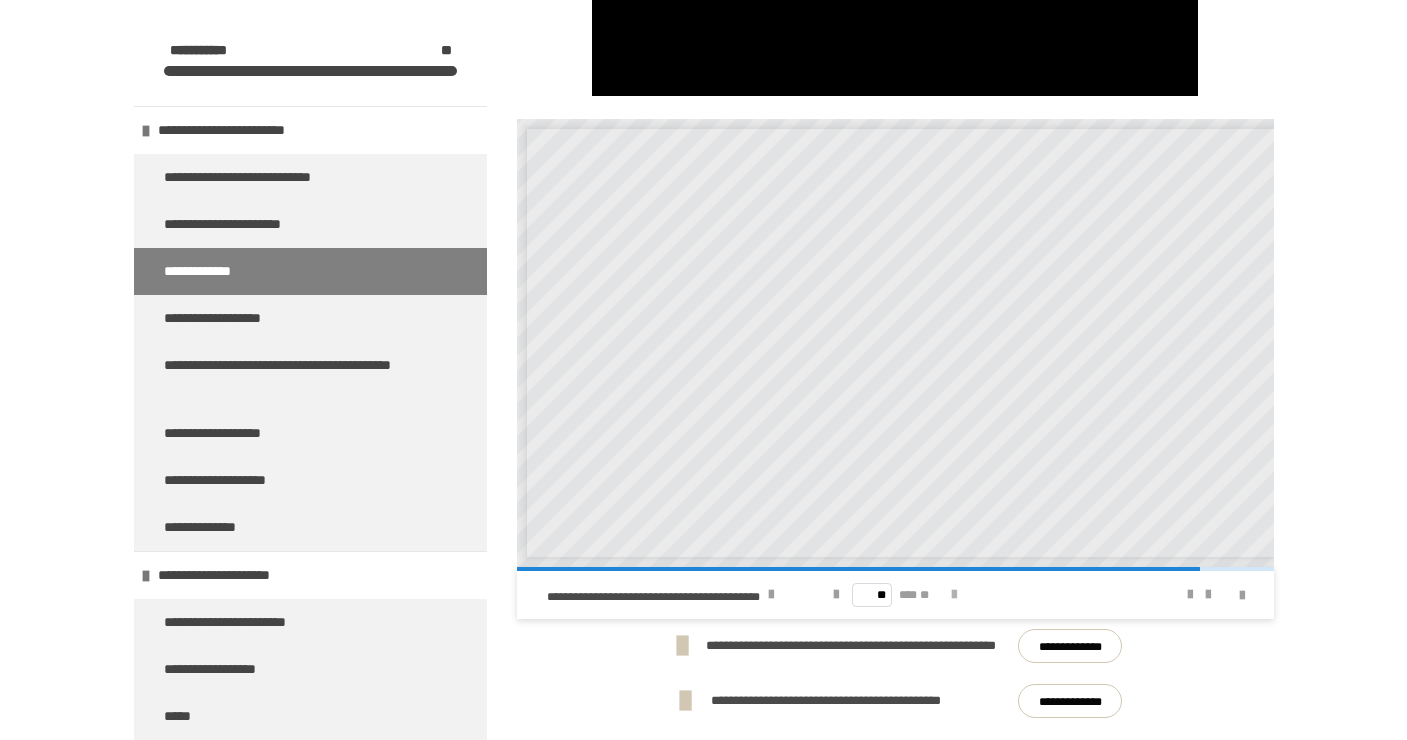 click at bounding box center (954, 595) 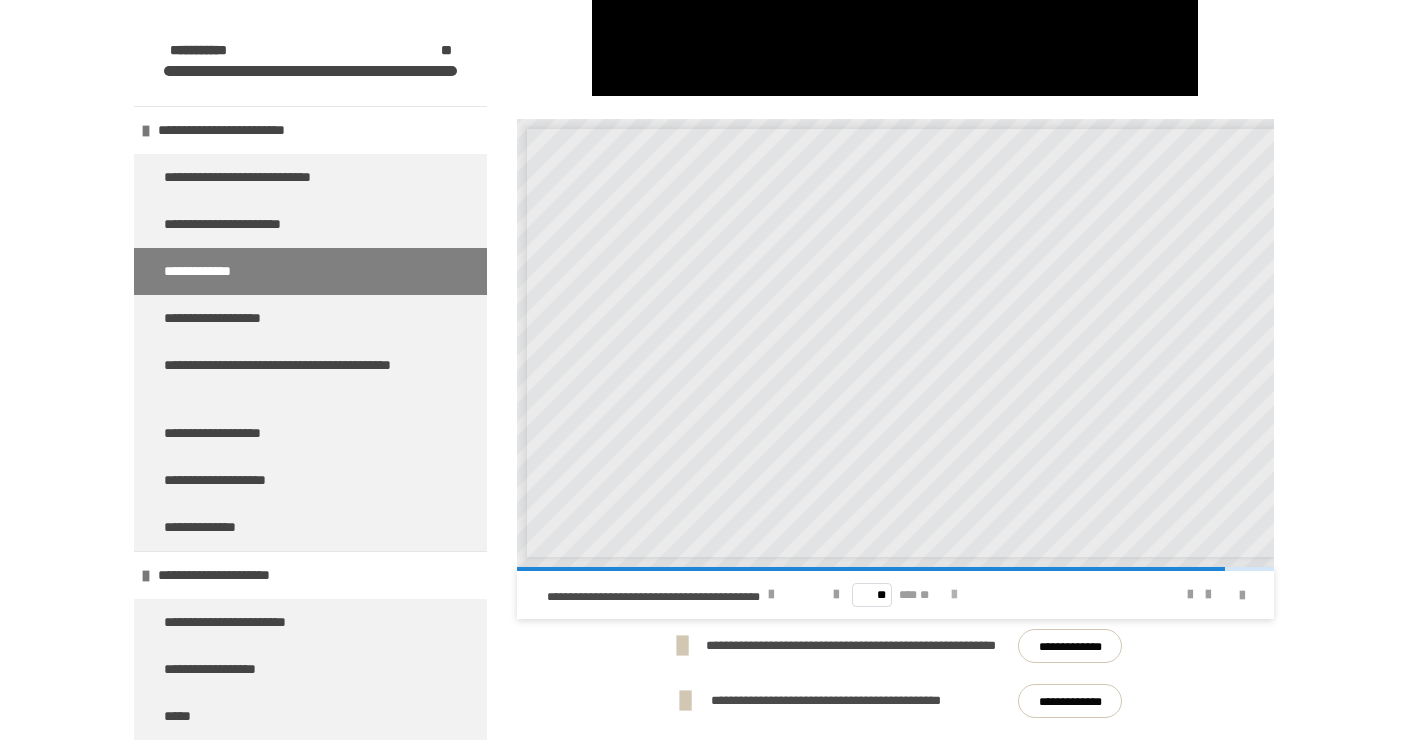 click at bounding box center [954, 595] 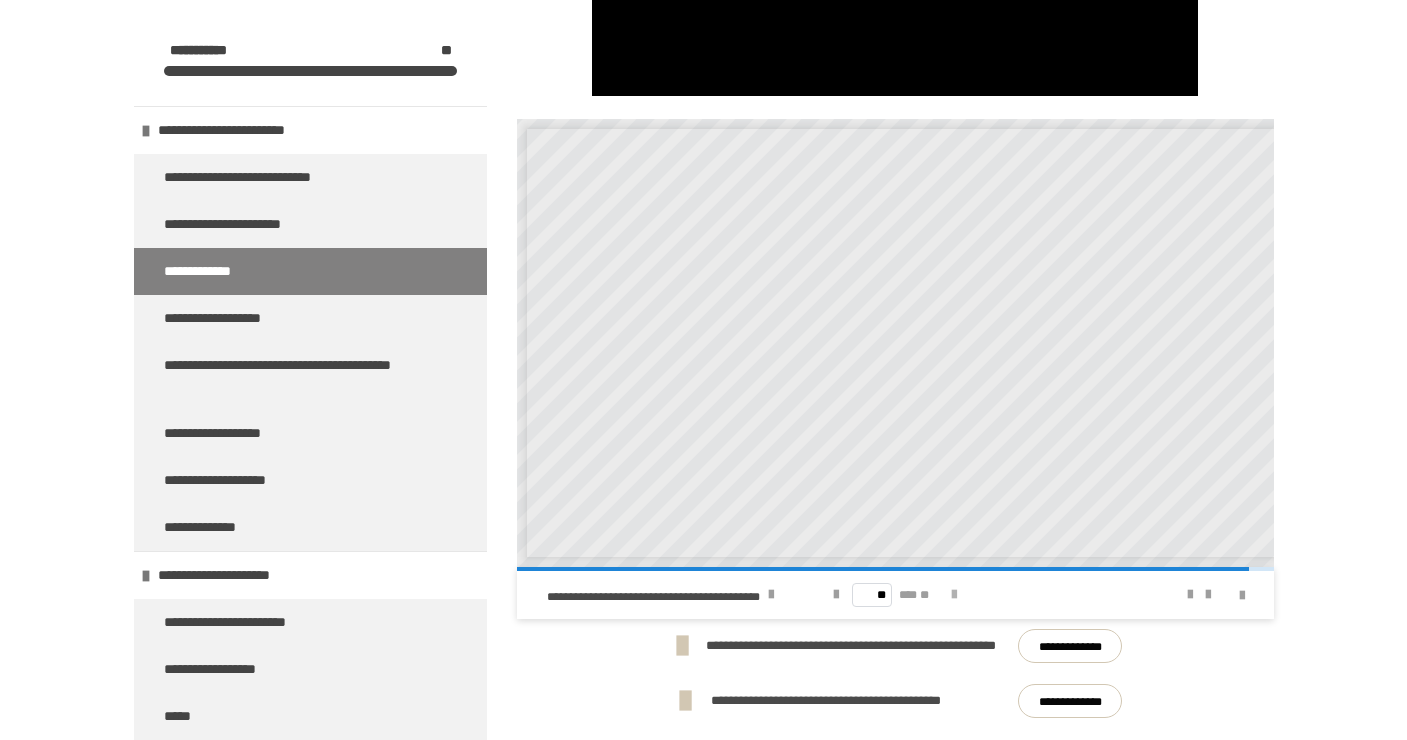 click at bounding box center (954, 595) 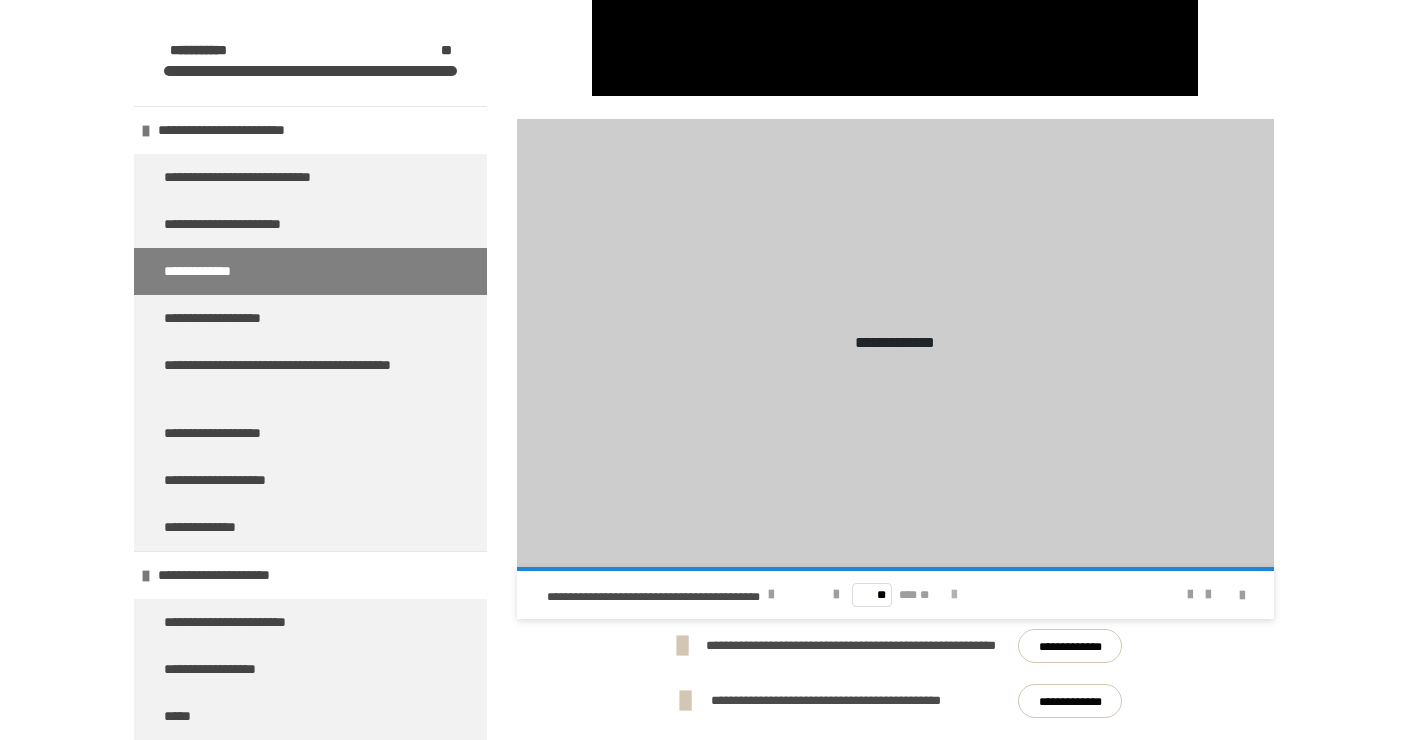 type on "**" 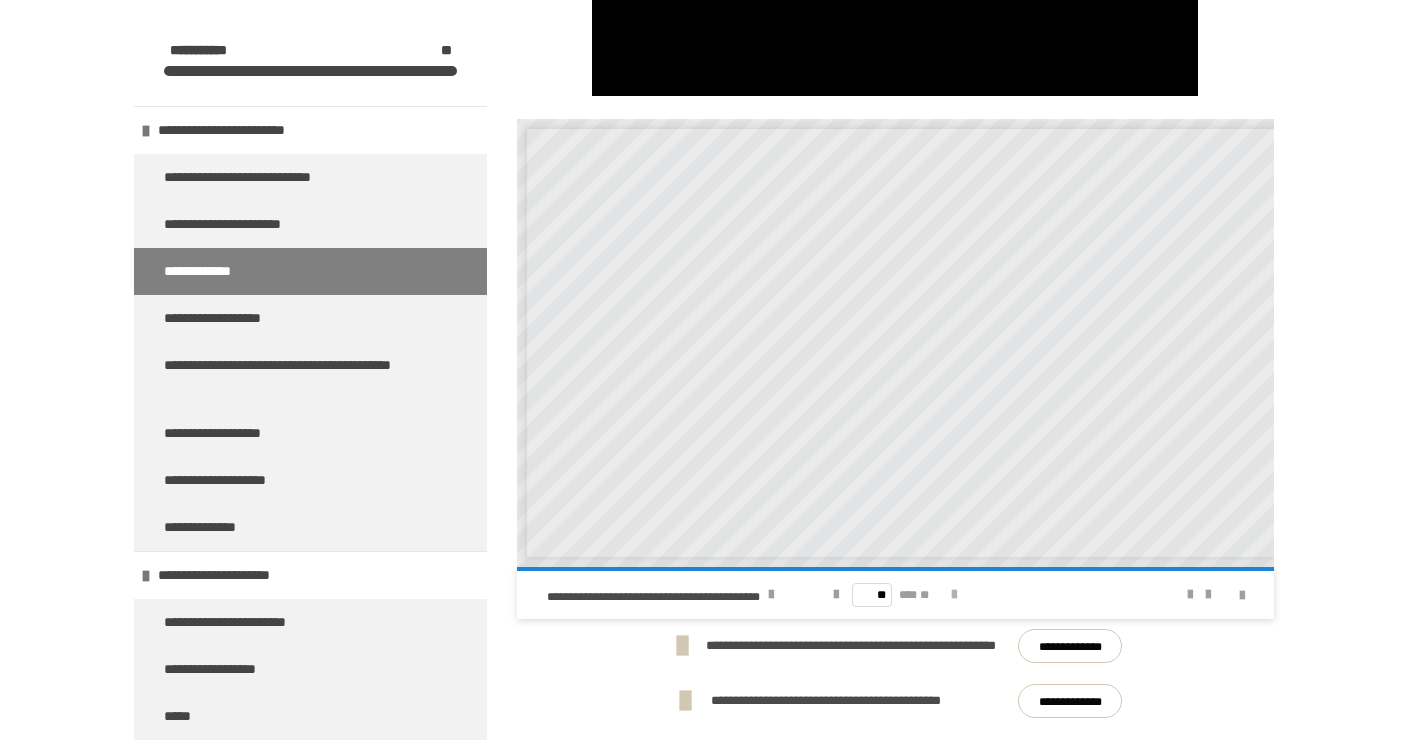 click on "** *** **" at bounding box center (895, 595) 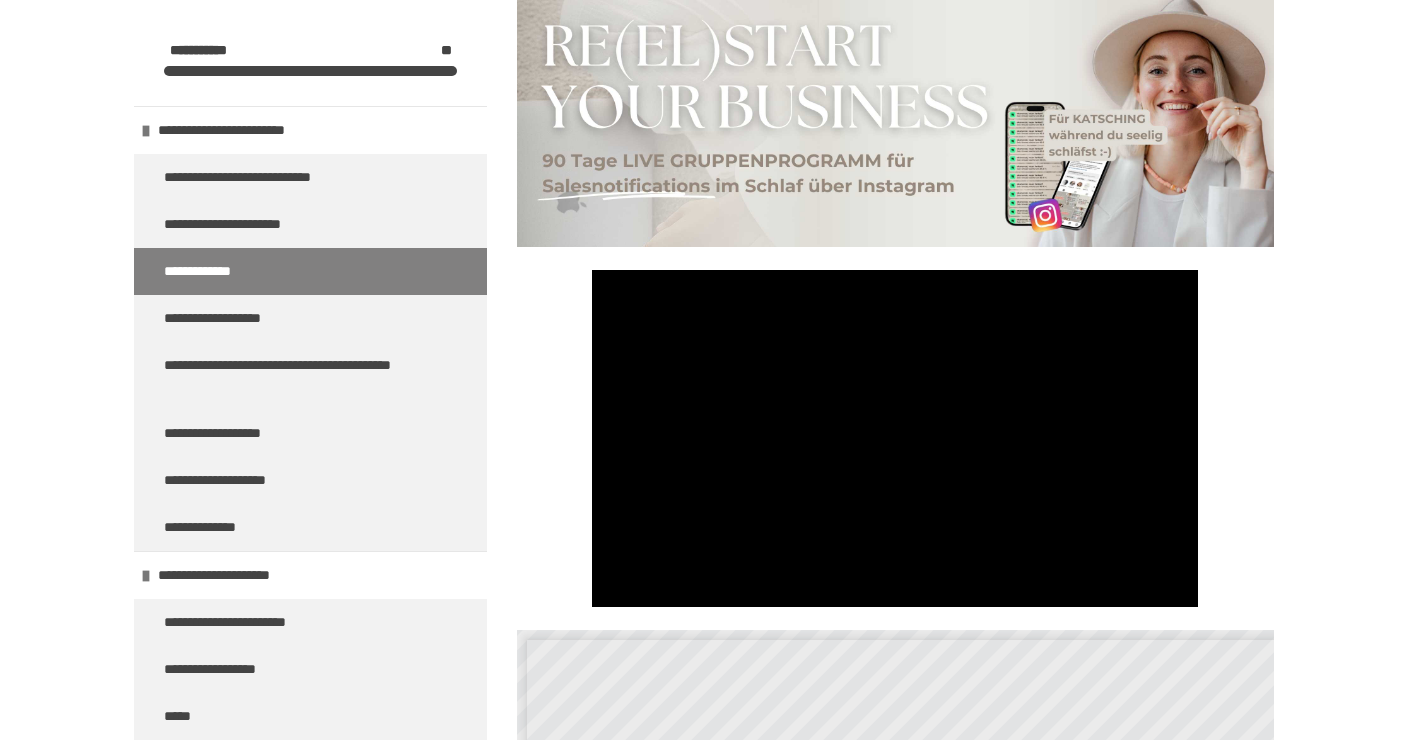 scroll, scrollTop: 0, scrollLeft: 0, axis: both 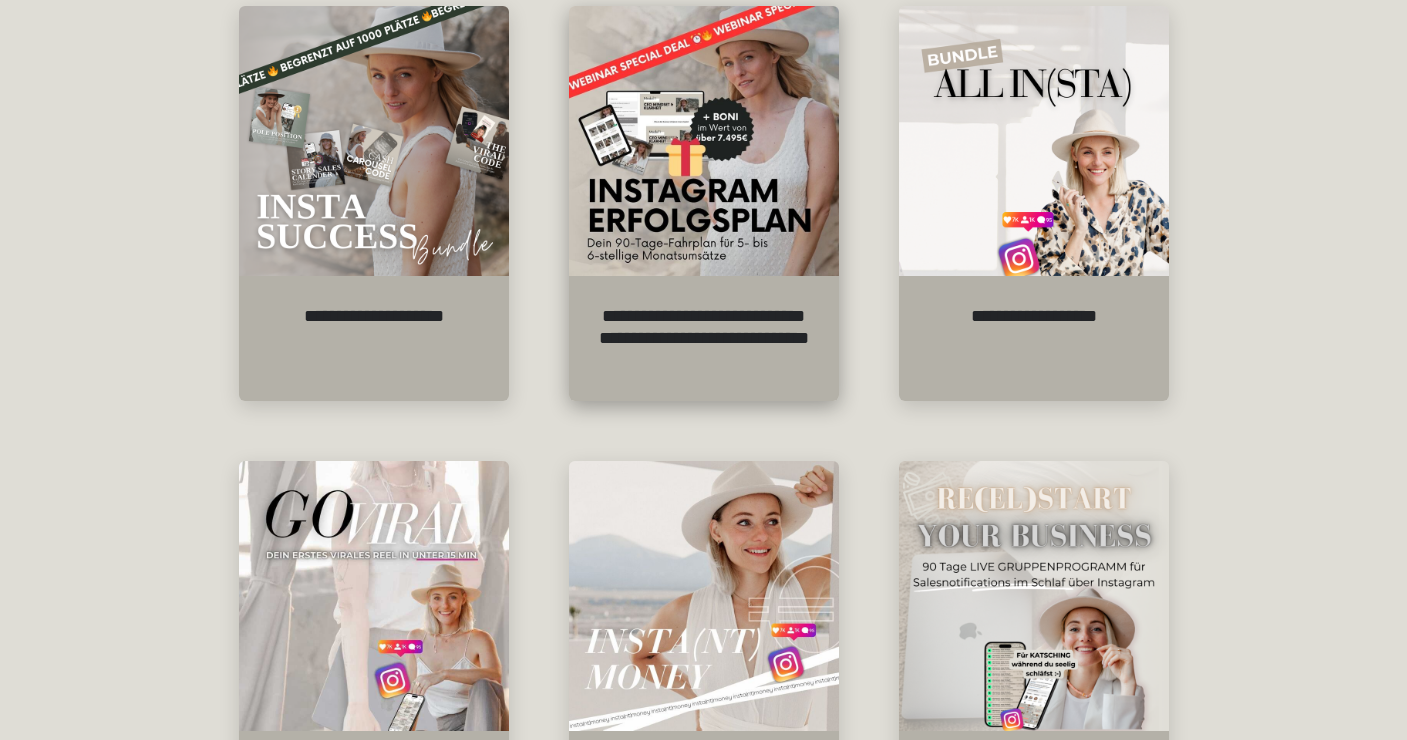 click on "**********" at bounding box center (704, 338) 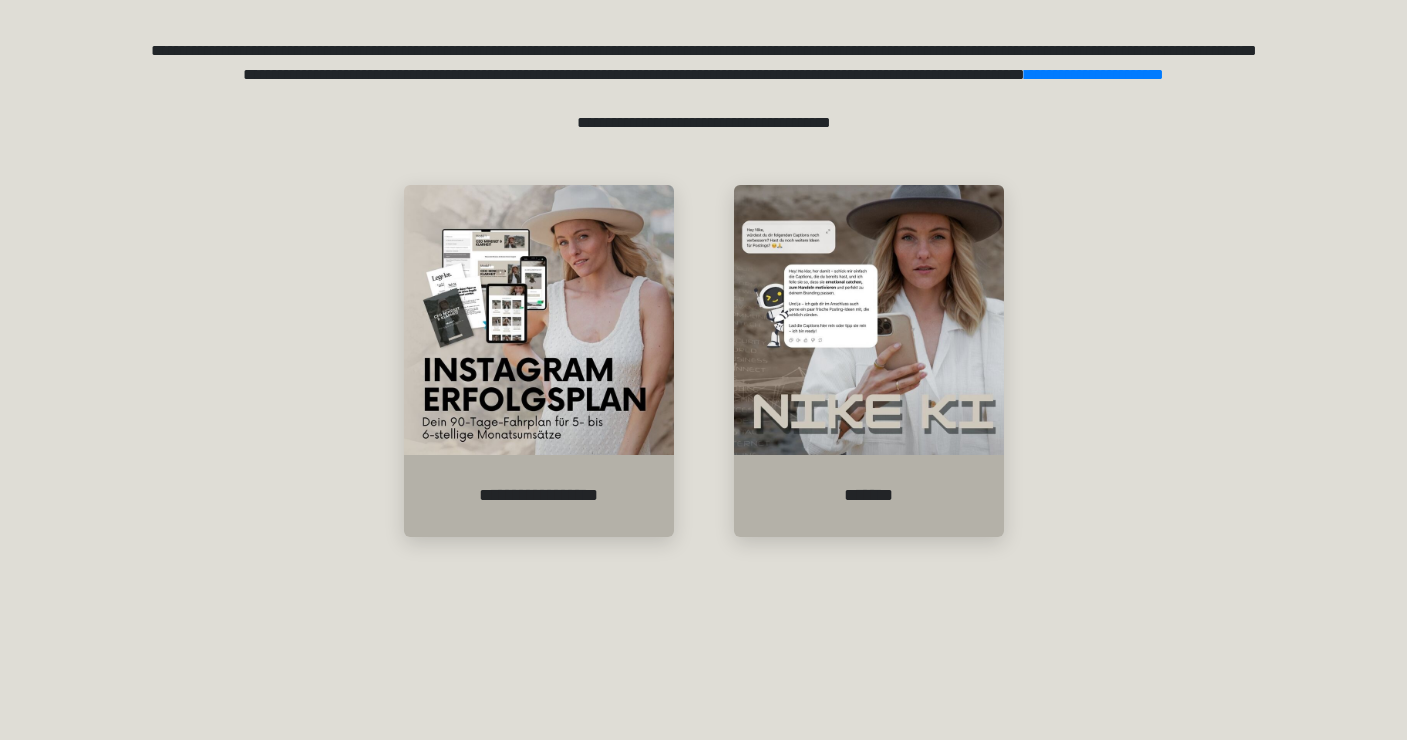 scroll, scrollTop: 388, scrollLeft: 0, axis: vertical 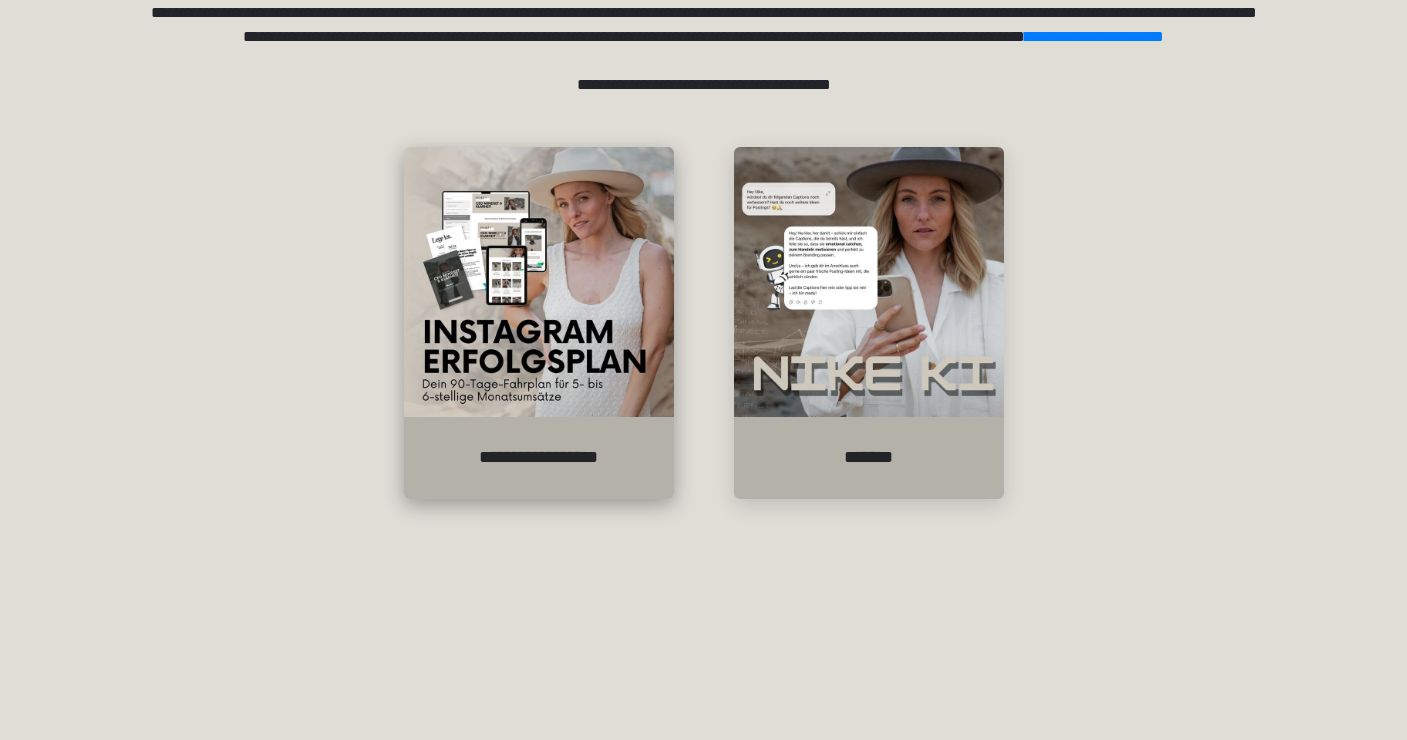click on "**********" at bounding box center (539, 458) 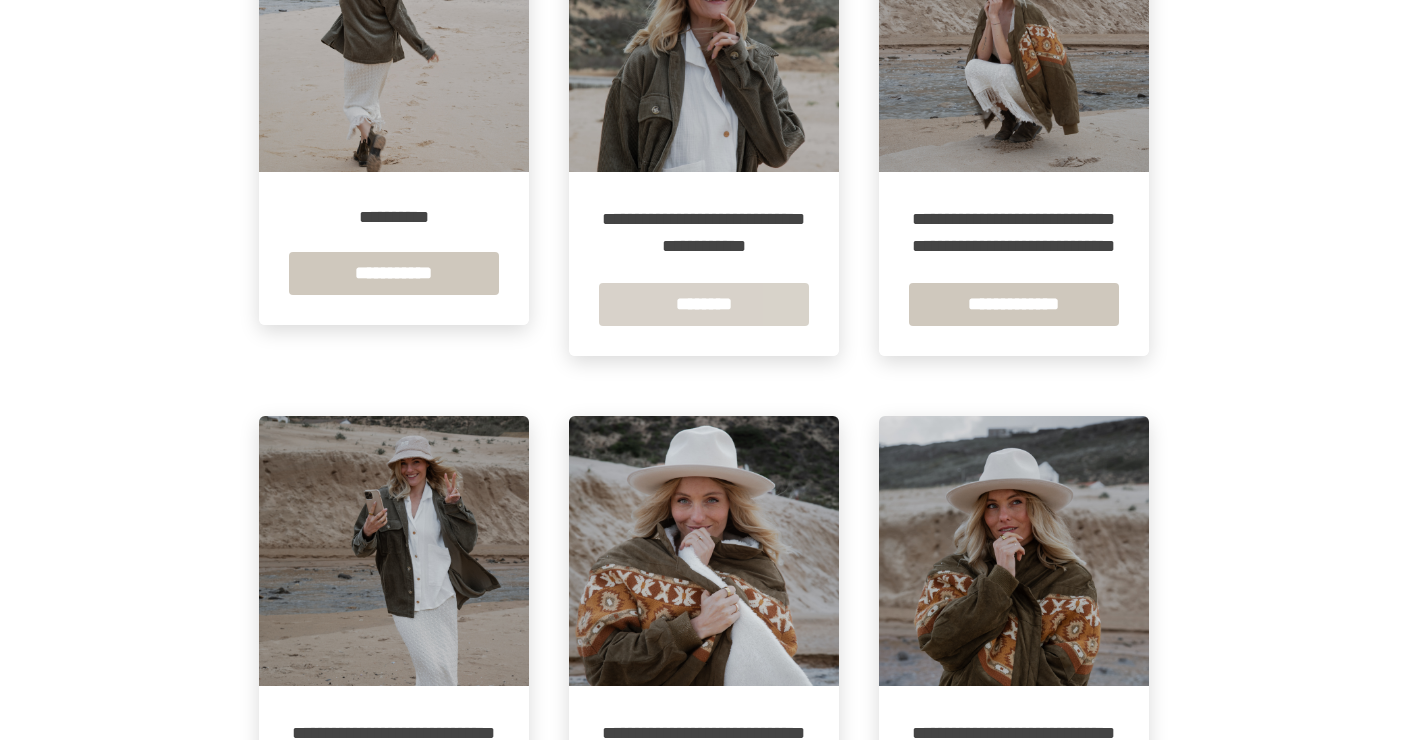 scroll, scrollTop: 542, scrollLeft: 0, axis: vertical 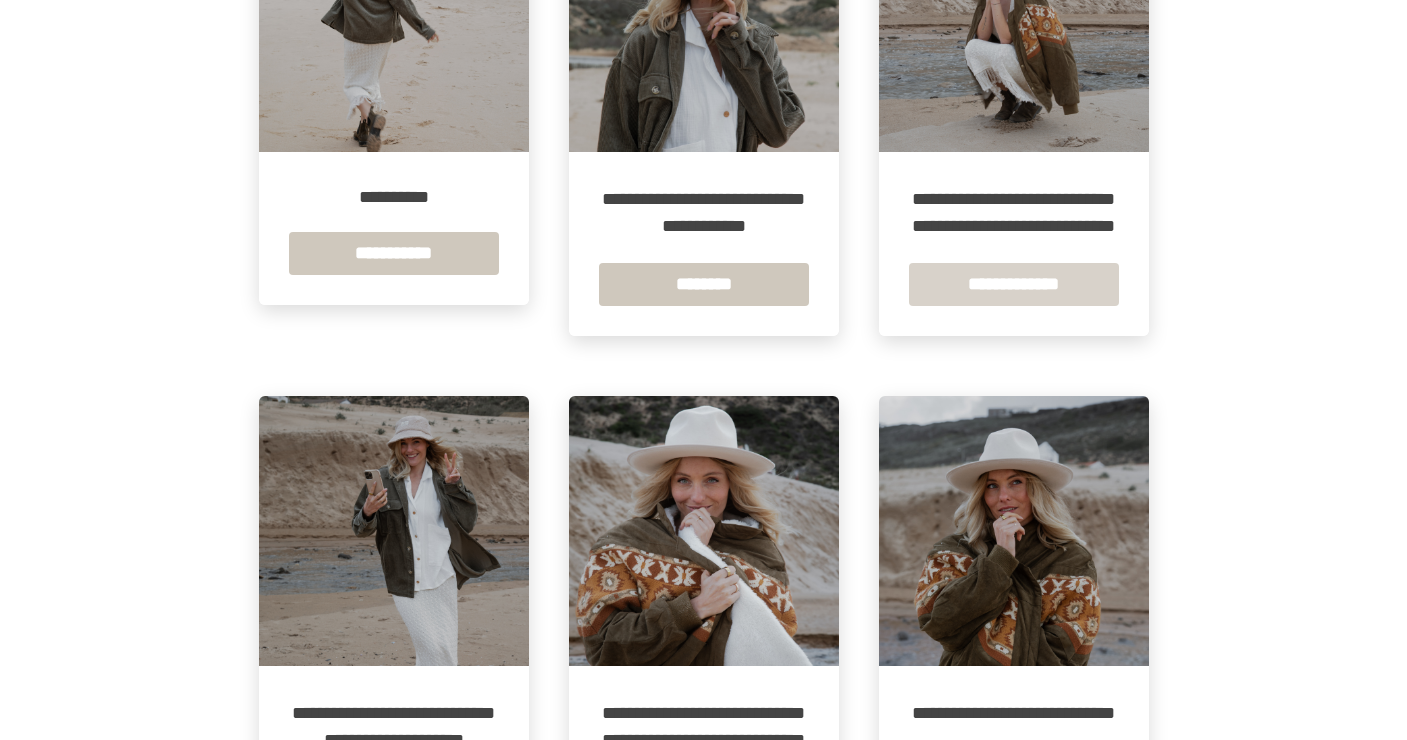 click on "**********" at bounding box center [1014, 284] 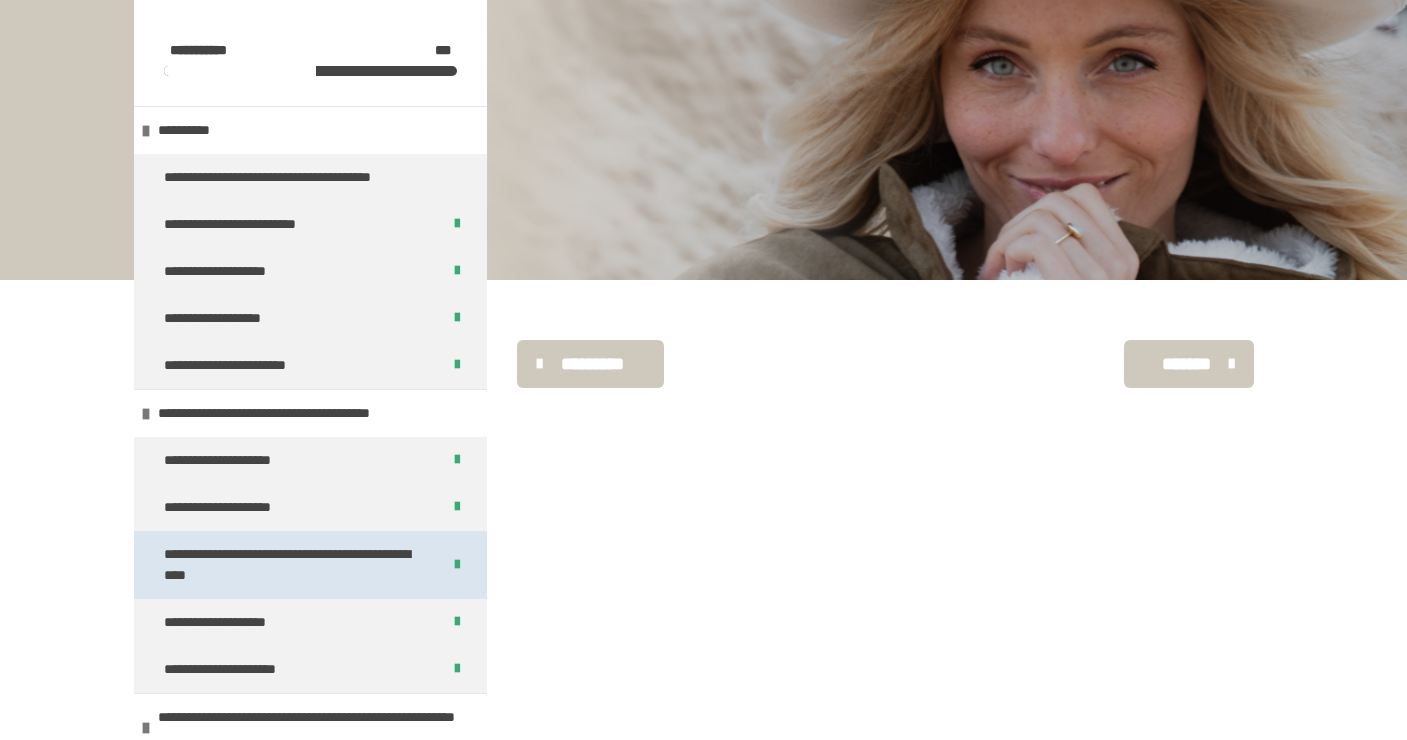 scroll, scrollTop: 263, scrollLeft: 0, axis: vertical 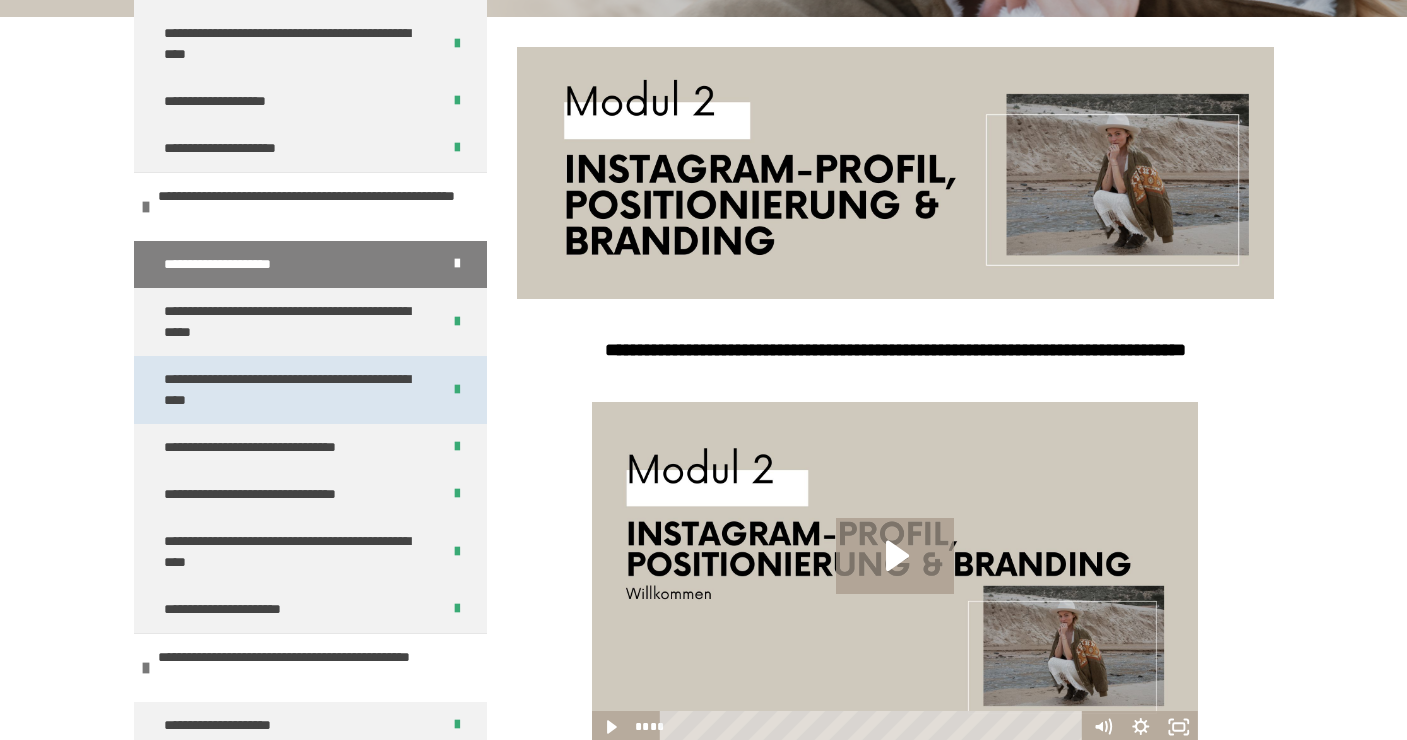 click on "**********" at bounding box center [294, 390] 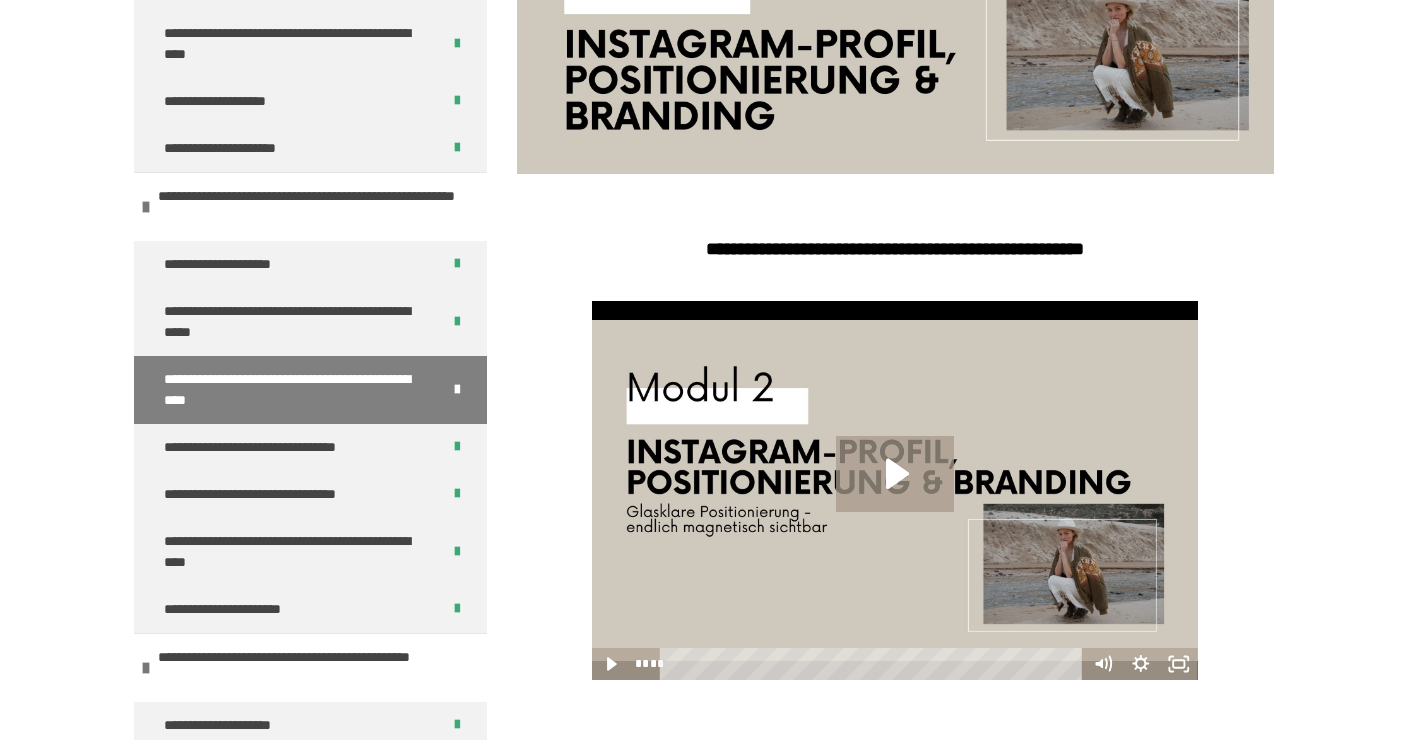 scroll, scrollTop: 504, scrollLeft: 0, axis: vertical 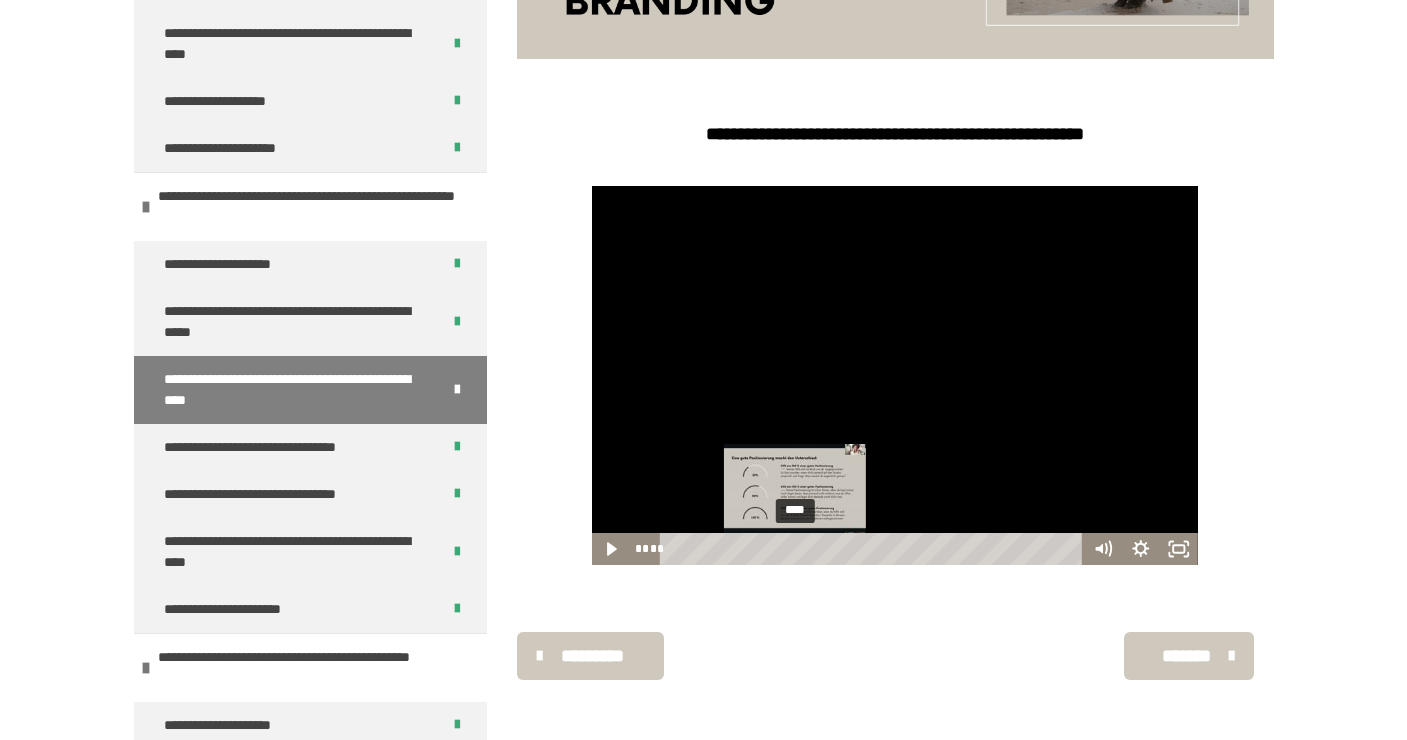 click on "****" at bounding box center [874, 549] 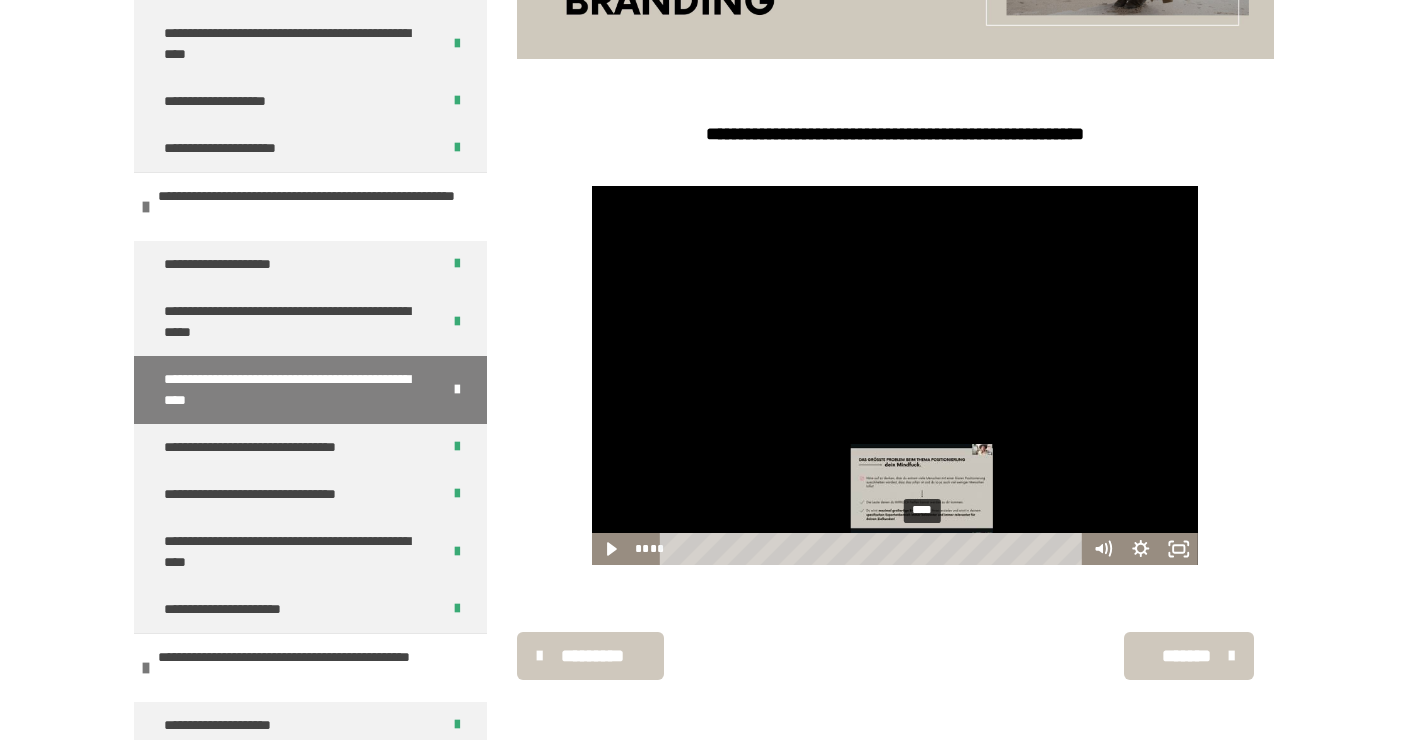 click on "****" at bounding box center [874, 549] 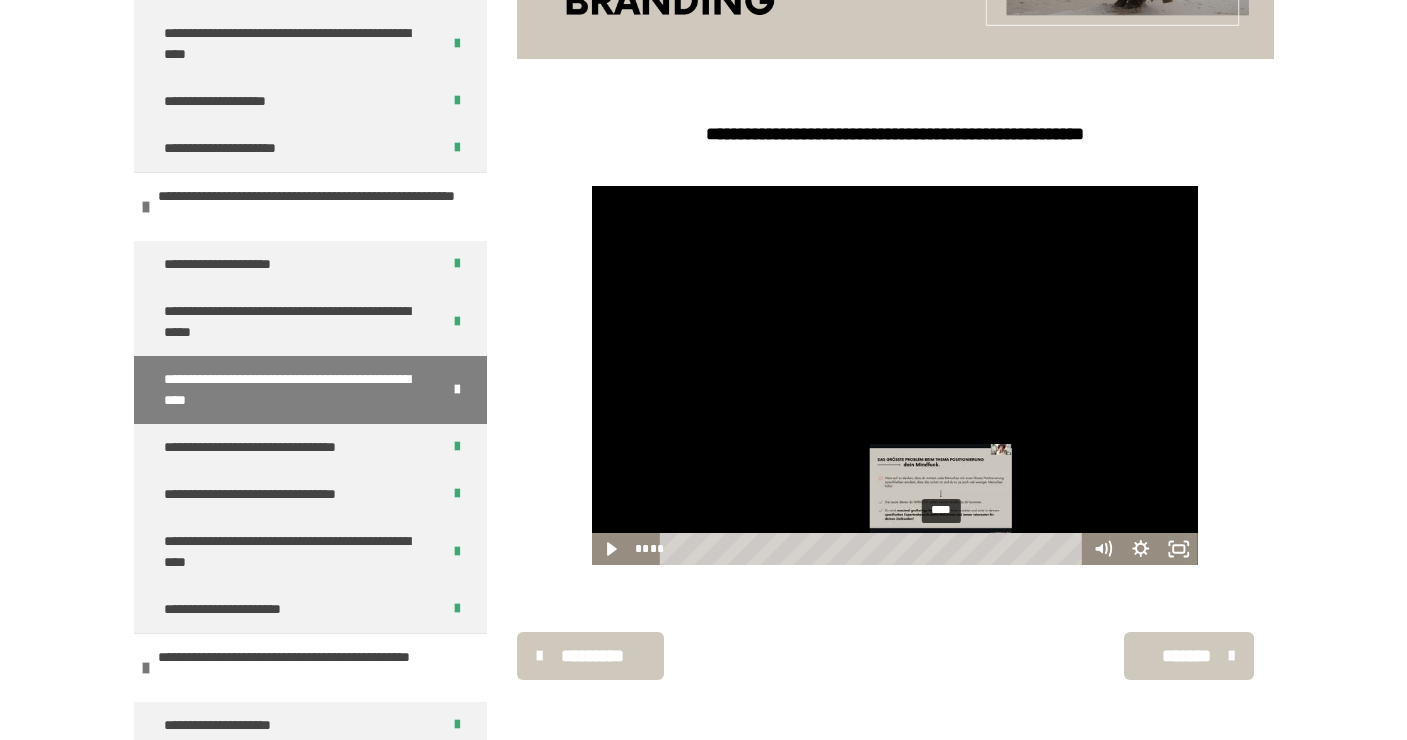 click on "****" at bounding box center [874, 549] 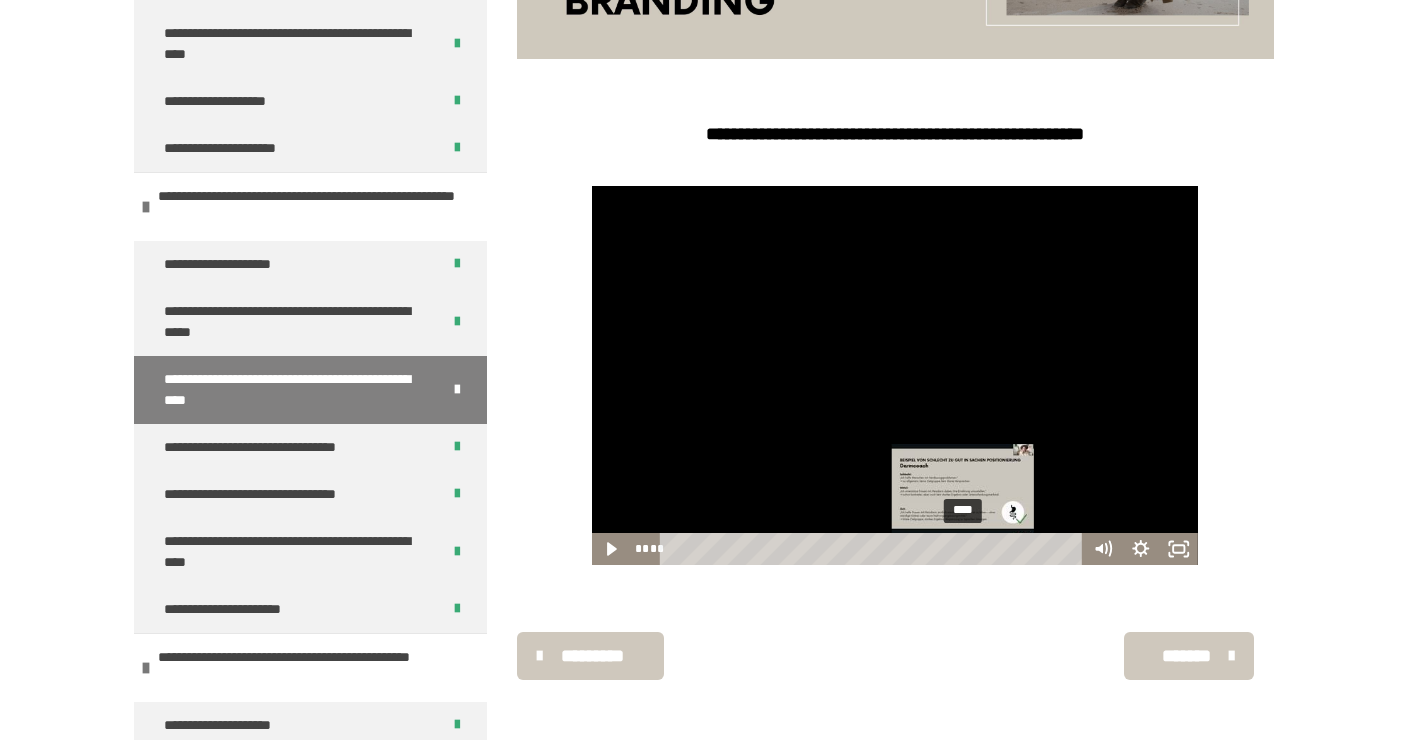 click on "****" at bounding box center (874, 549) 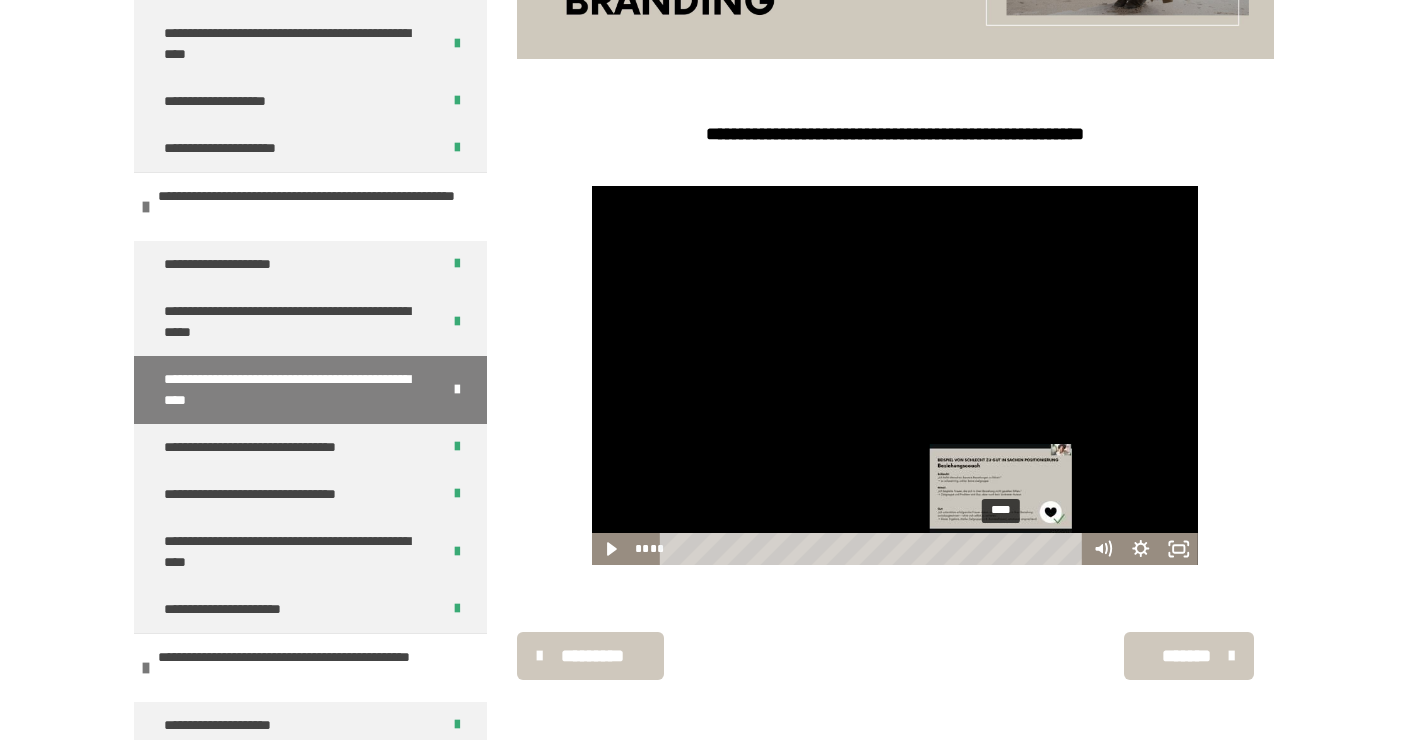 click on "****" at bounding box center [874, 549] 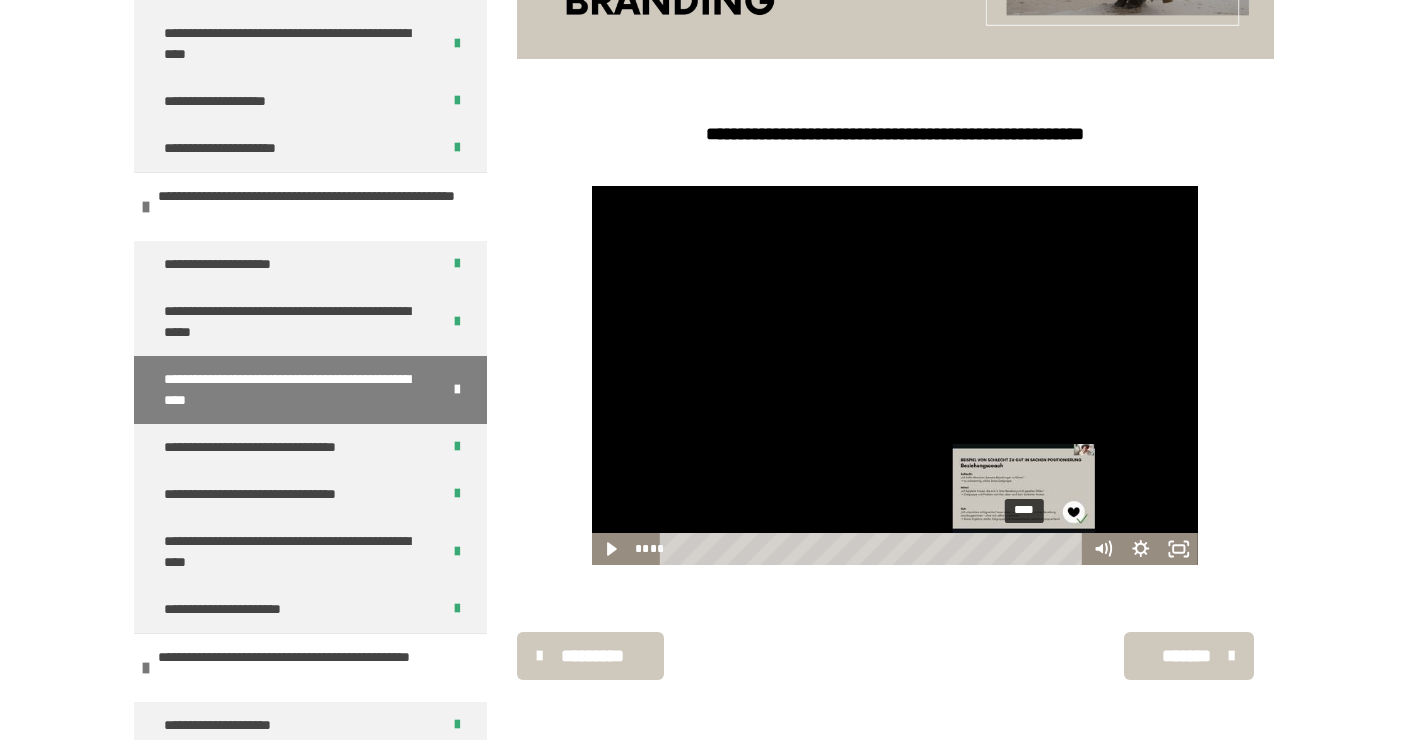 click on "****" at bounding box center [874, 549] 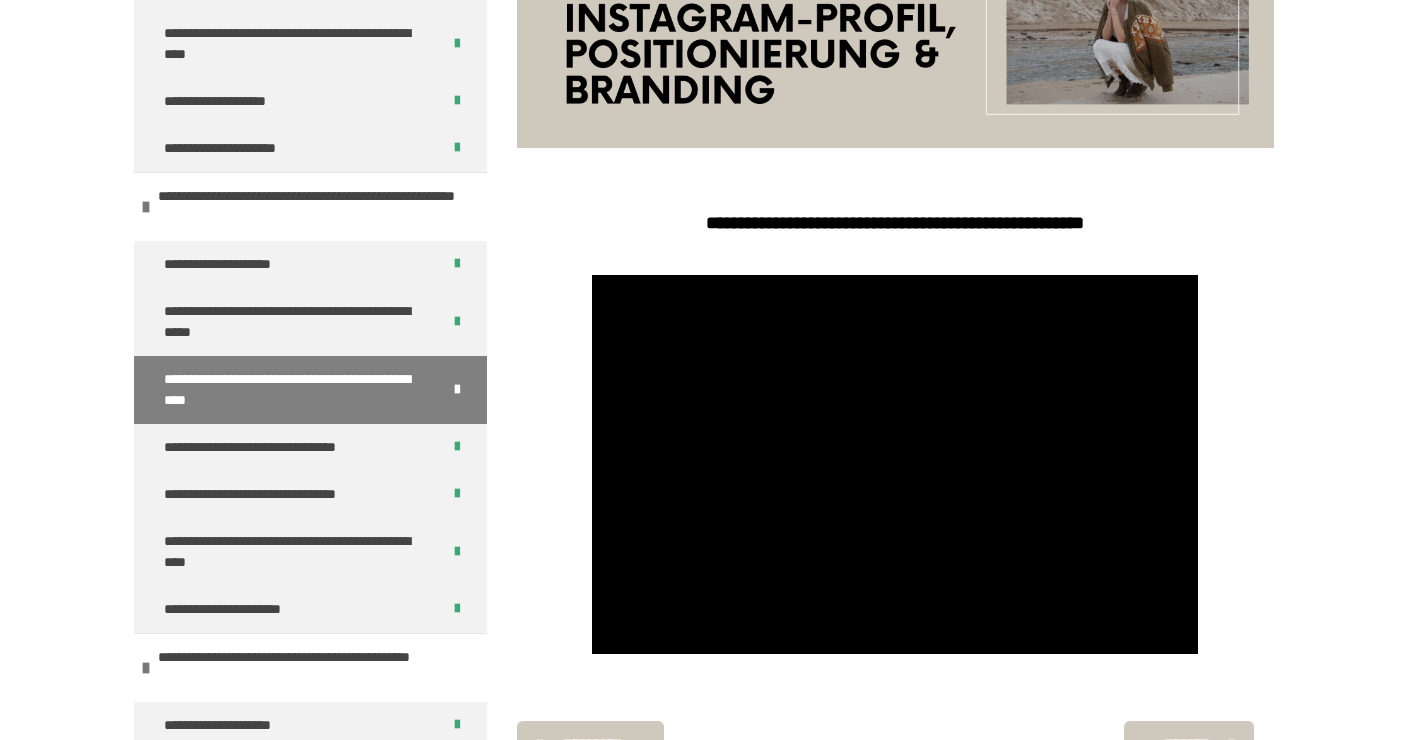 scroll, scrollTop: 504, scrollLeft: 0, axis: vertical 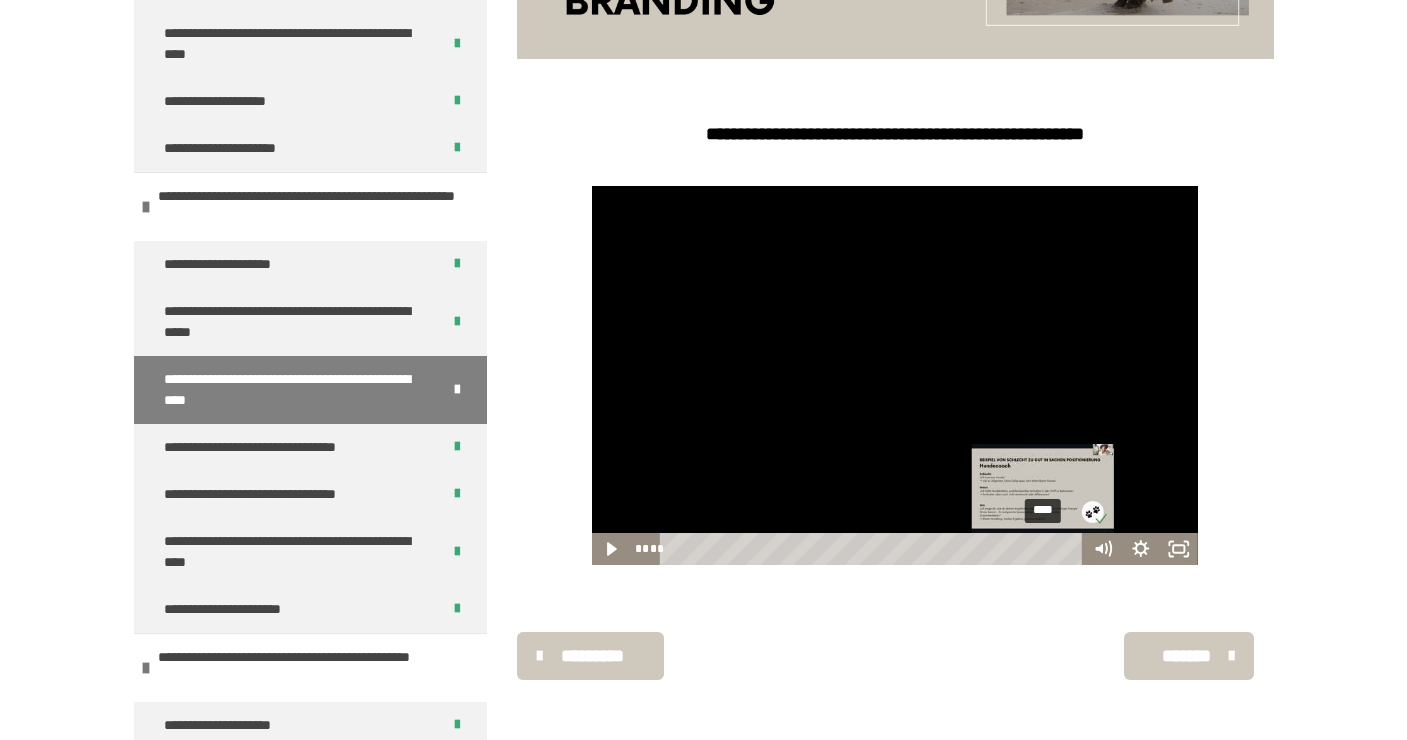 click on "****" at bounding box center (874, 549) 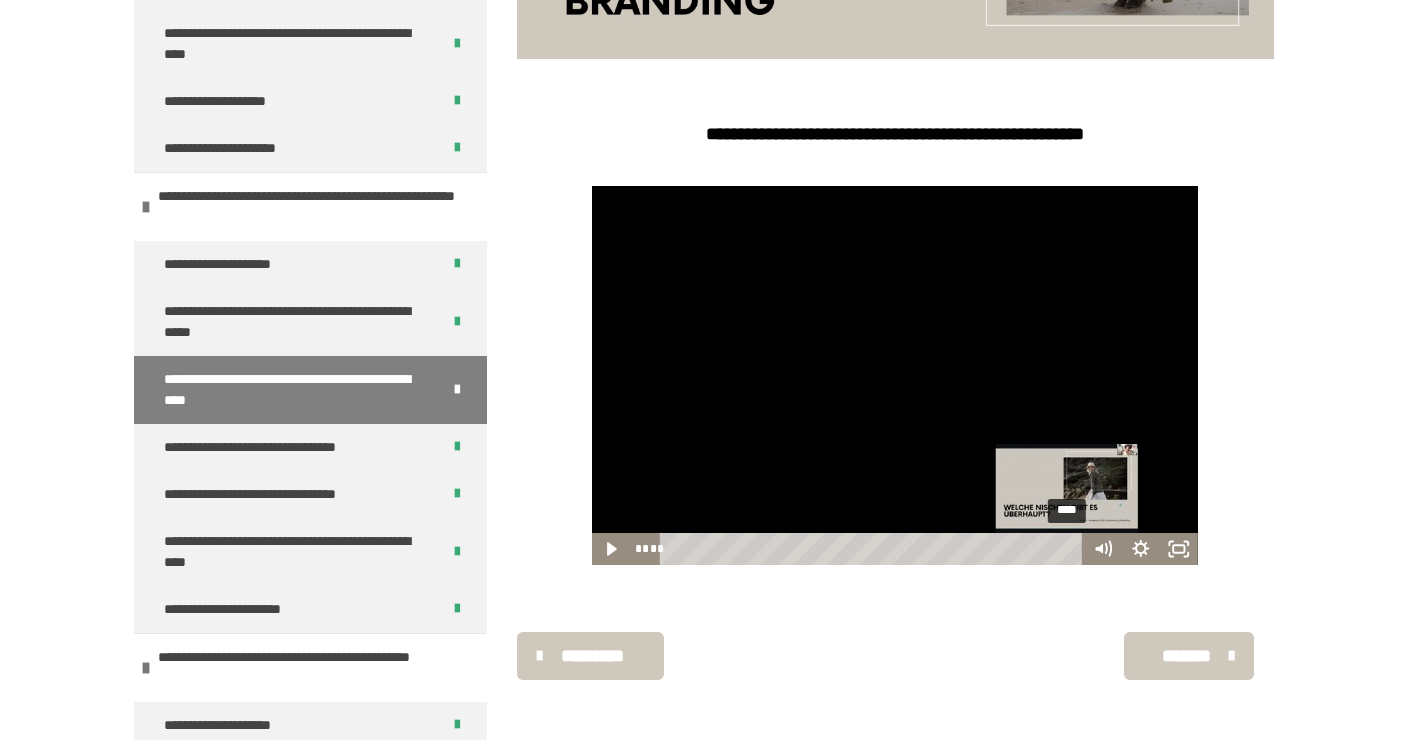 click on "****" at bounding box center (874, 549) 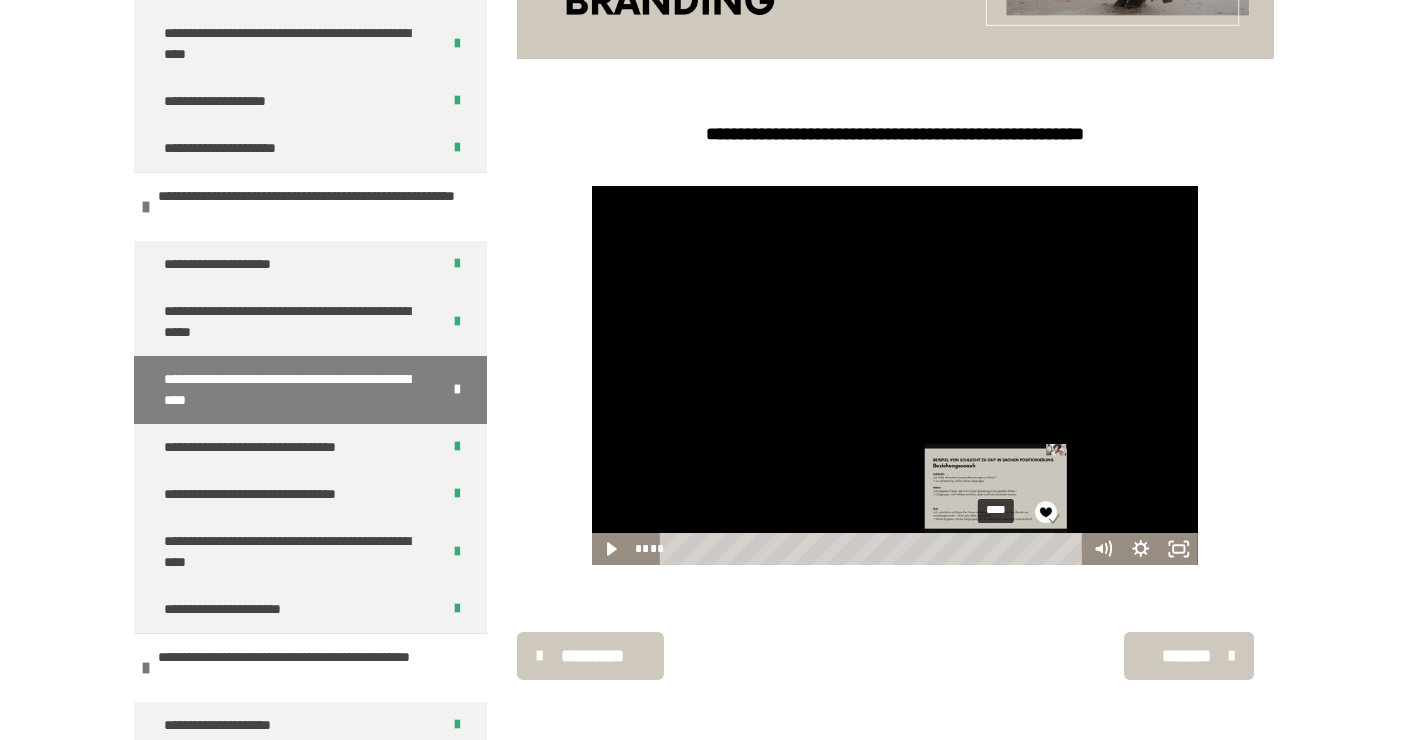 click on "****" at bounding box center [874, 549] 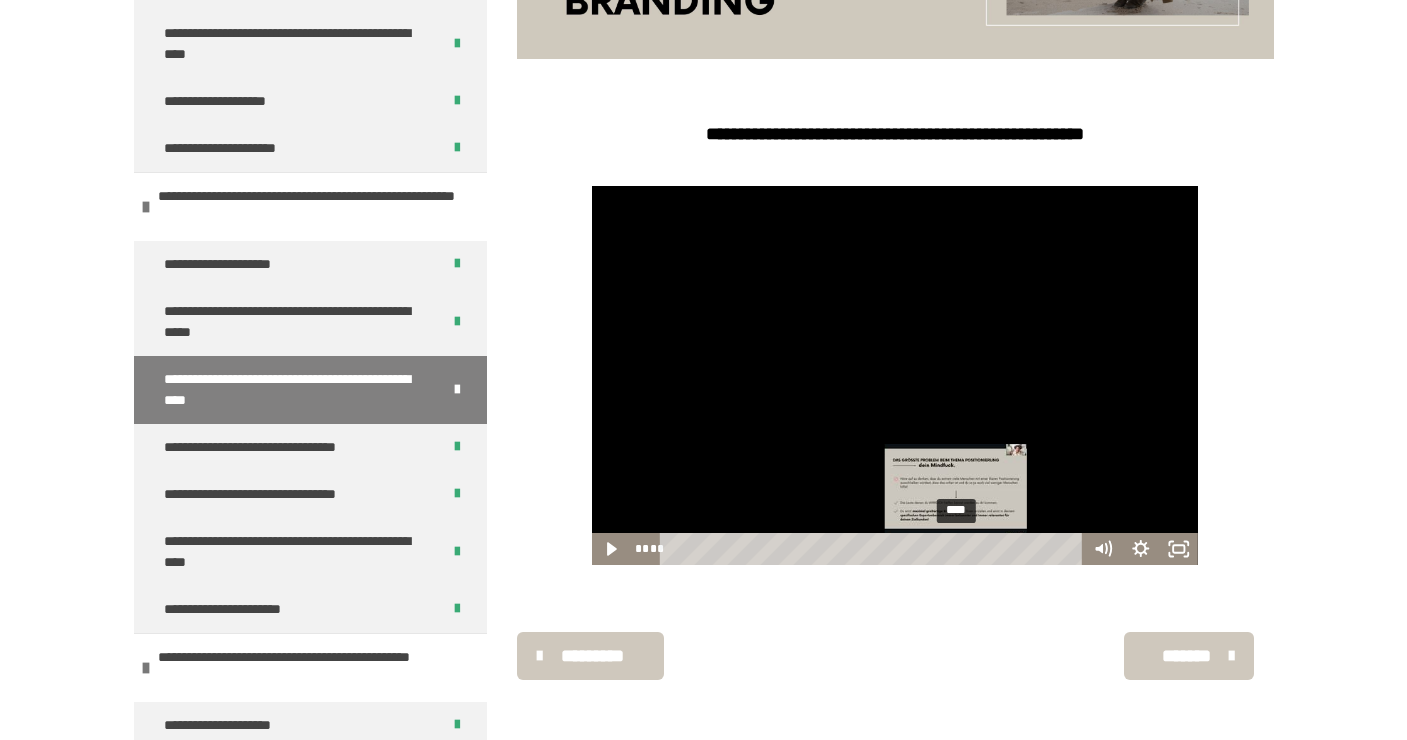 click on "****" at bounding box center [874, 549] 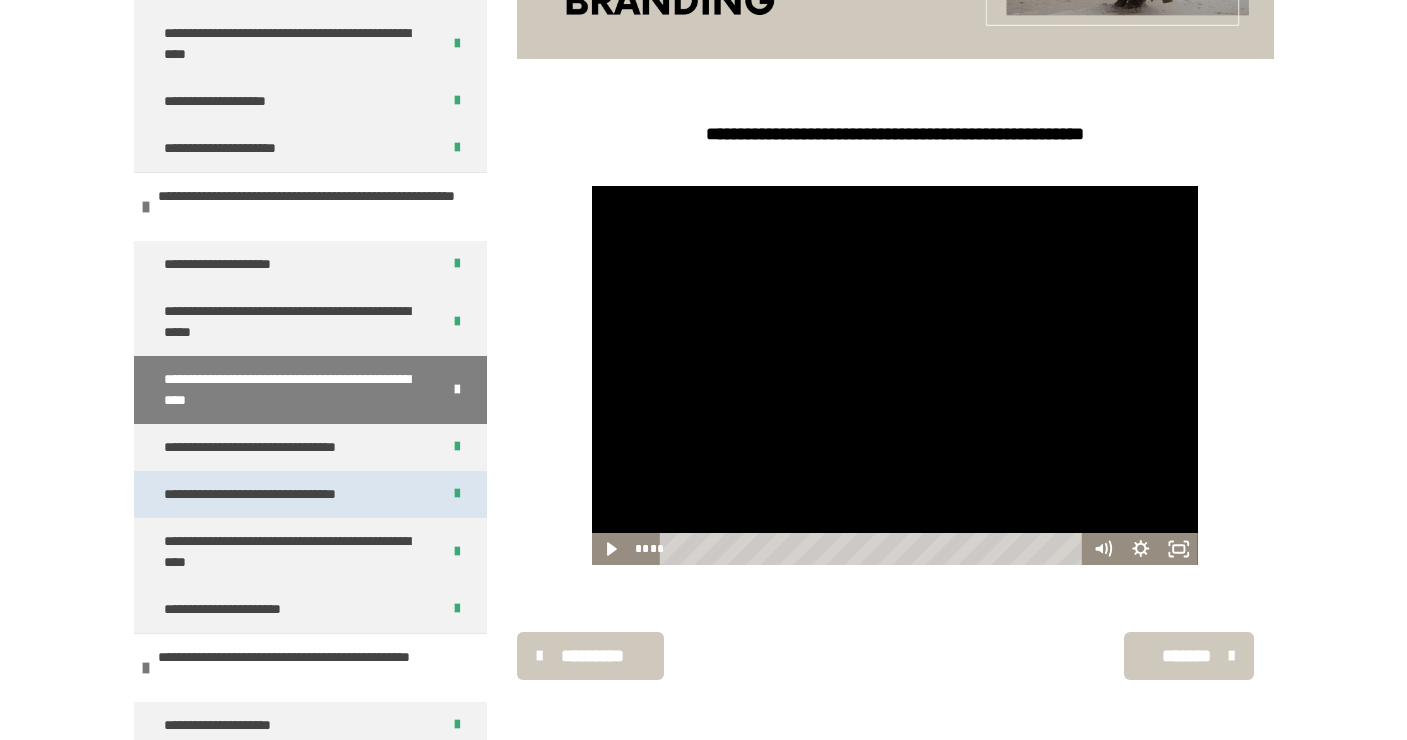 click on "**********" at bounding box center (274, 494) 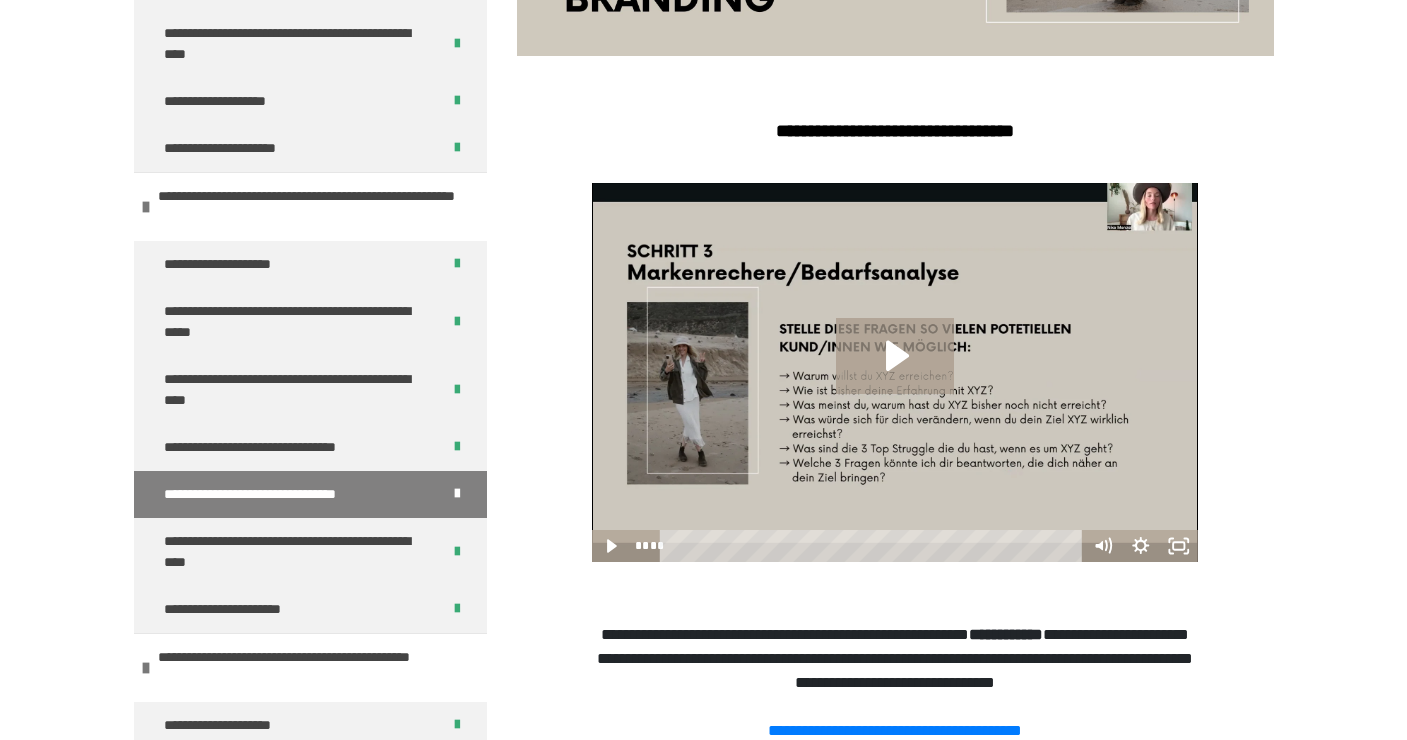 scroll, scrollTop: 504, scrollLeft: 0, axis: vertical 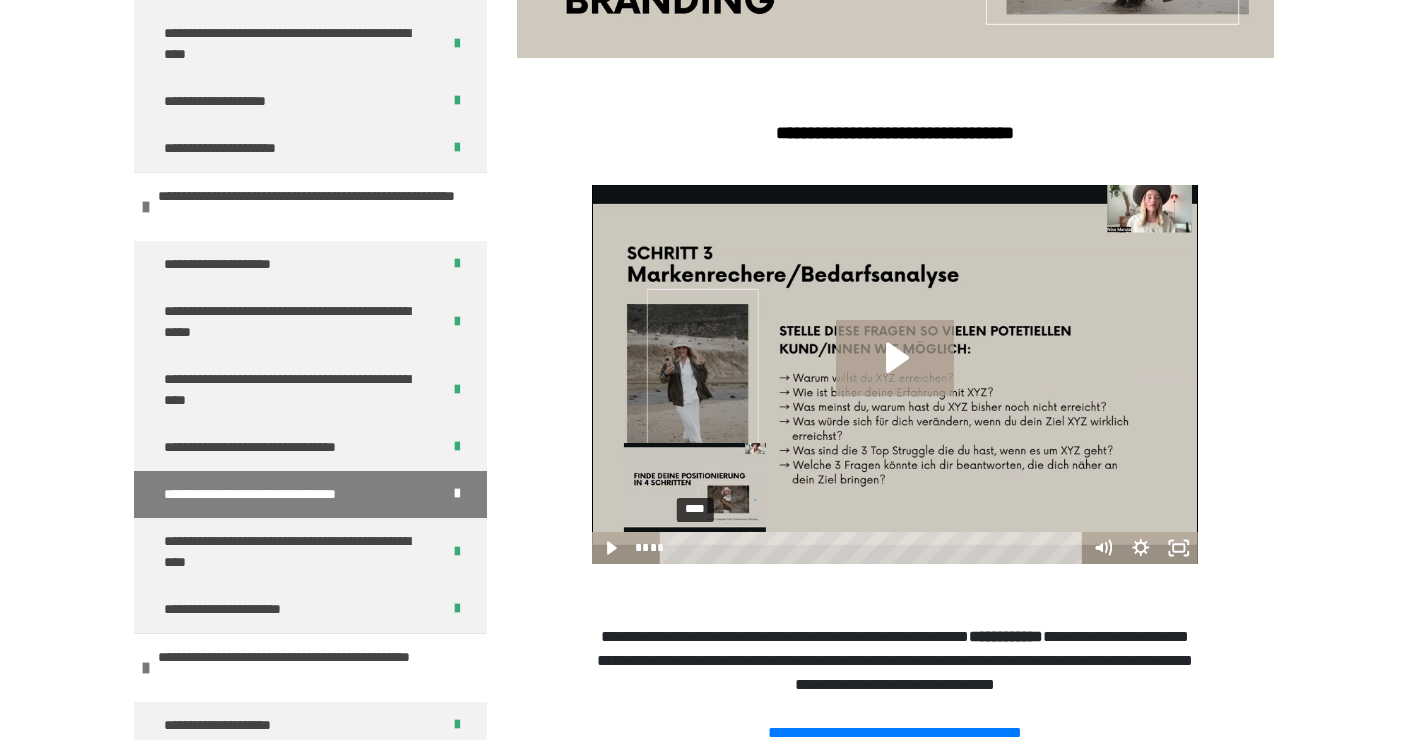 click on "****" at bounding box center (874, 548) 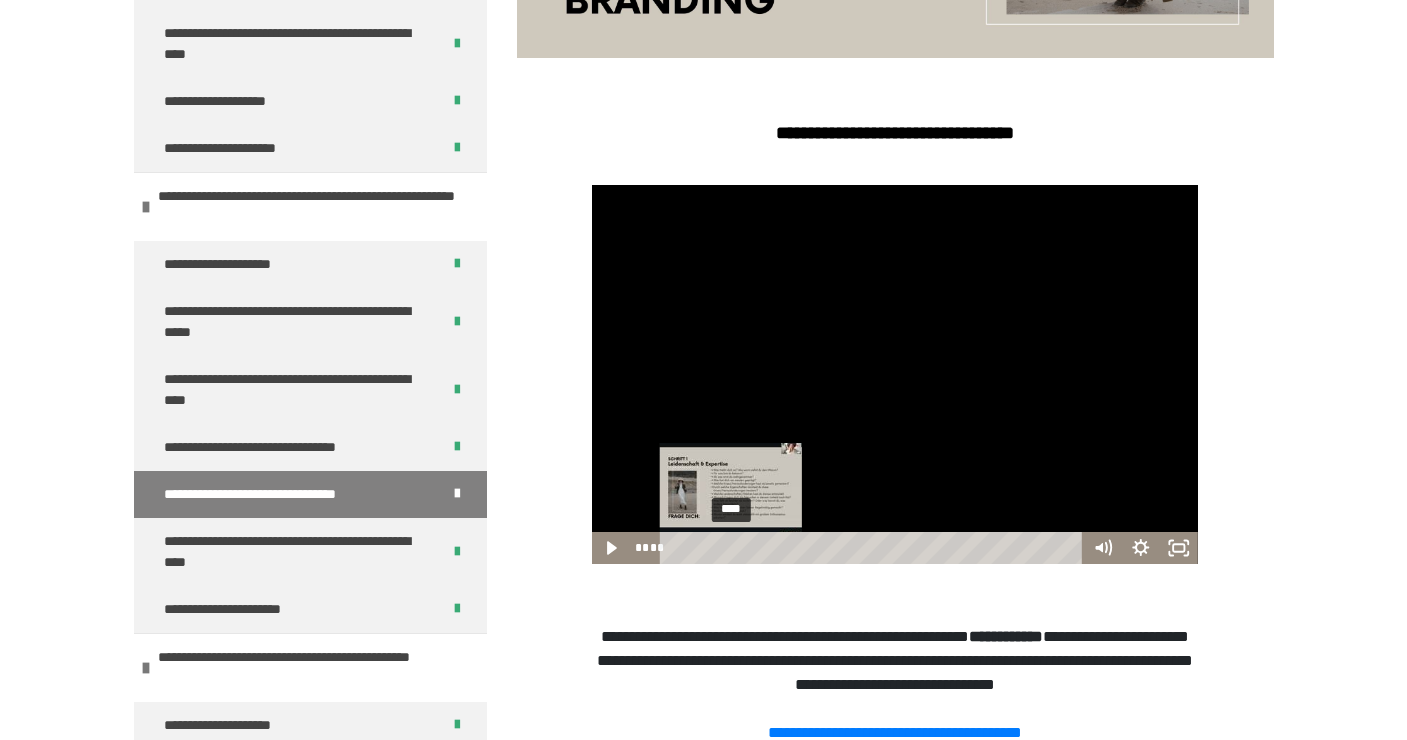 click on "****" at bounding box center [874, 548] 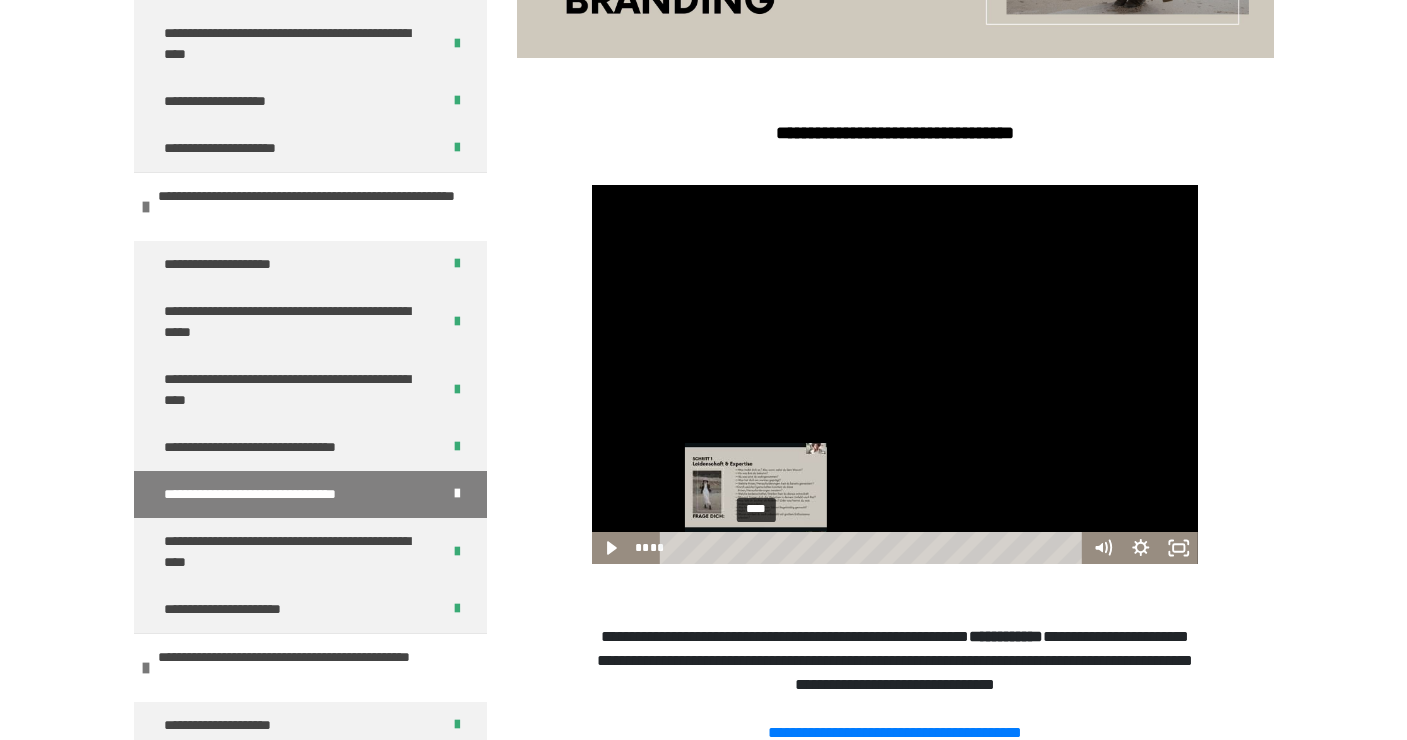 click on "****" at bounding box center (874, 548) 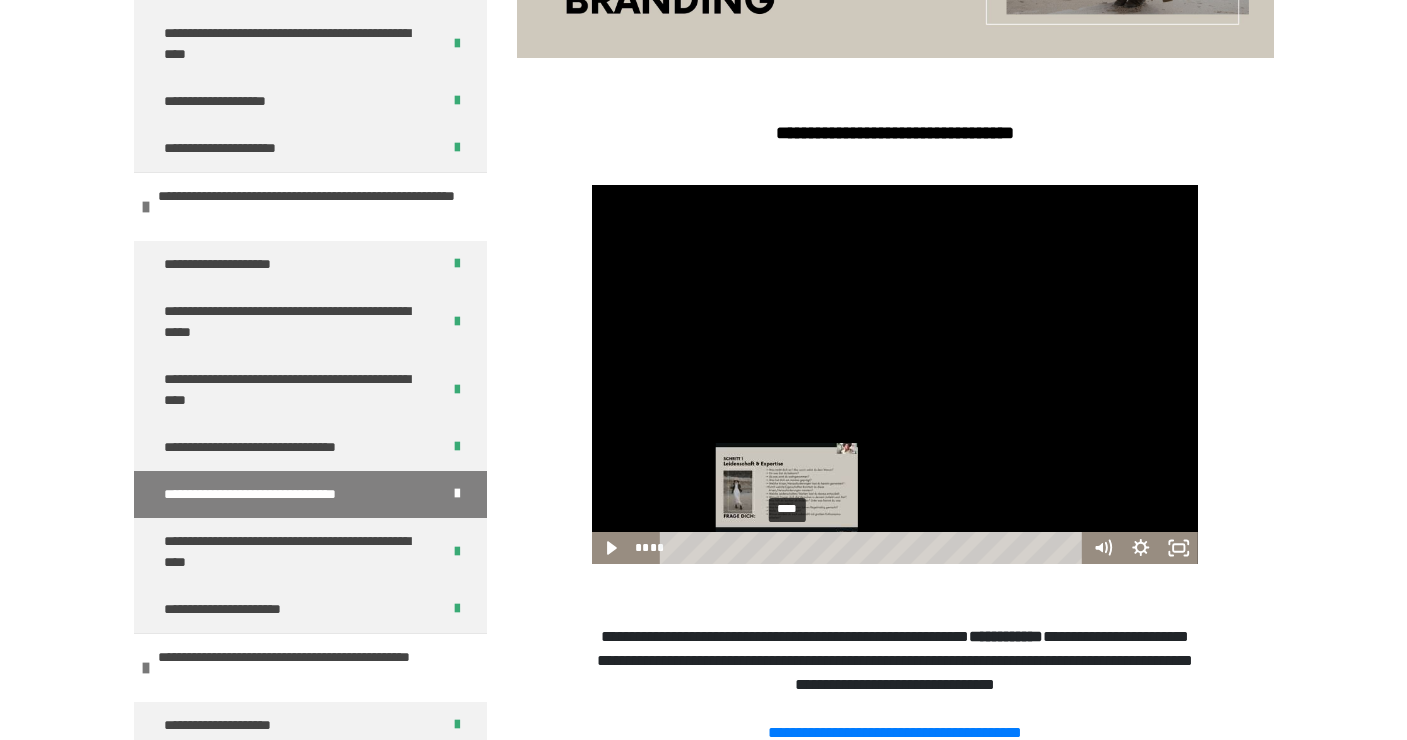 click on "****" at bounding box center [874, 548] 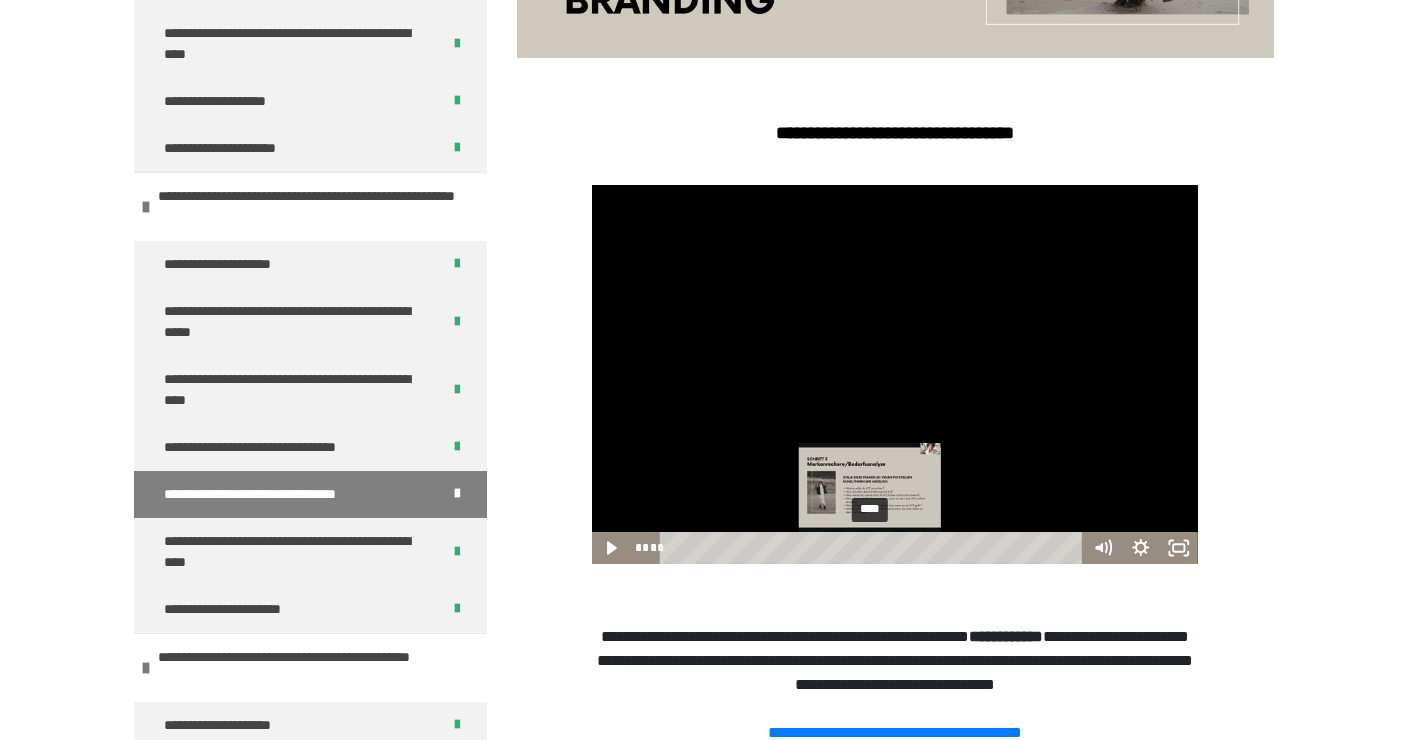 click on "****" at bounding box center [874, 548] 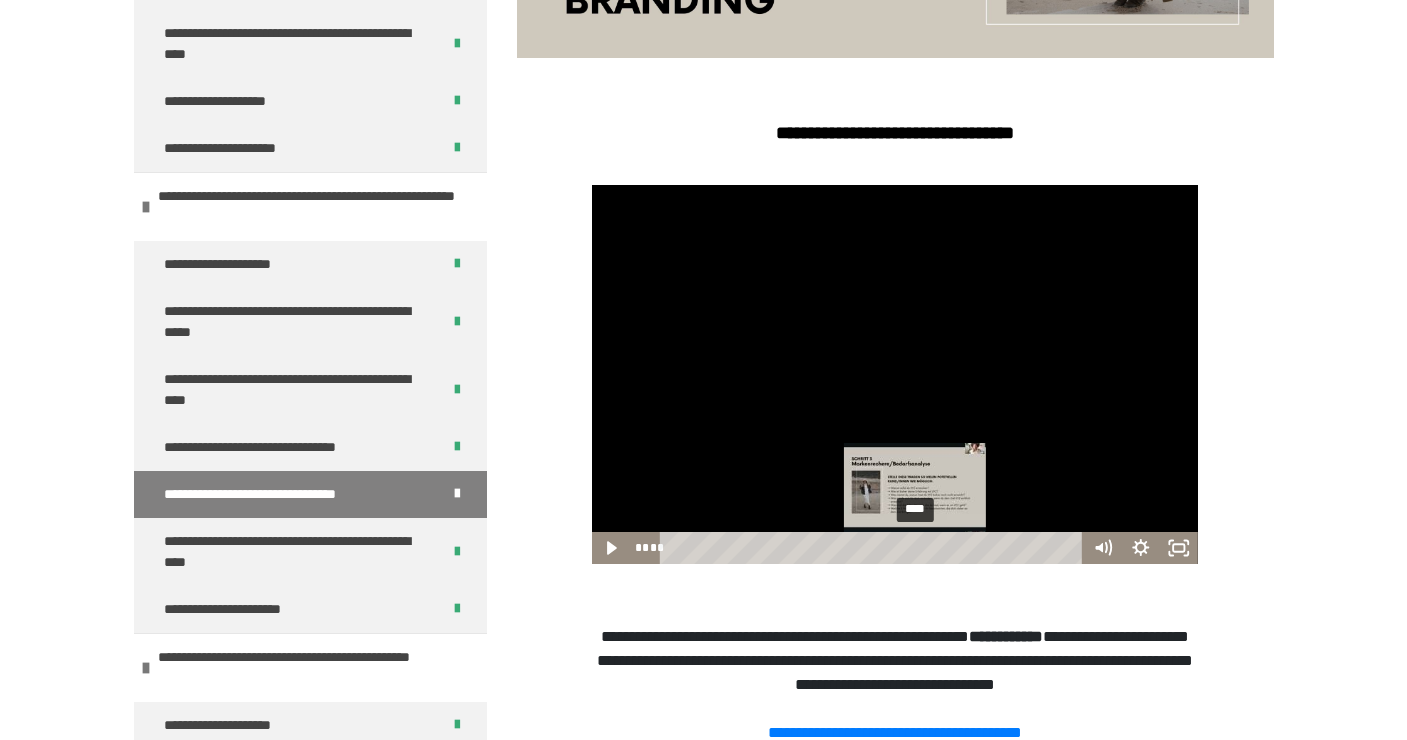 click on "****" at bounding box center [874, 548] 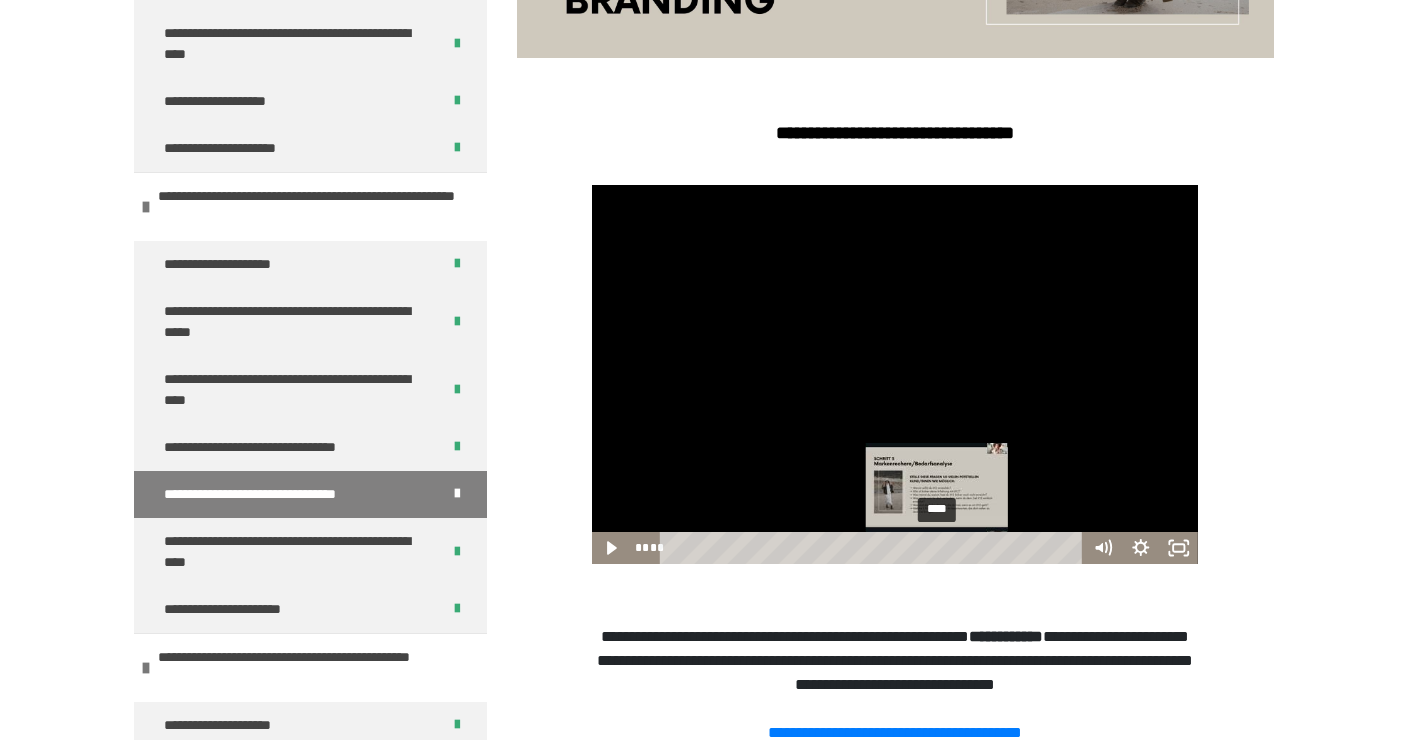 click on "****" at bounding box center (874, 548) 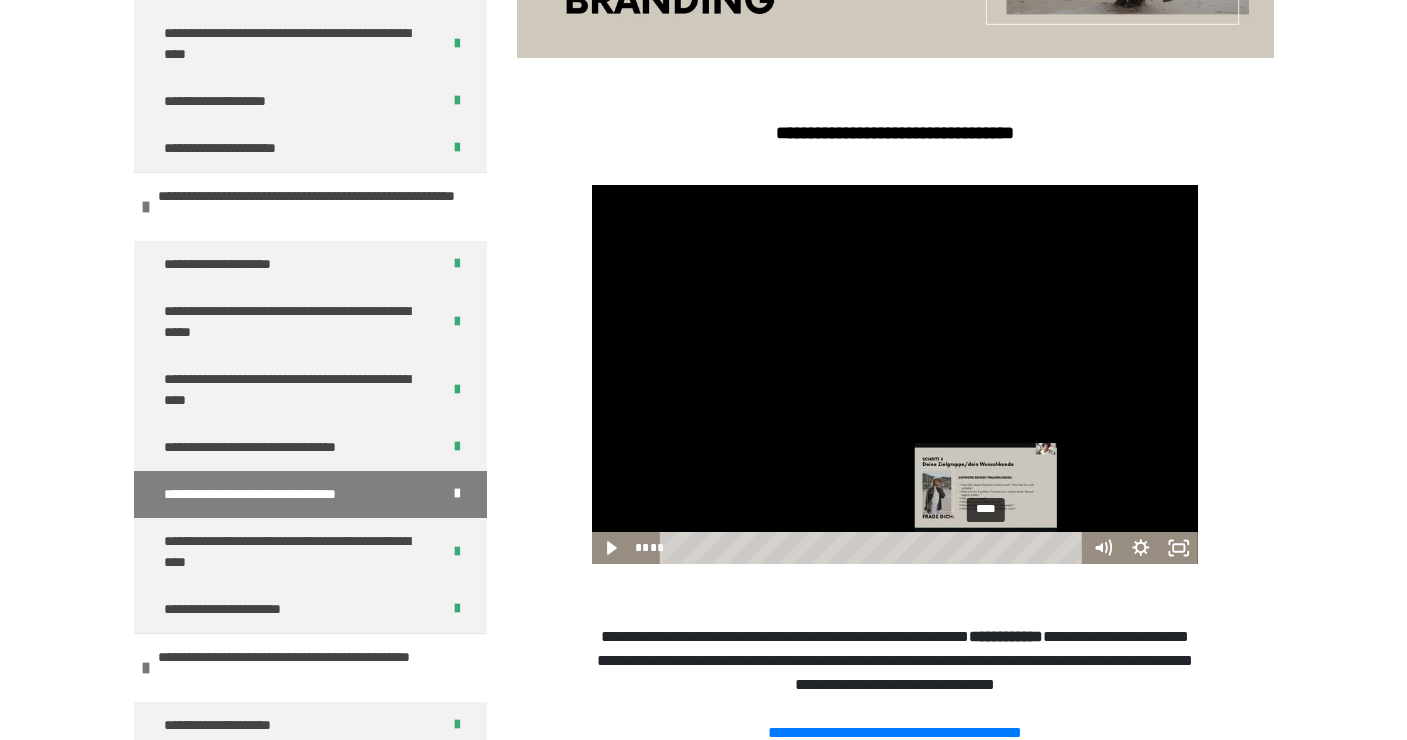 click on "****" at bounding box center [874, 548] 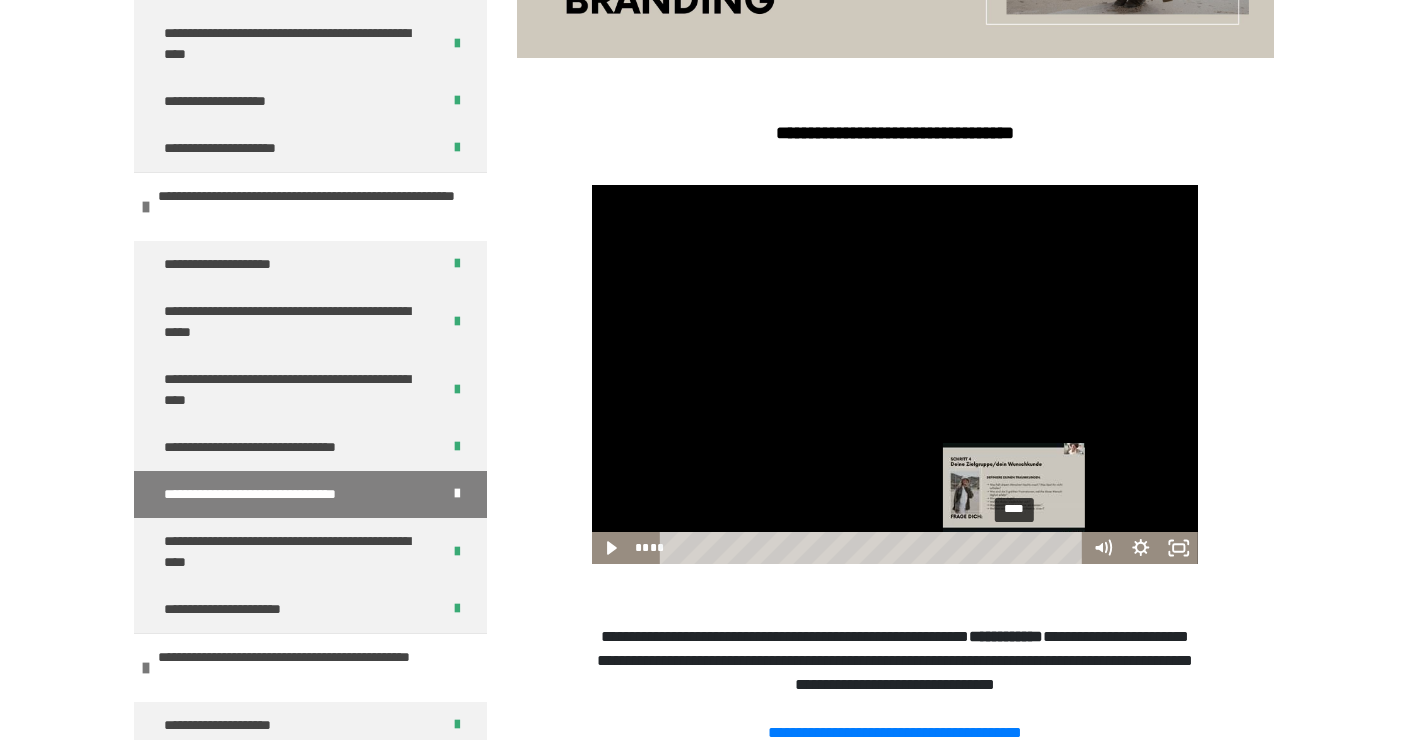 click on "****" at bounding box center (874, 548) 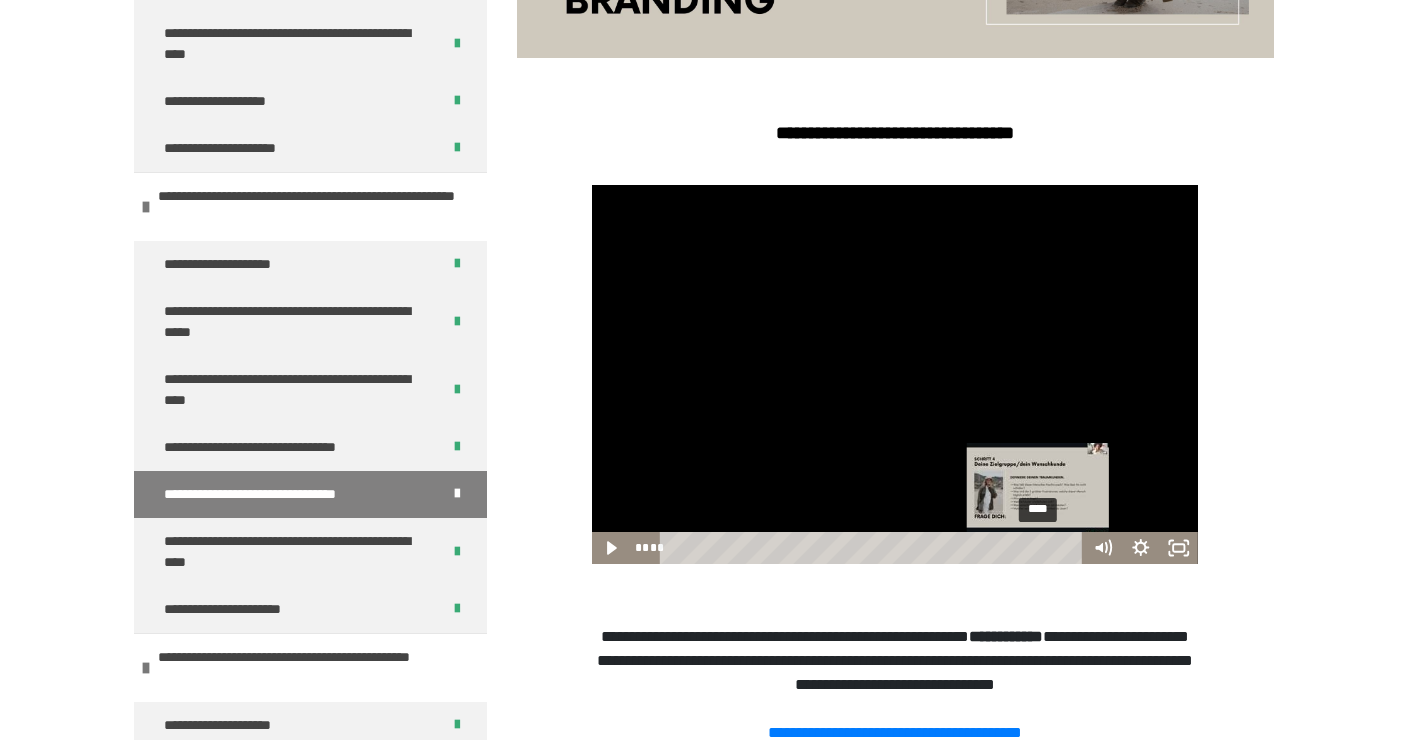 click on "****" at bounding box center (874, 548) 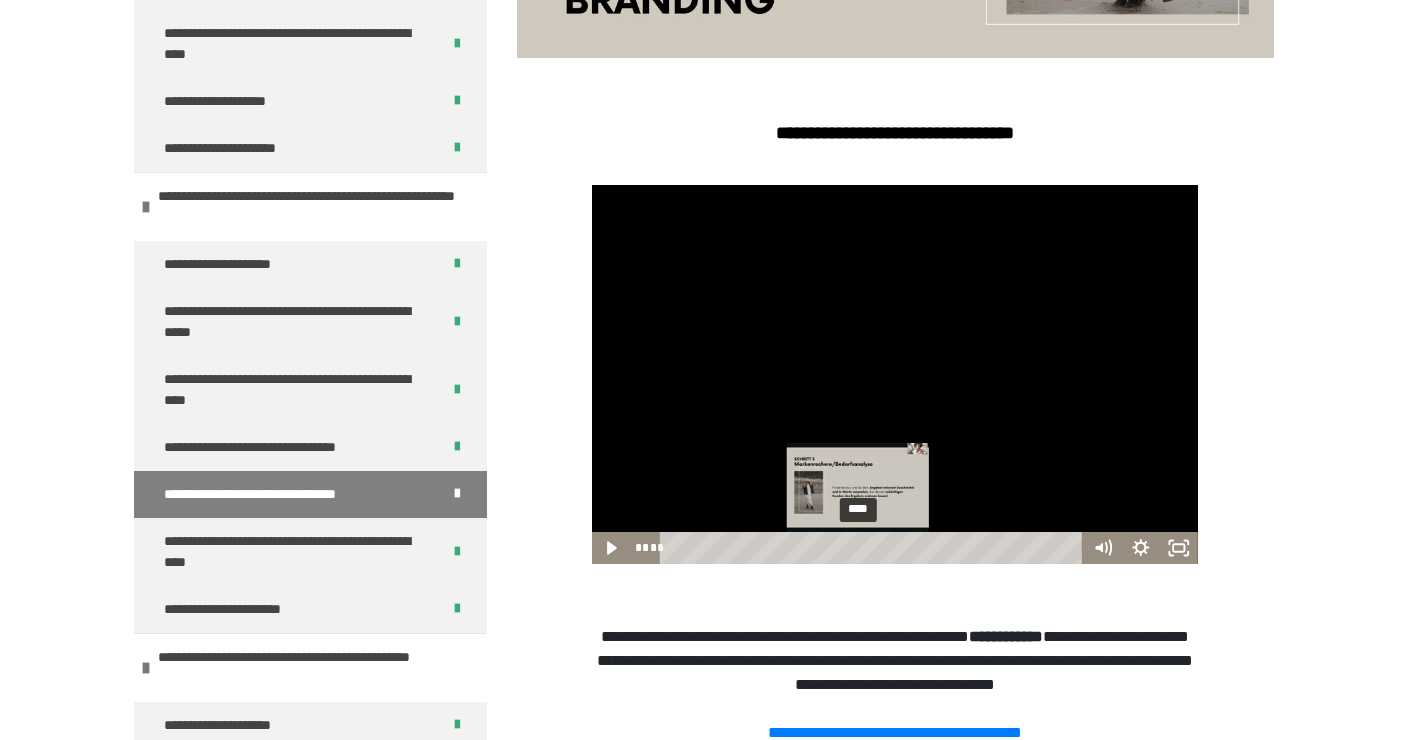 click on "****" at bounding box center [874, 548] 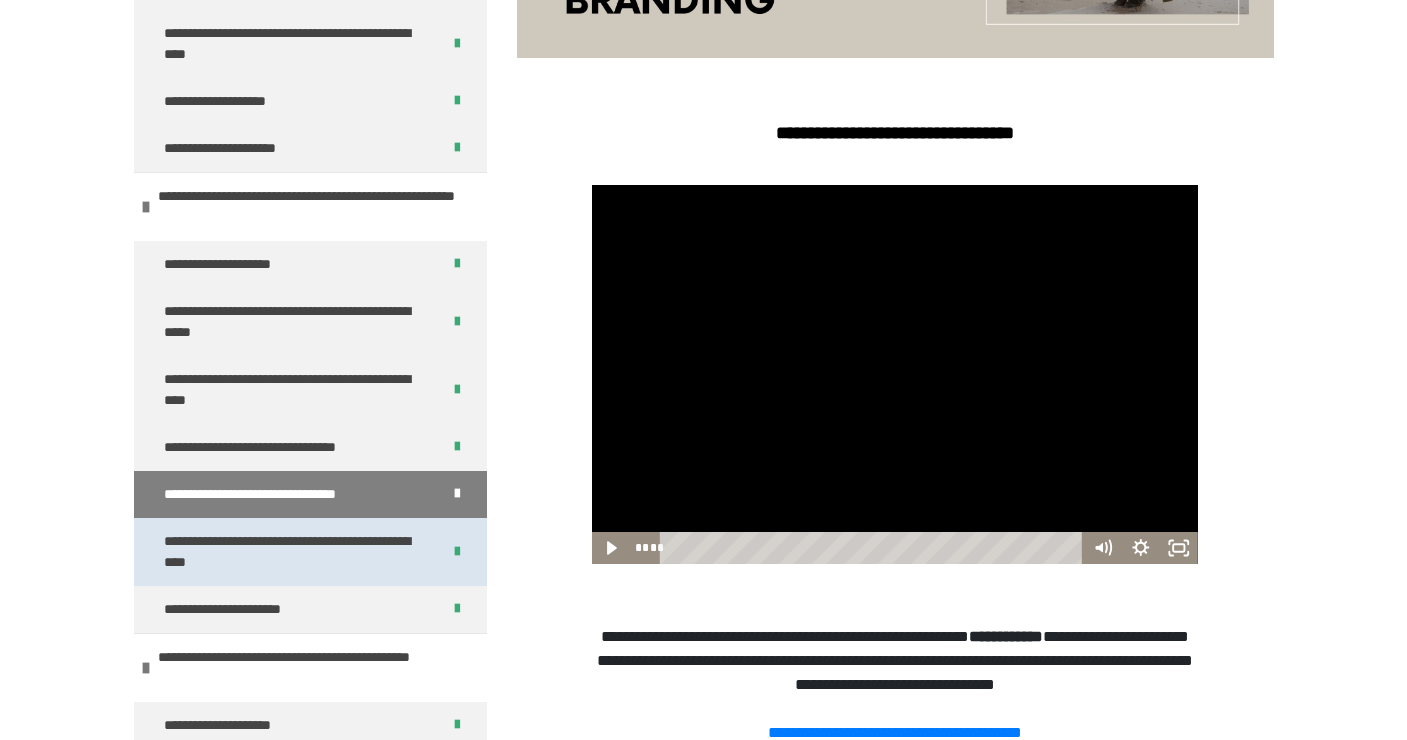 click on "**********" at bounding box center (294, 552) 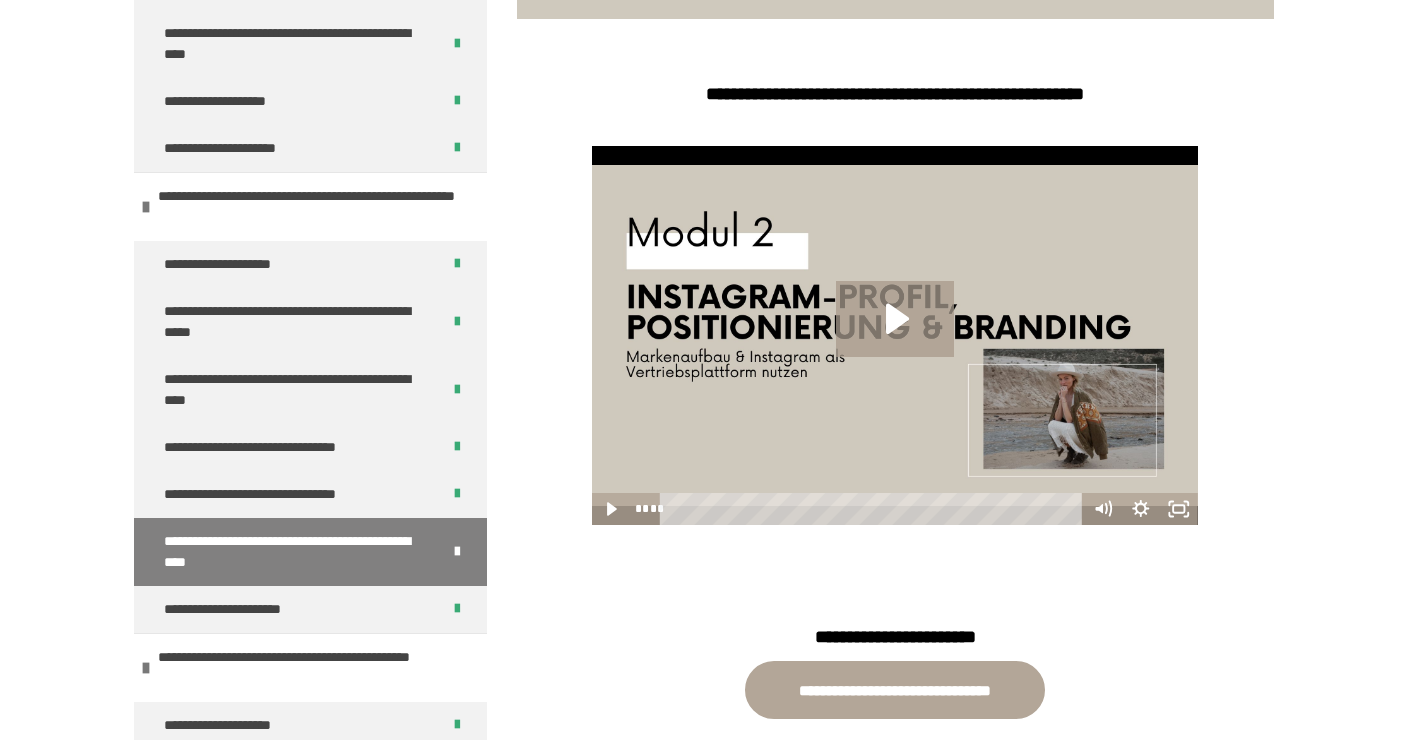 scroll, scrollTop: 545, scrollLeft: 0, axis: vertical 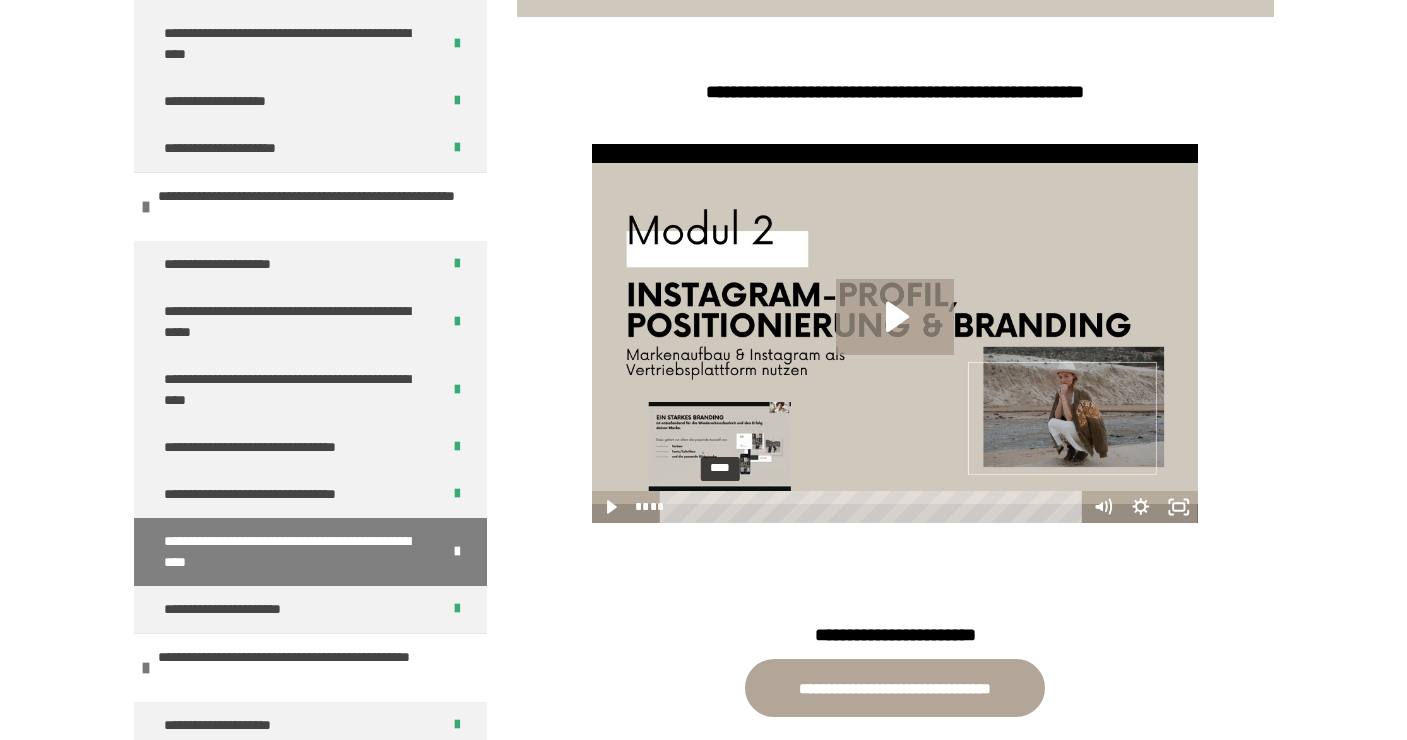 click on "****" at bounding box center [874, 507] 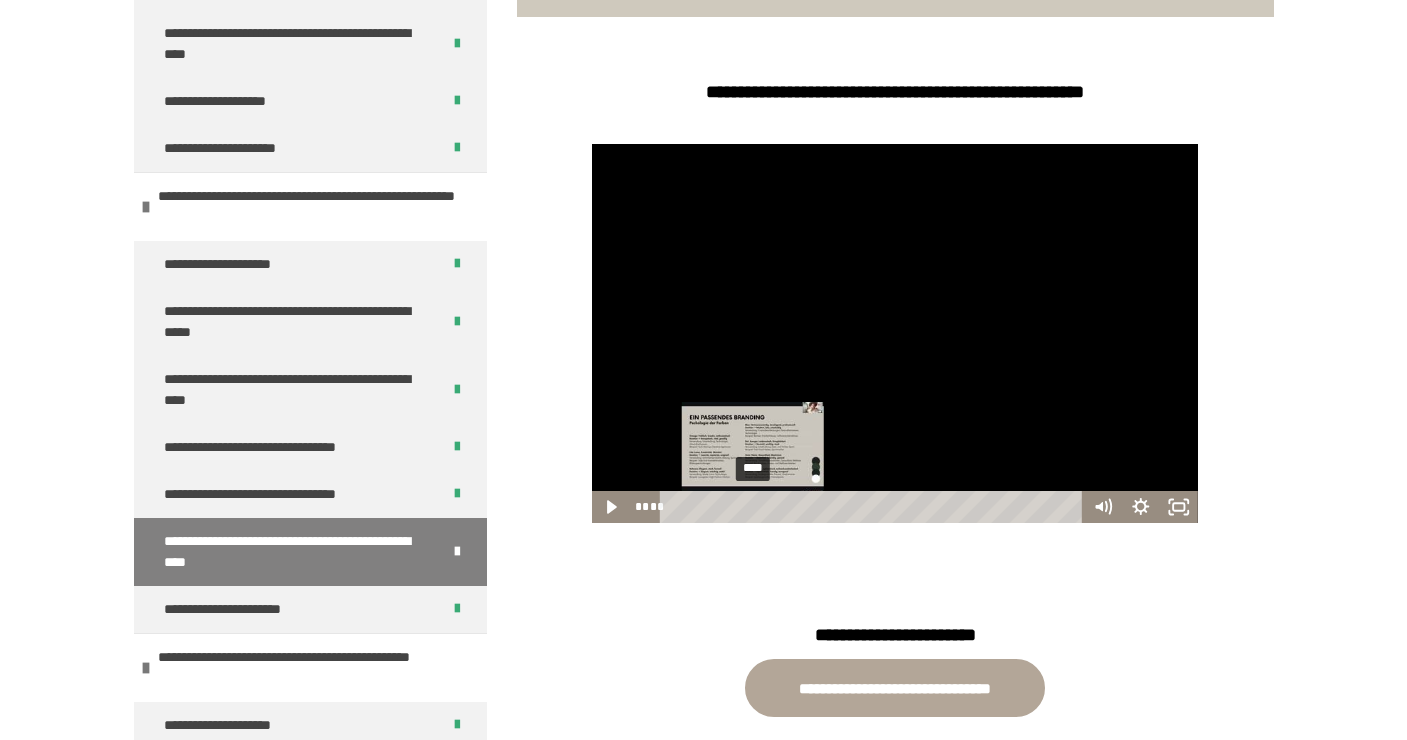 click on "****" at bounding box center (874, 507) 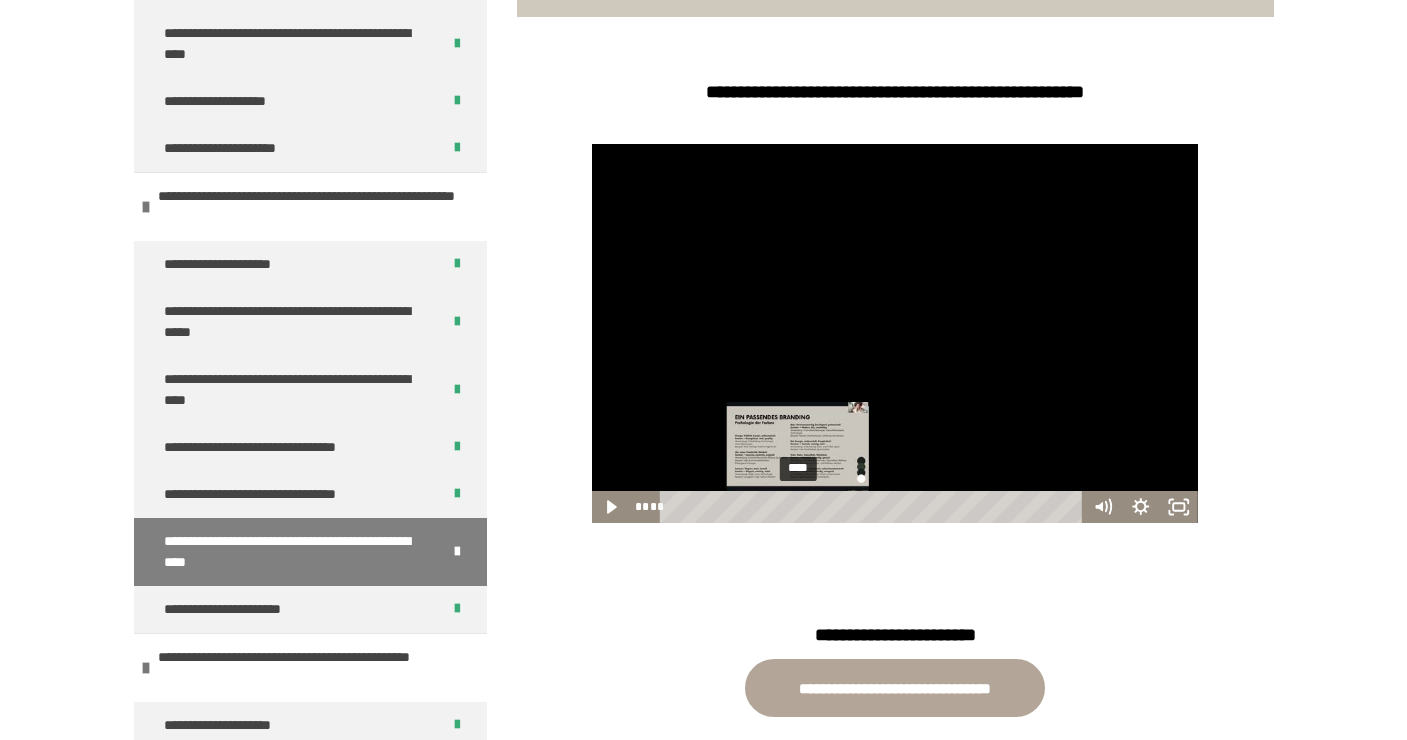 click on "****" at bounding box center [874, 507] 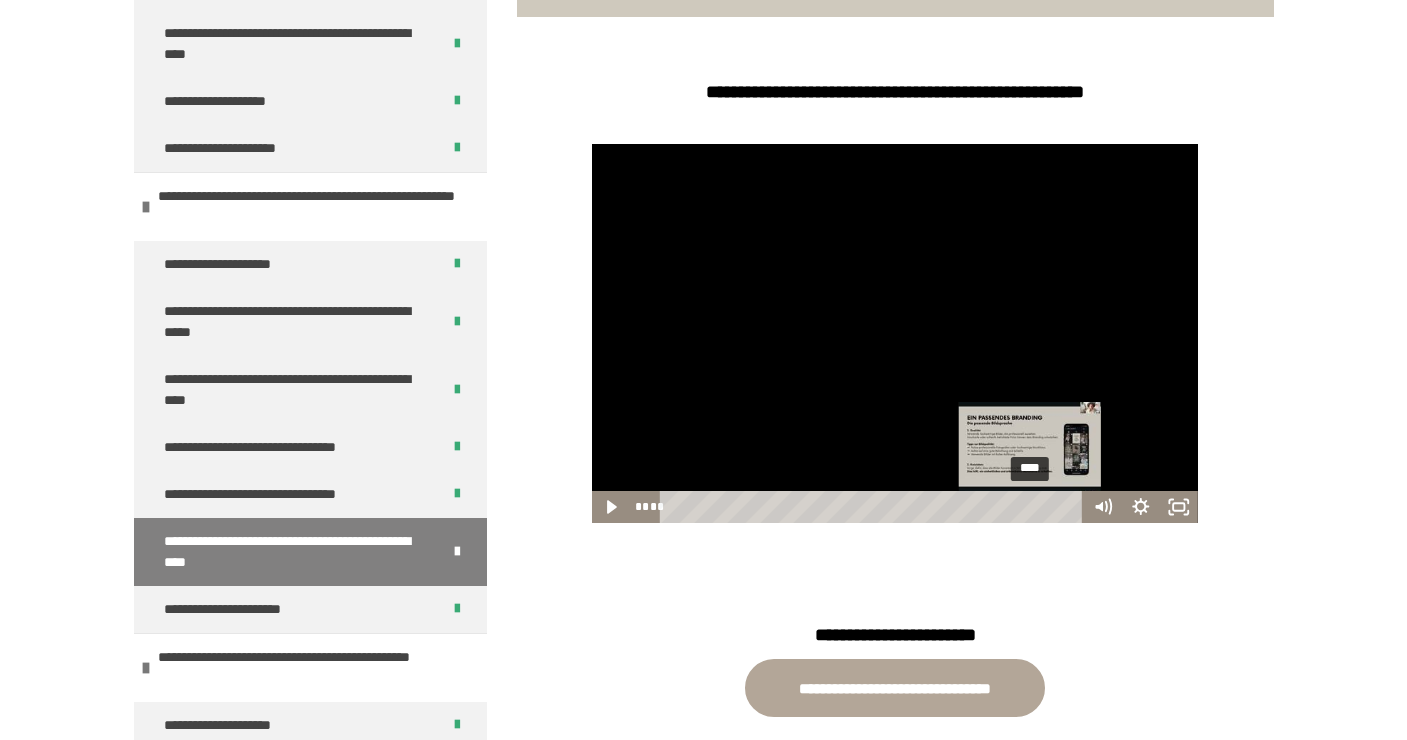 click on "****" at bounding box center [874, 507] 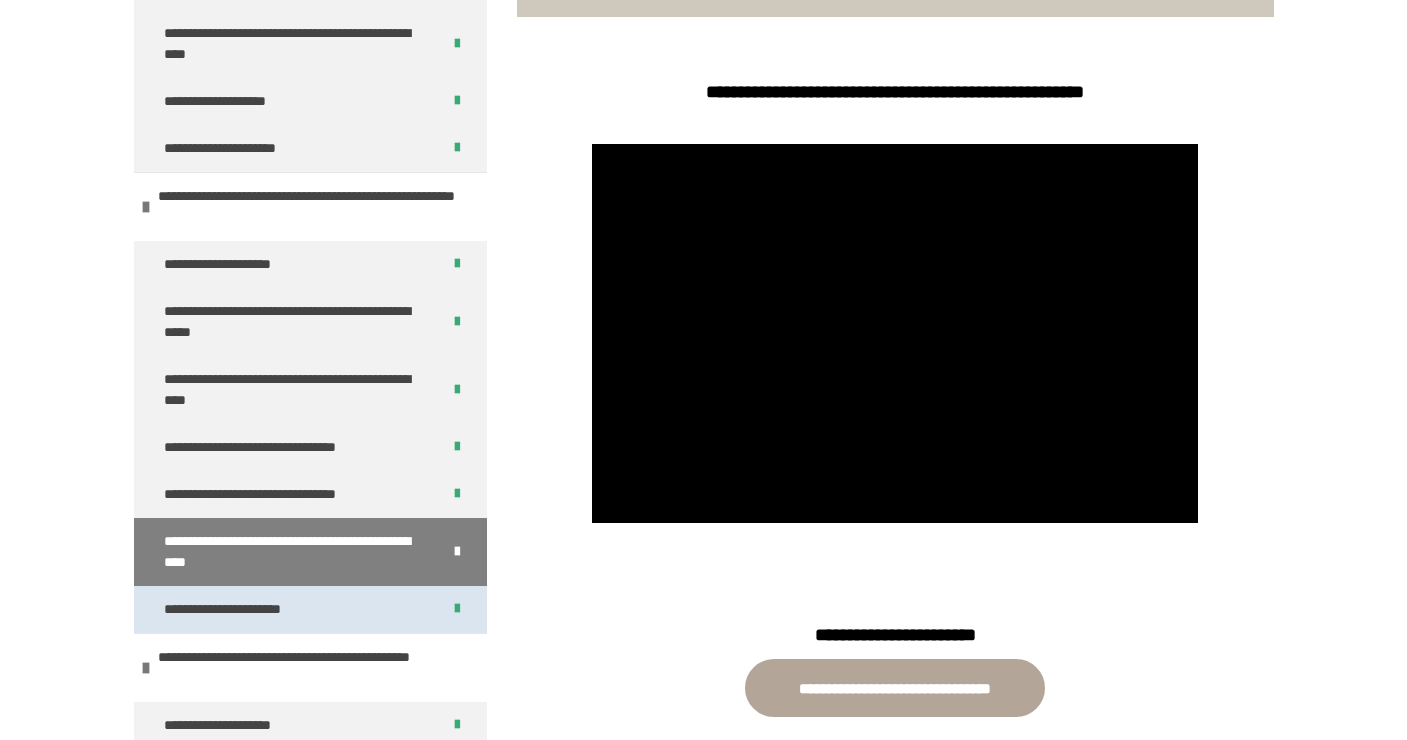 click on "**********" at bounding box center [310, 609] 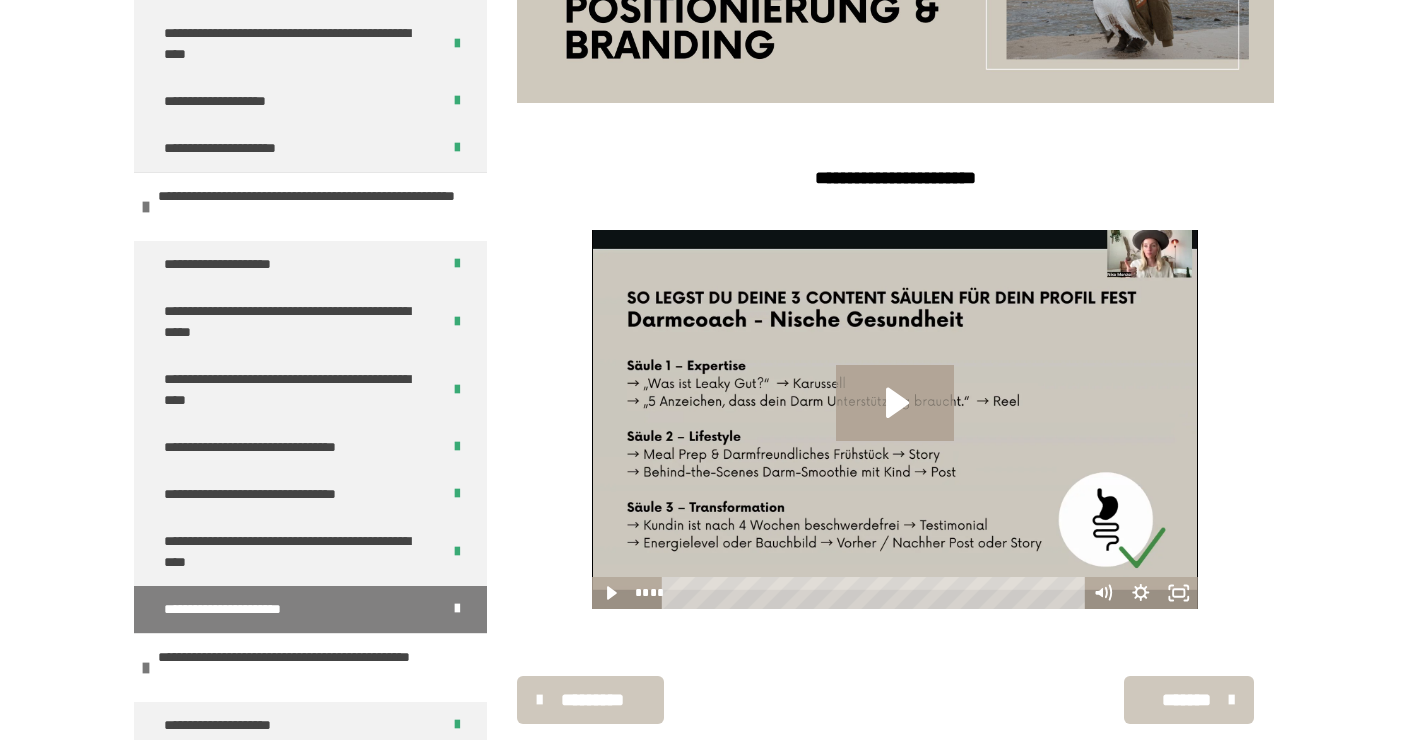 scroll, scrollTop: 460, scrollLeft: 0, axis: vertical 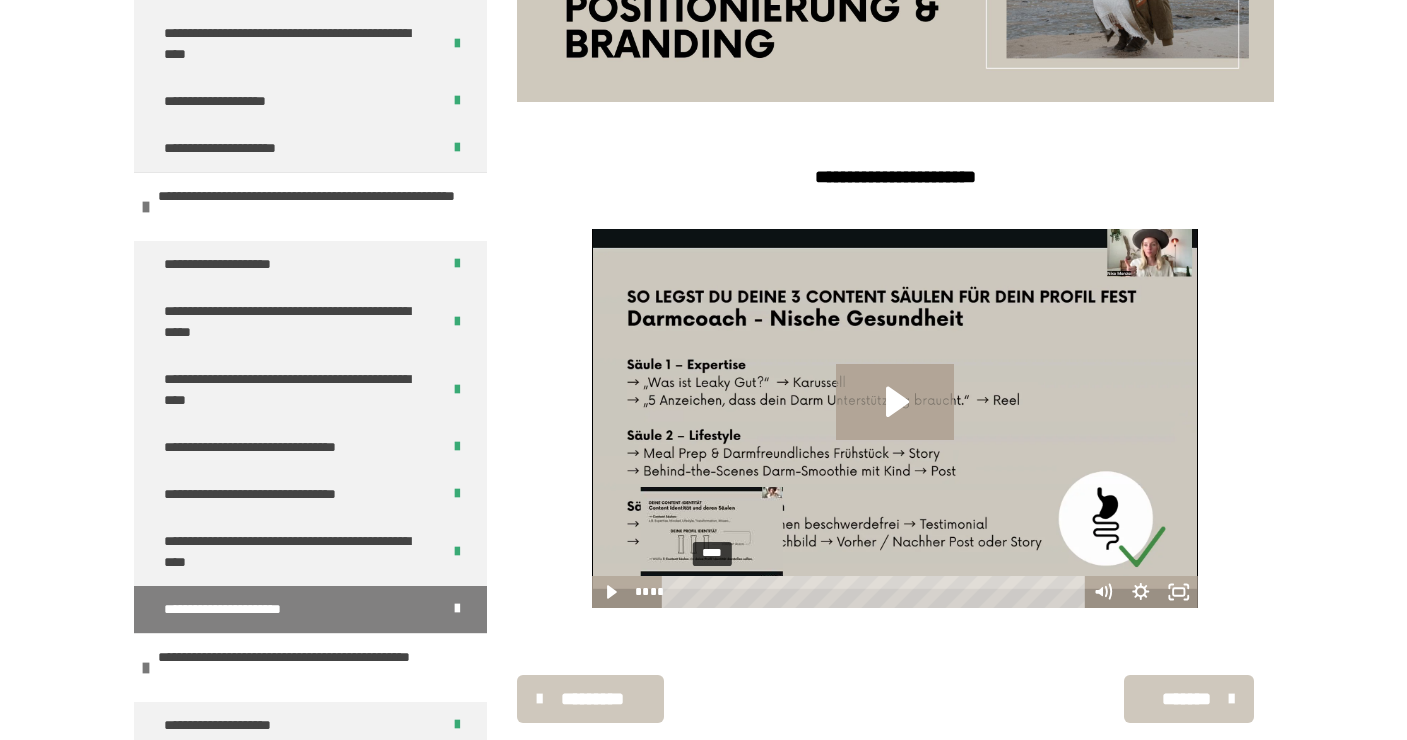 click on "****" at bounding box center (875, 592) 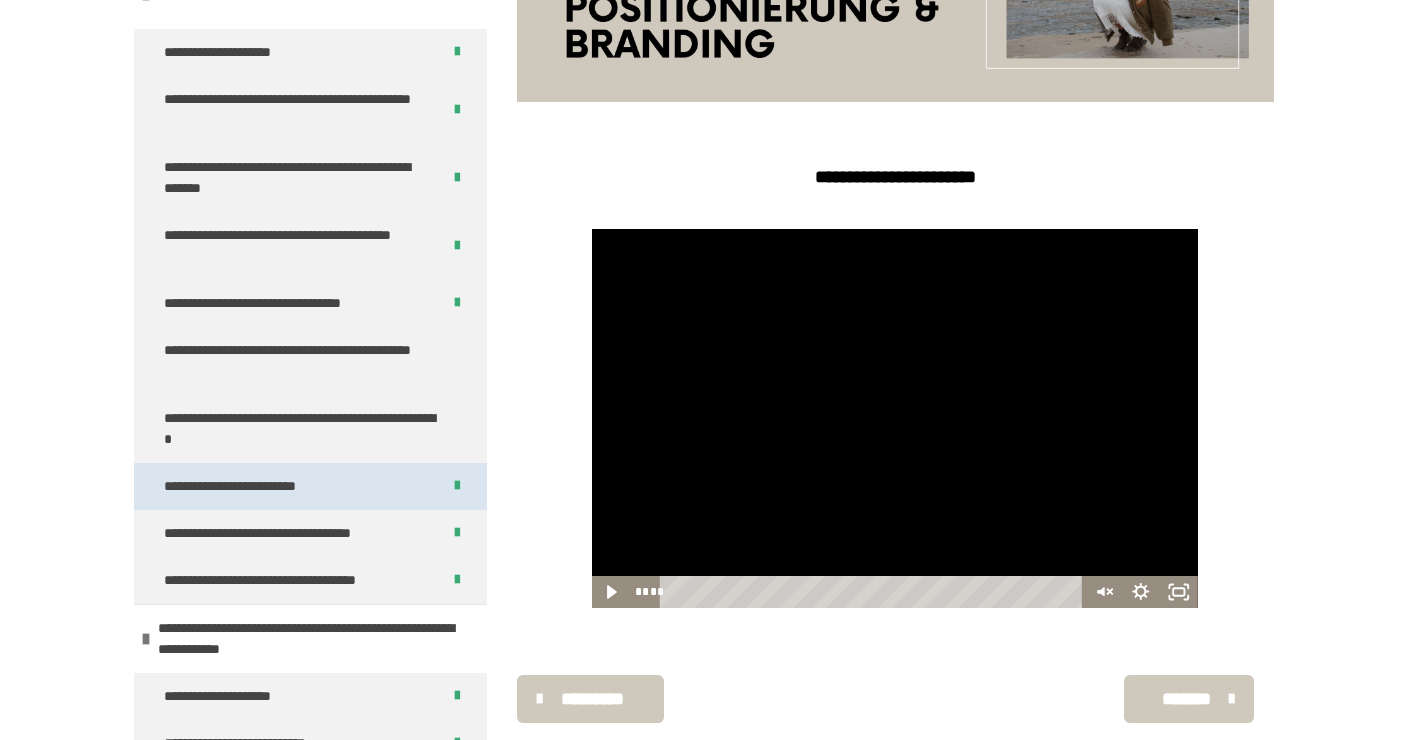 scroll, scrollTop: 1241, scrollLeft: 0, axis: vertical 